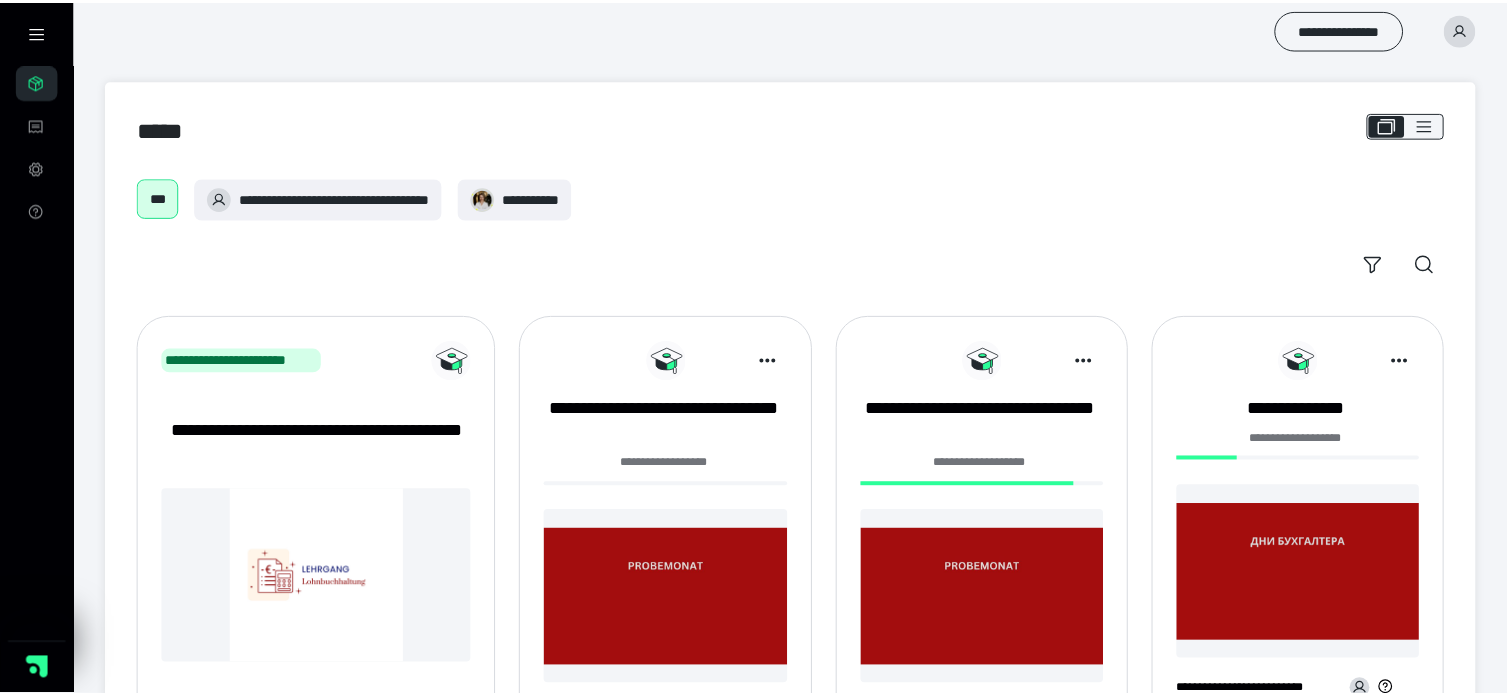 scroll, scrollTop: 0, scrollLeft: 0, axis: both 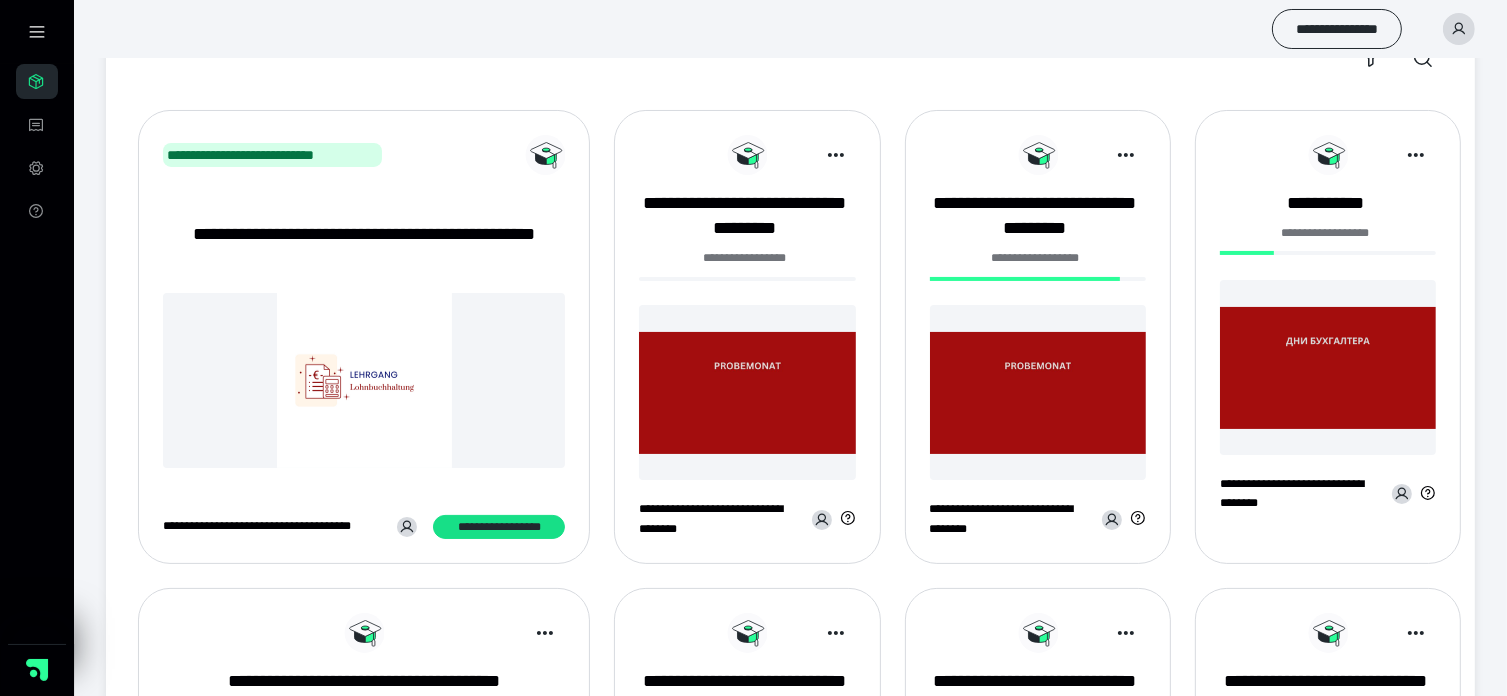 click at bounding box center [747, 392] 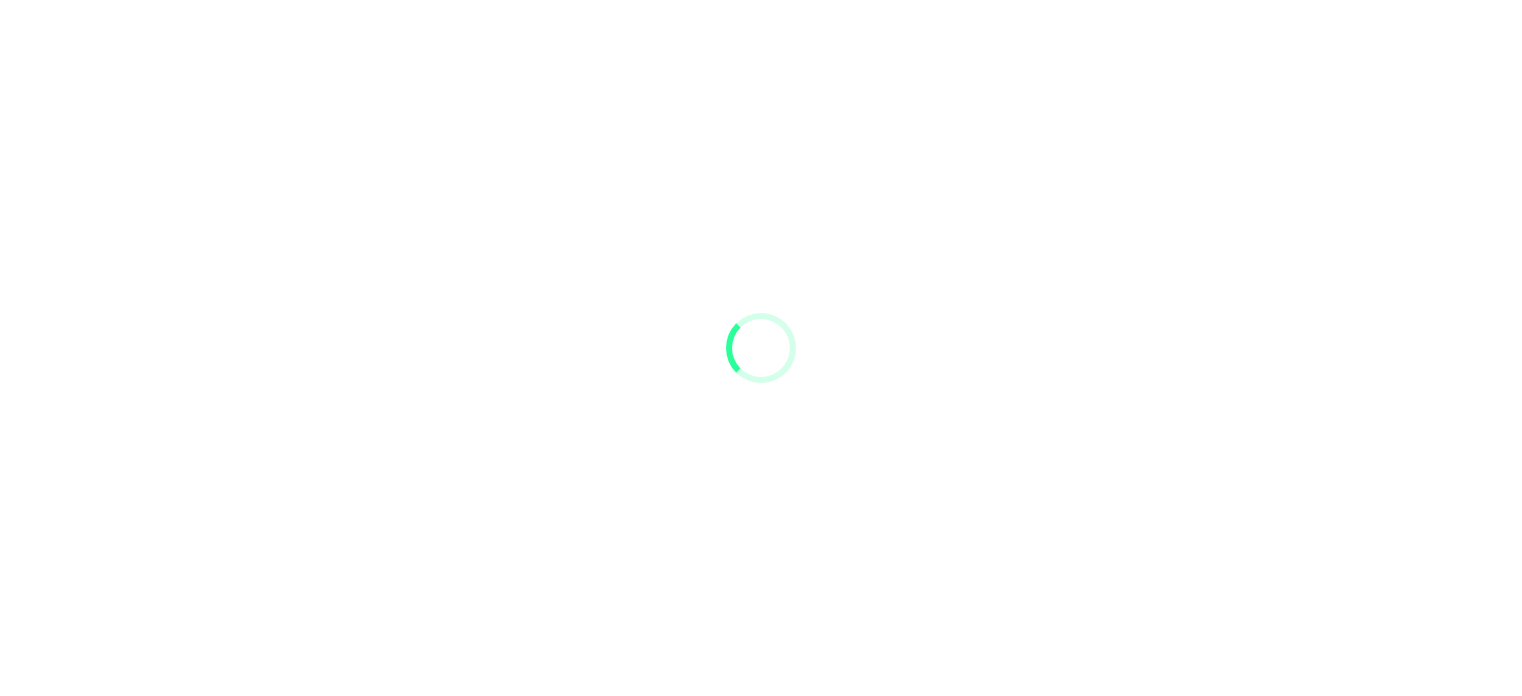 scroll, scrollTop: 0, scrollLeft: 0, axis: both 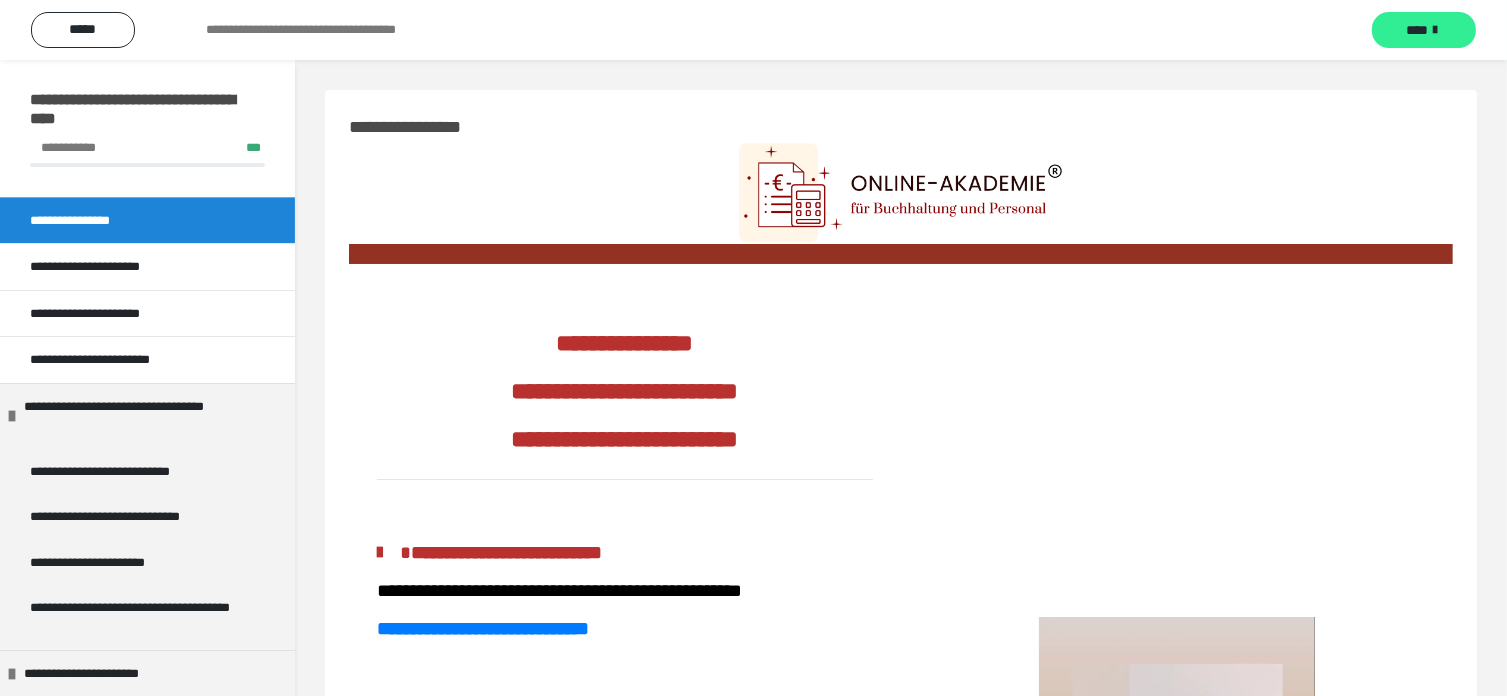 click on "****" at bounding box center (1417, 30) 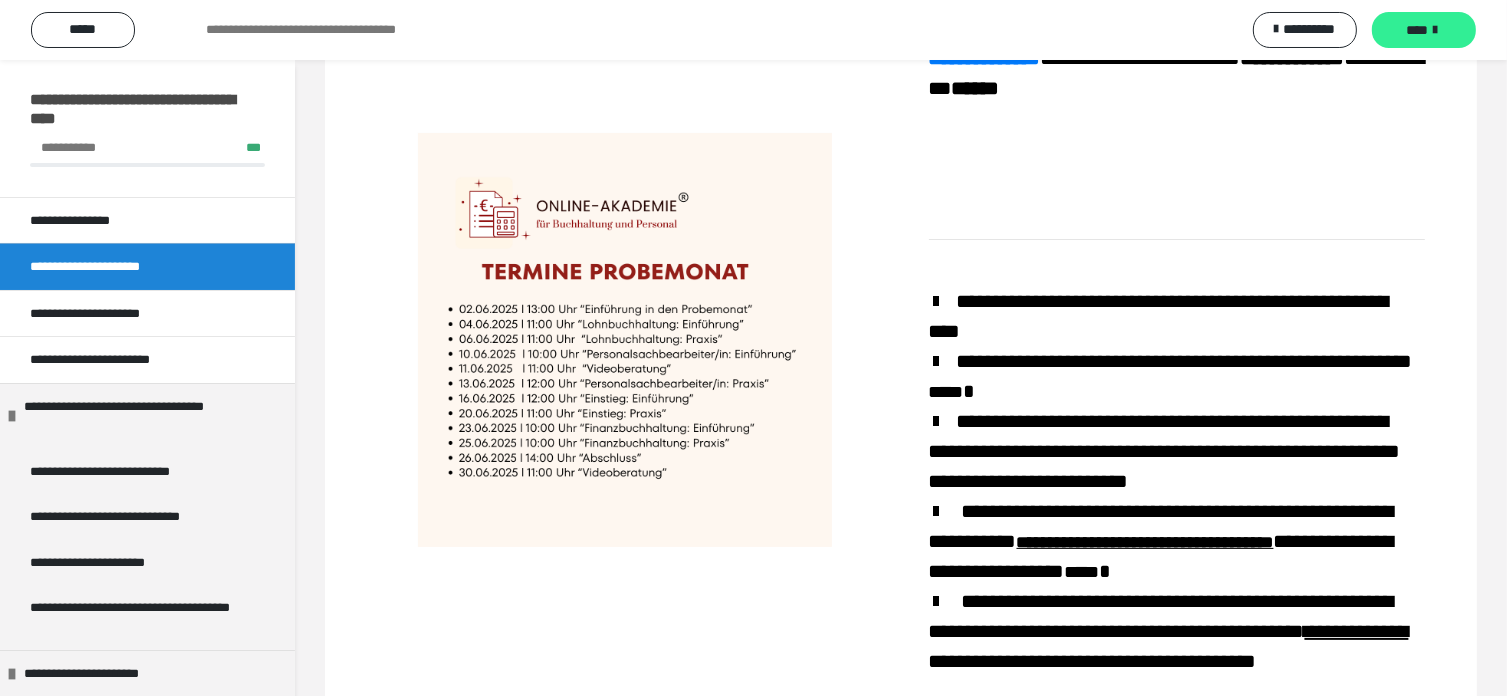 scroll, scrollTop: 0, scrollLeft: 0, axis: both 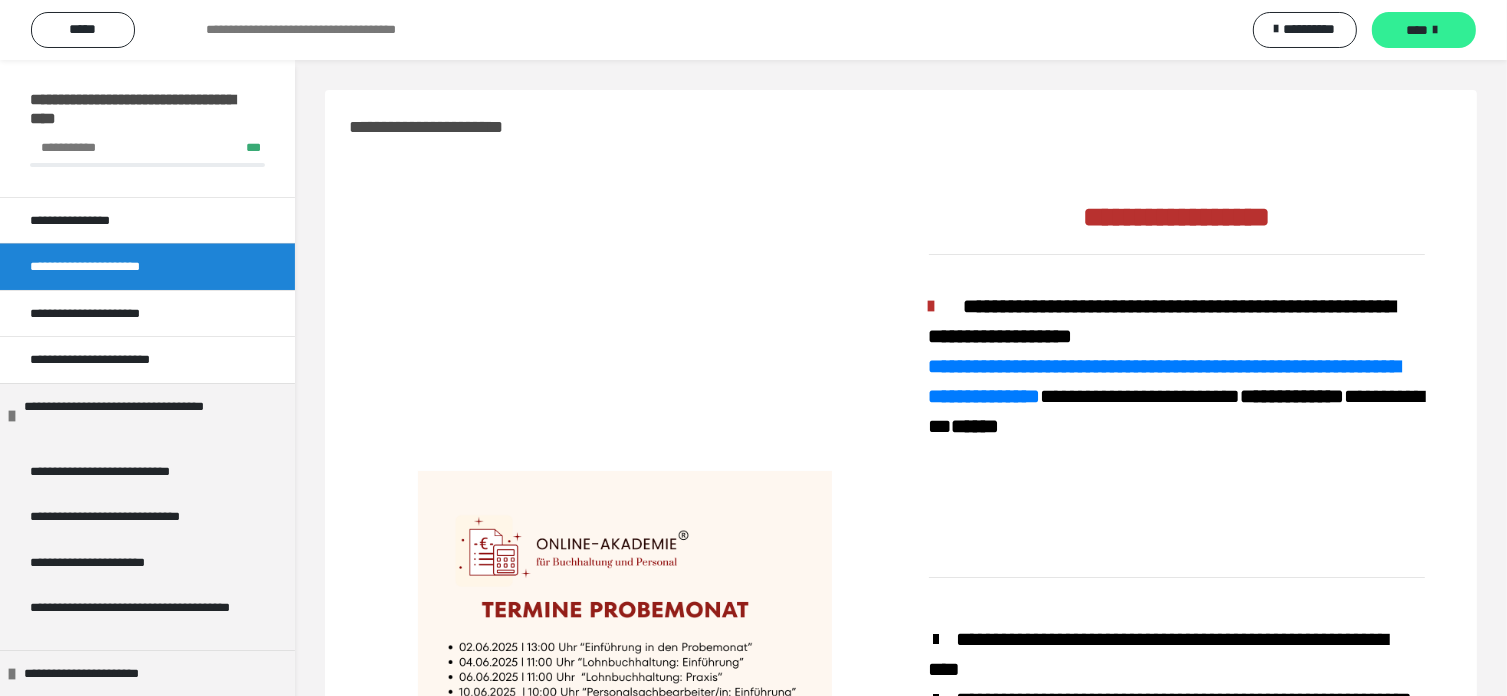 click at bounding box center (1435, 30) 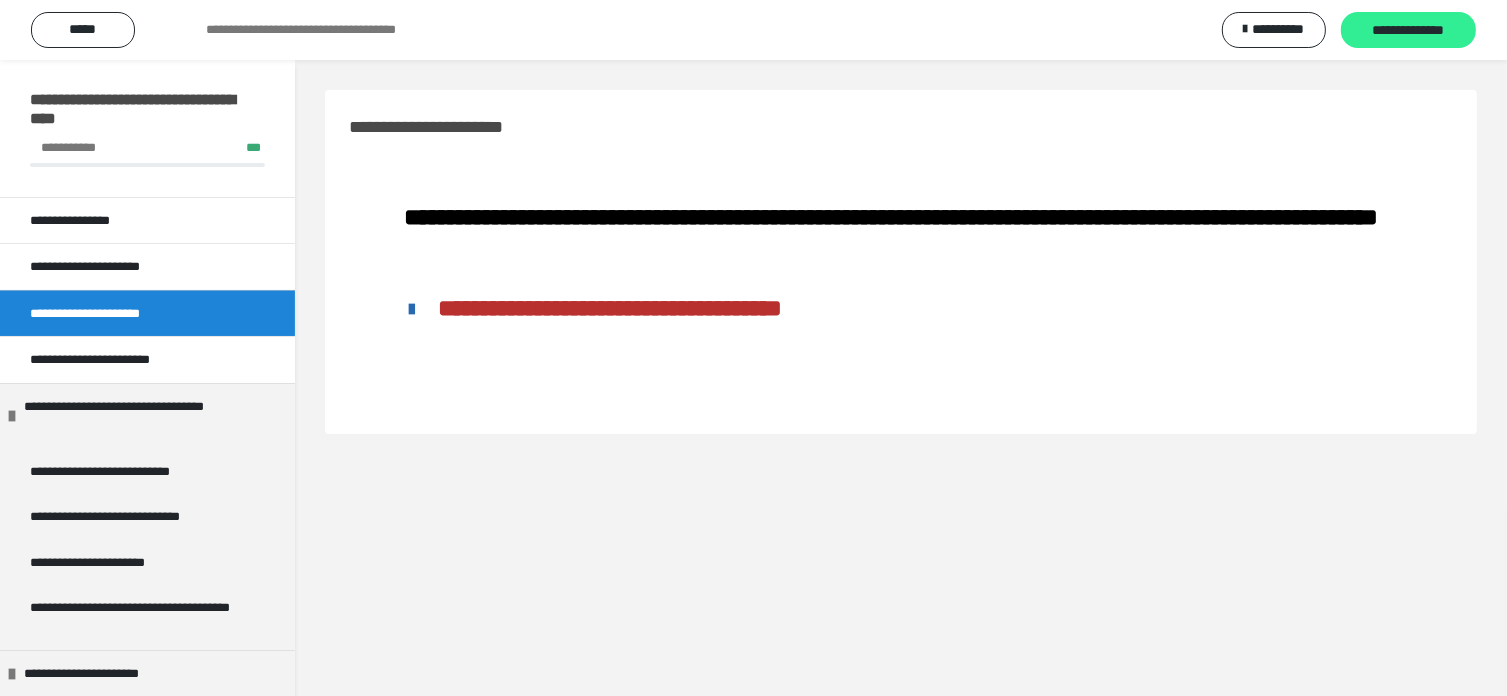click on "**********" at bounding box center [1408, 30] 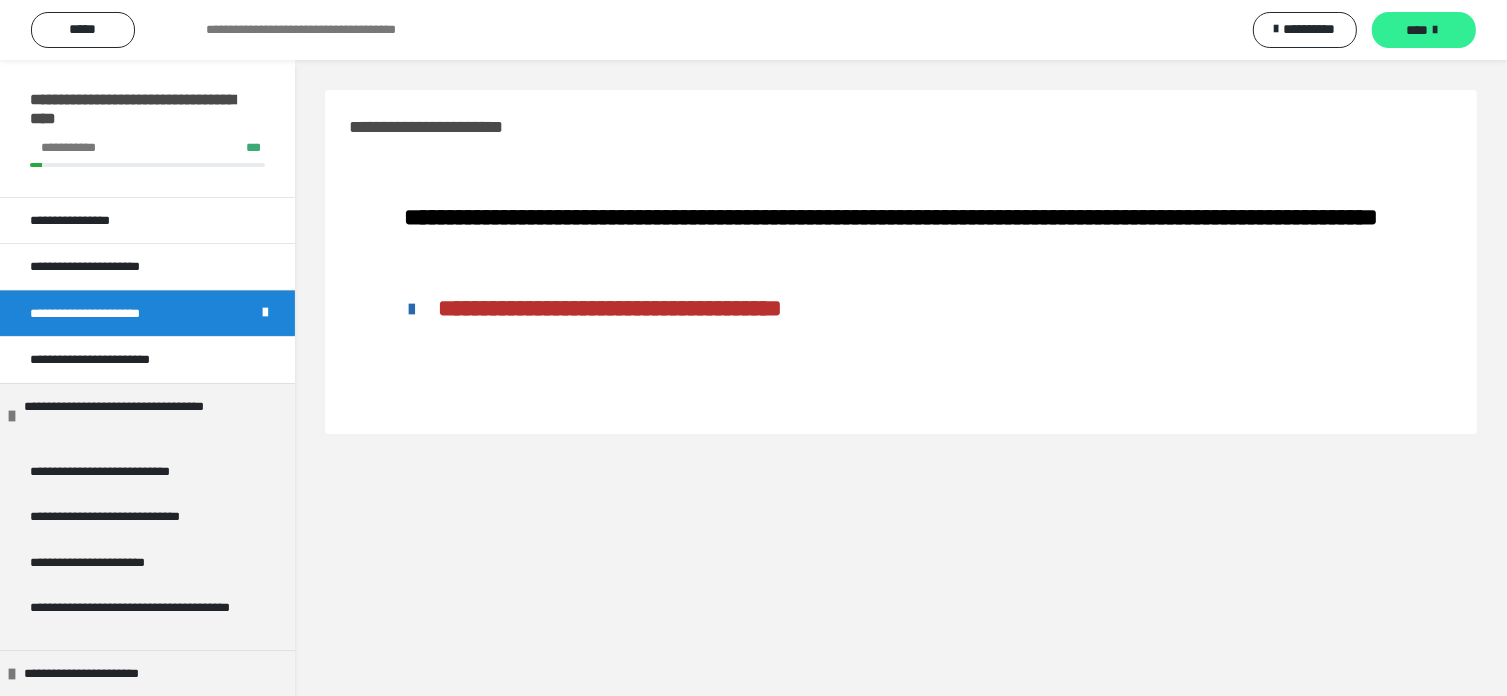 click on "****" at bounding box center [1424, 30] 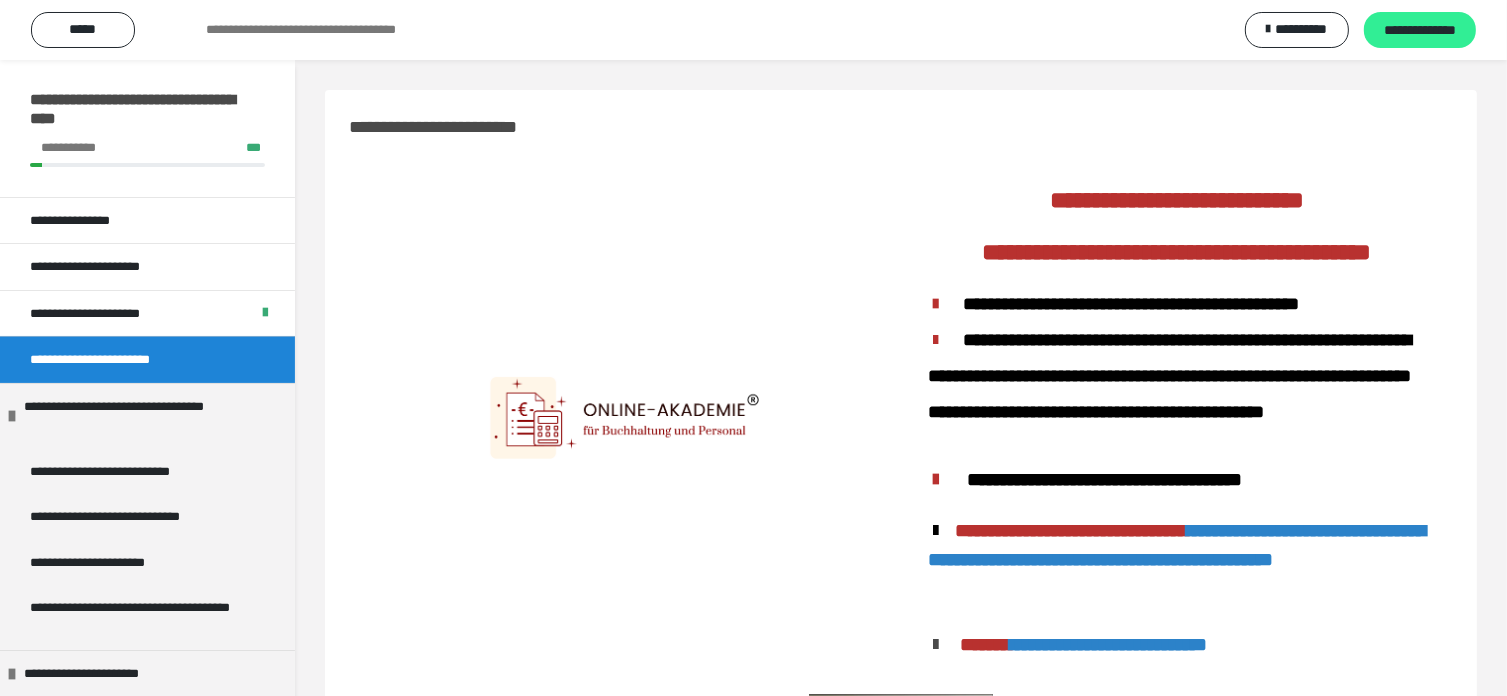 click on "**********" at bounding box center (1420, 30) 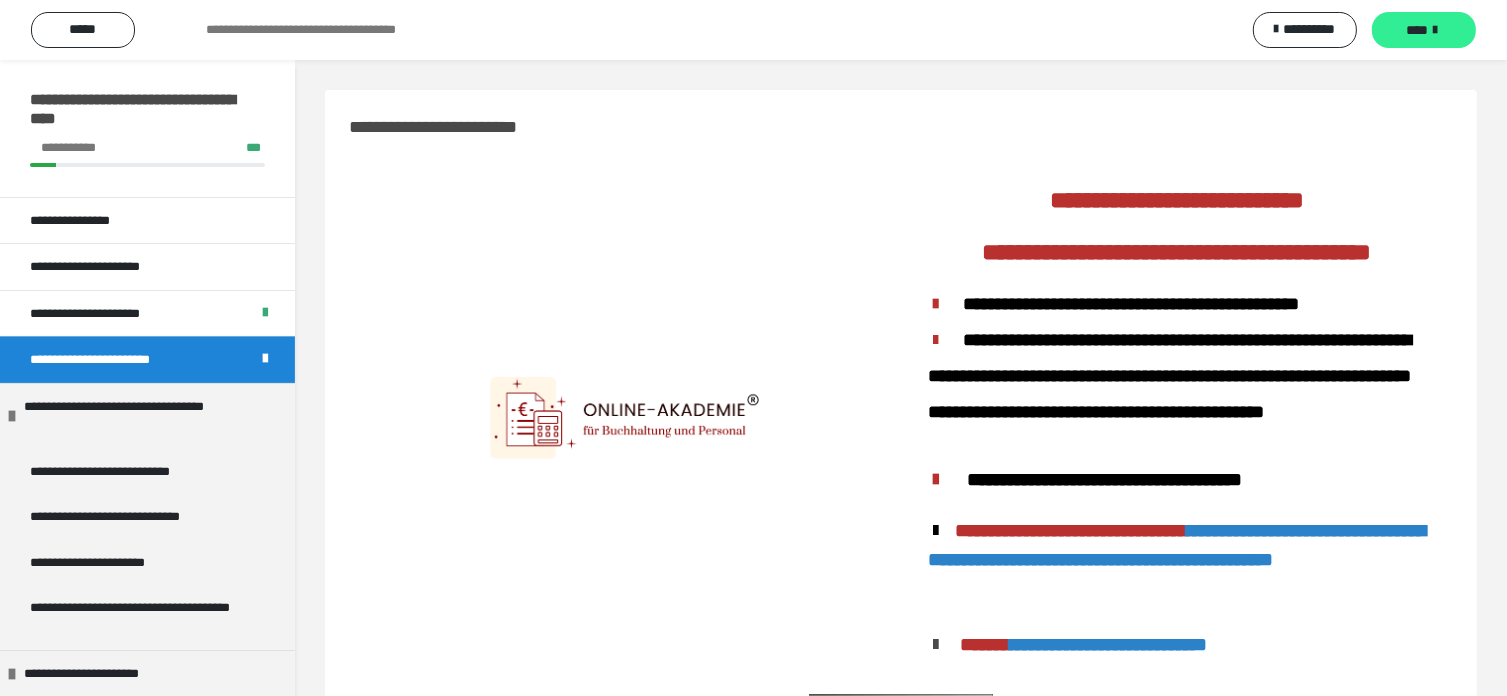click on "****" at bounding box center (1424, 30) 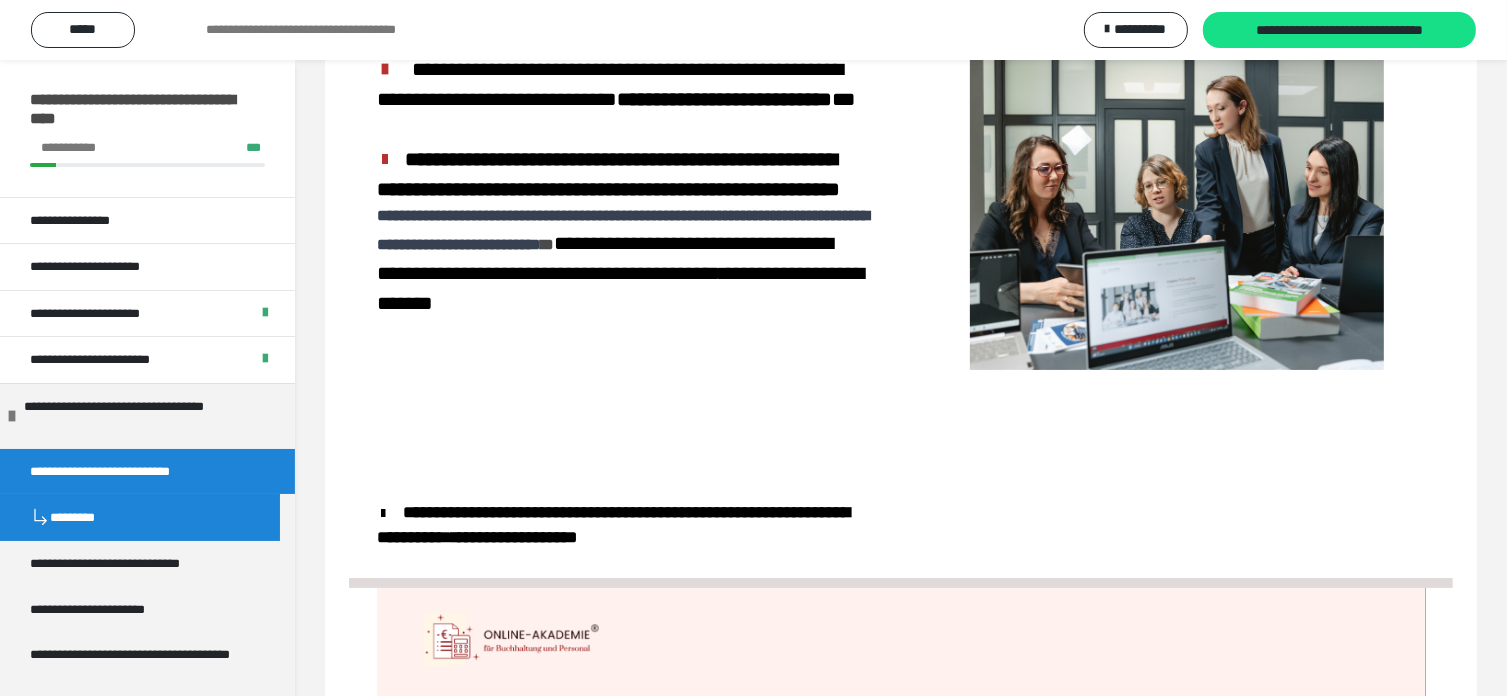 scroll, scrollTop: 300, scrollLeft: 0, axis: vertical 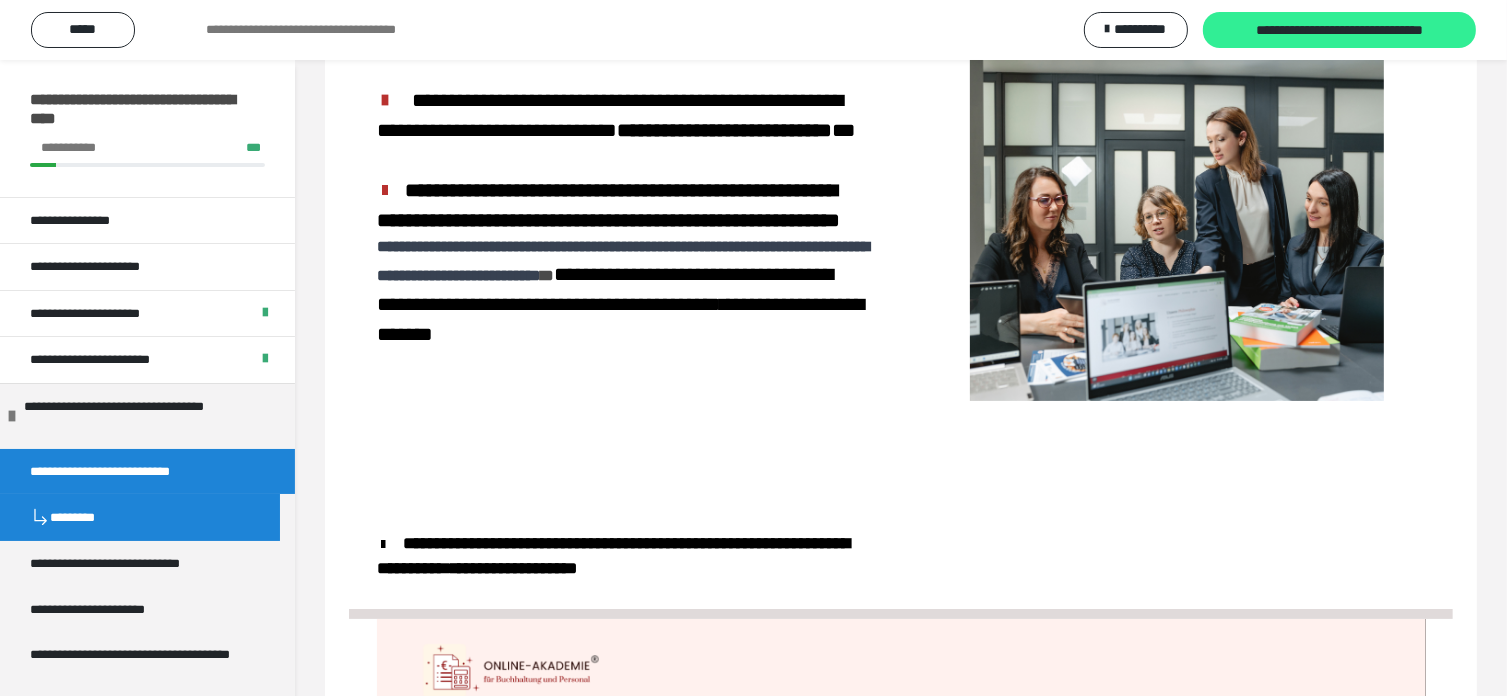 click on "**********" at bounding box center [1339, 30] 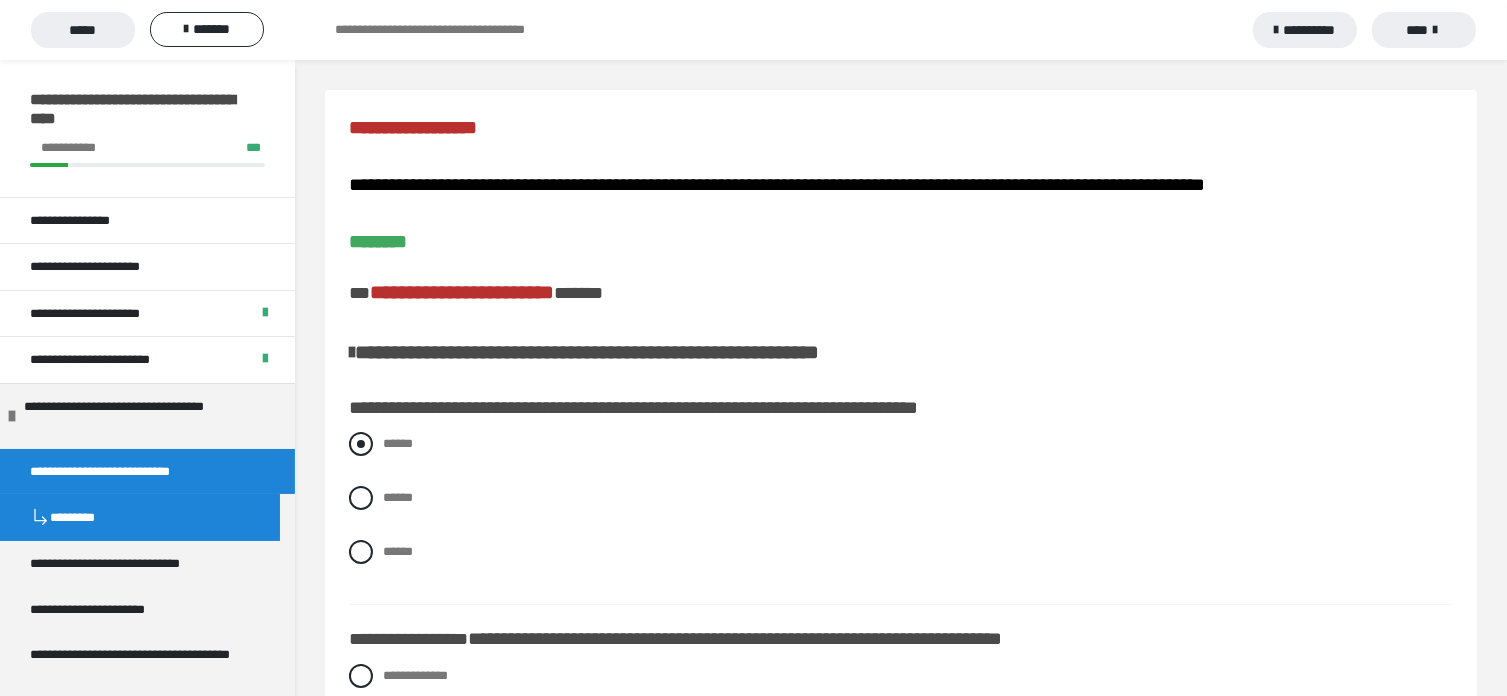 click at bounding box center [361, 444] 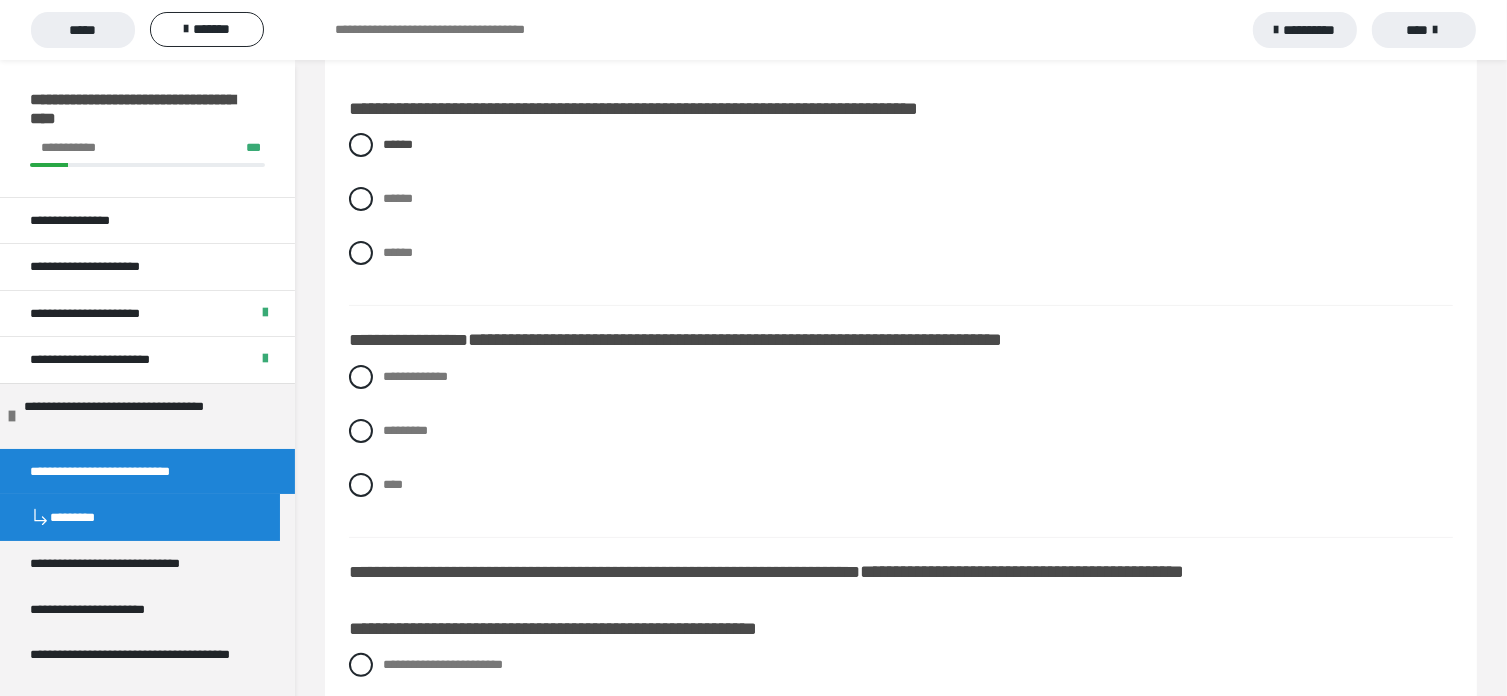 scroll, scrollTop: 300, scrollLeft: 0, axis: vertical 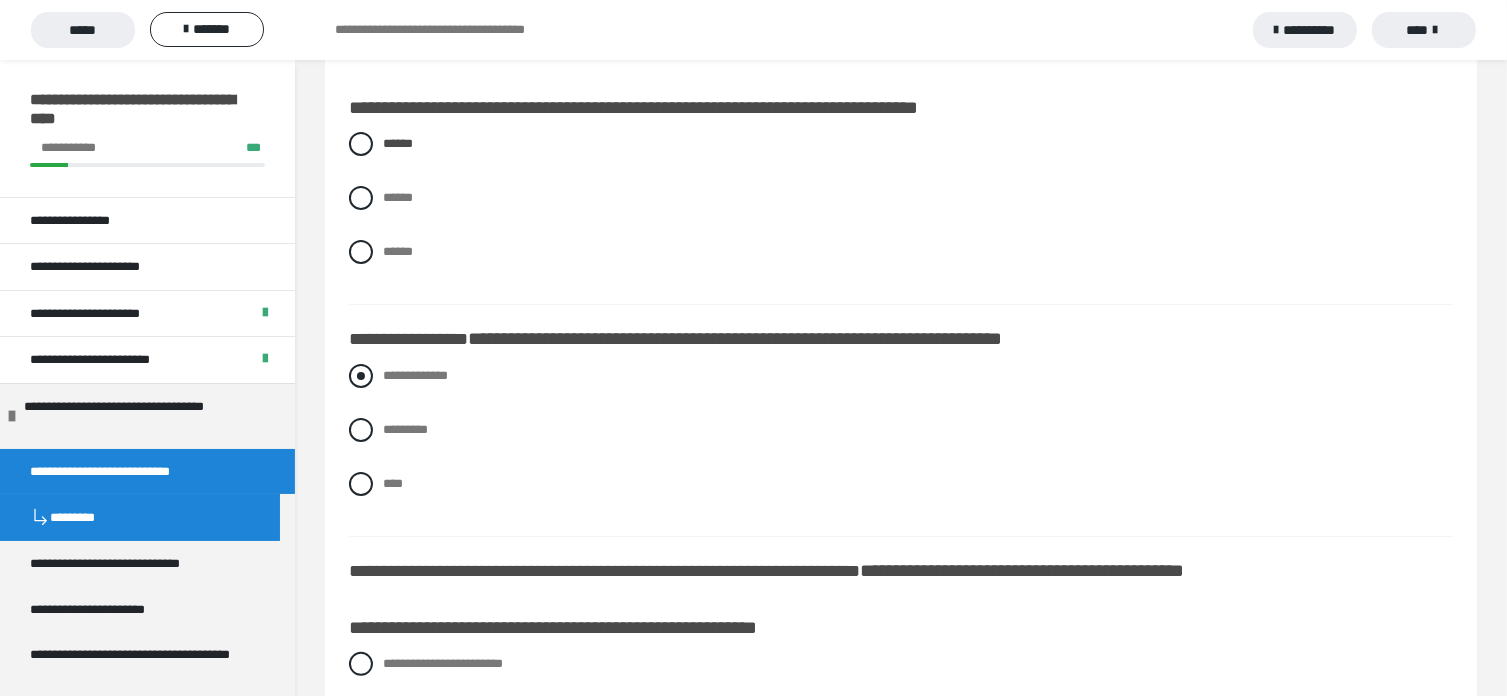 click at bounding box center (361, 376) 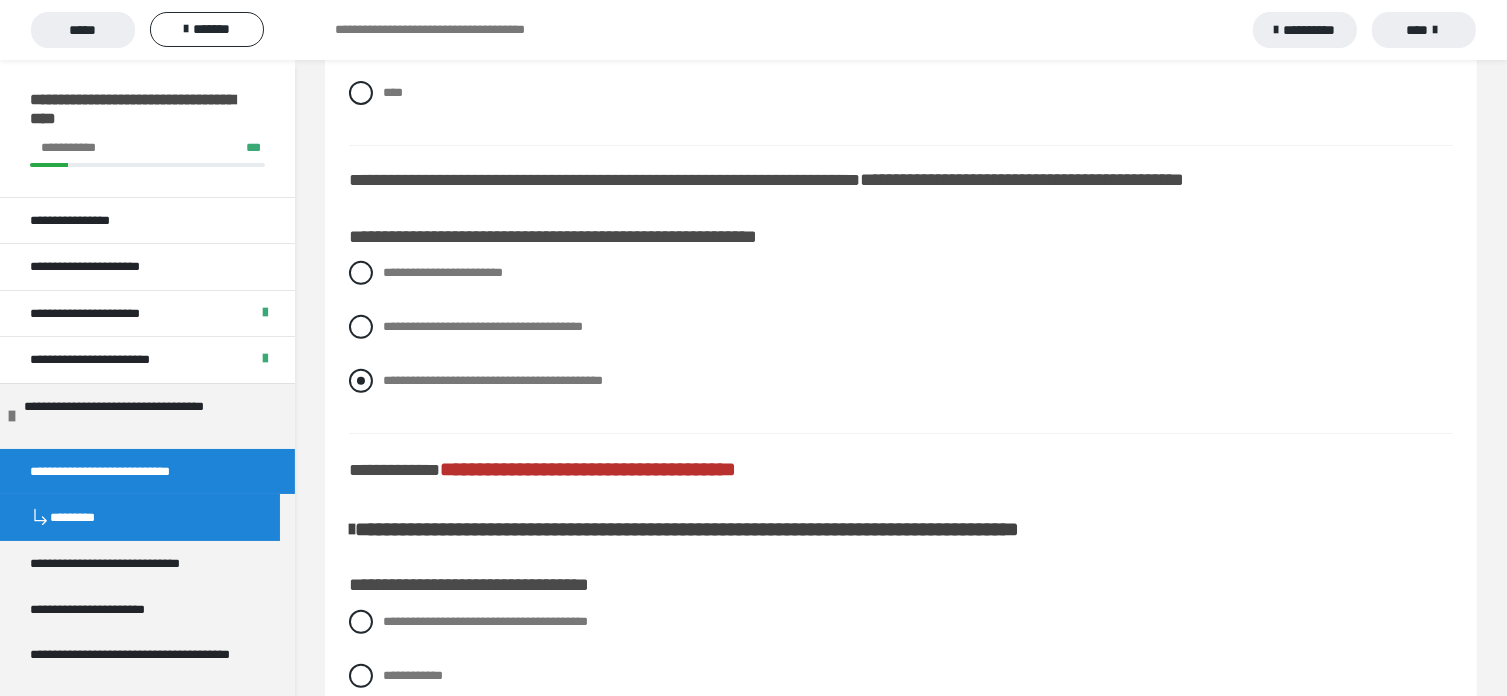 scroll, scrollTop: 800, scrollLeft: 0, axis: vertical 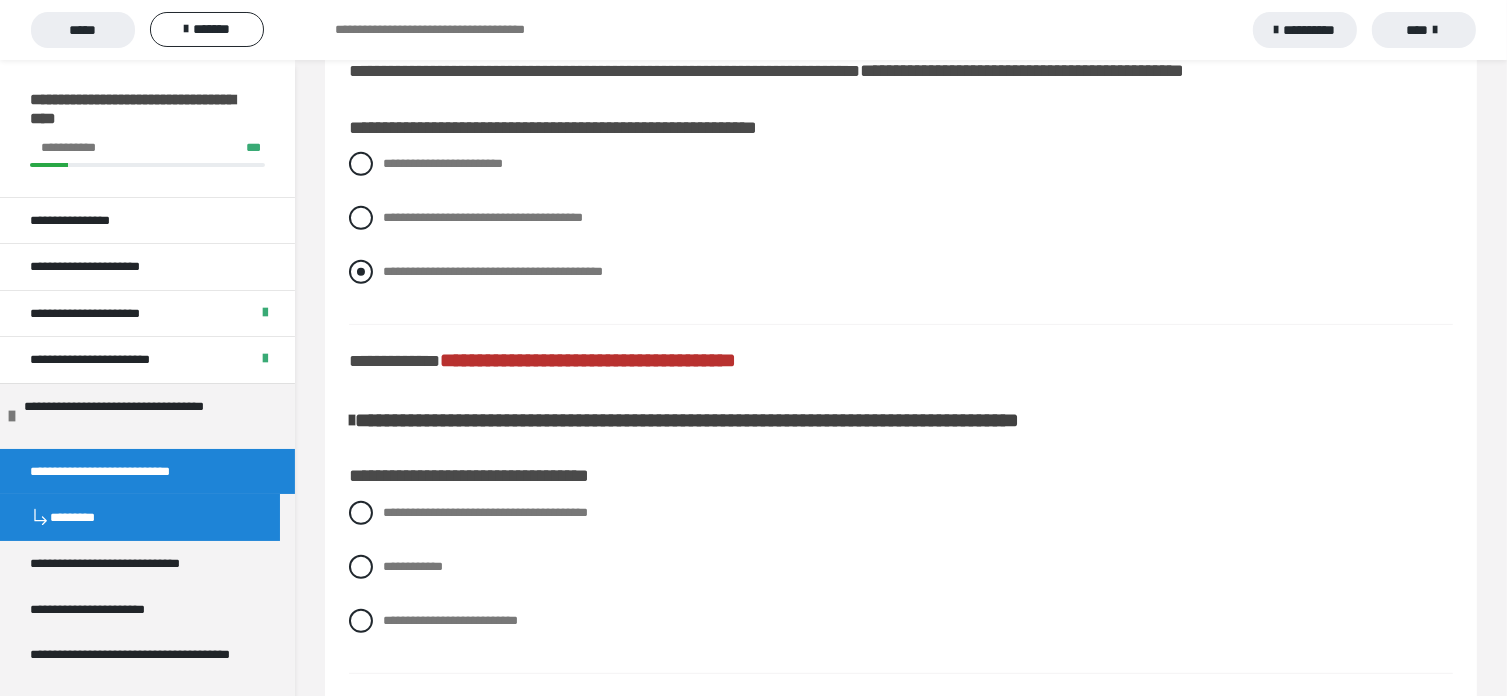 click at bounding box center [361, 272] 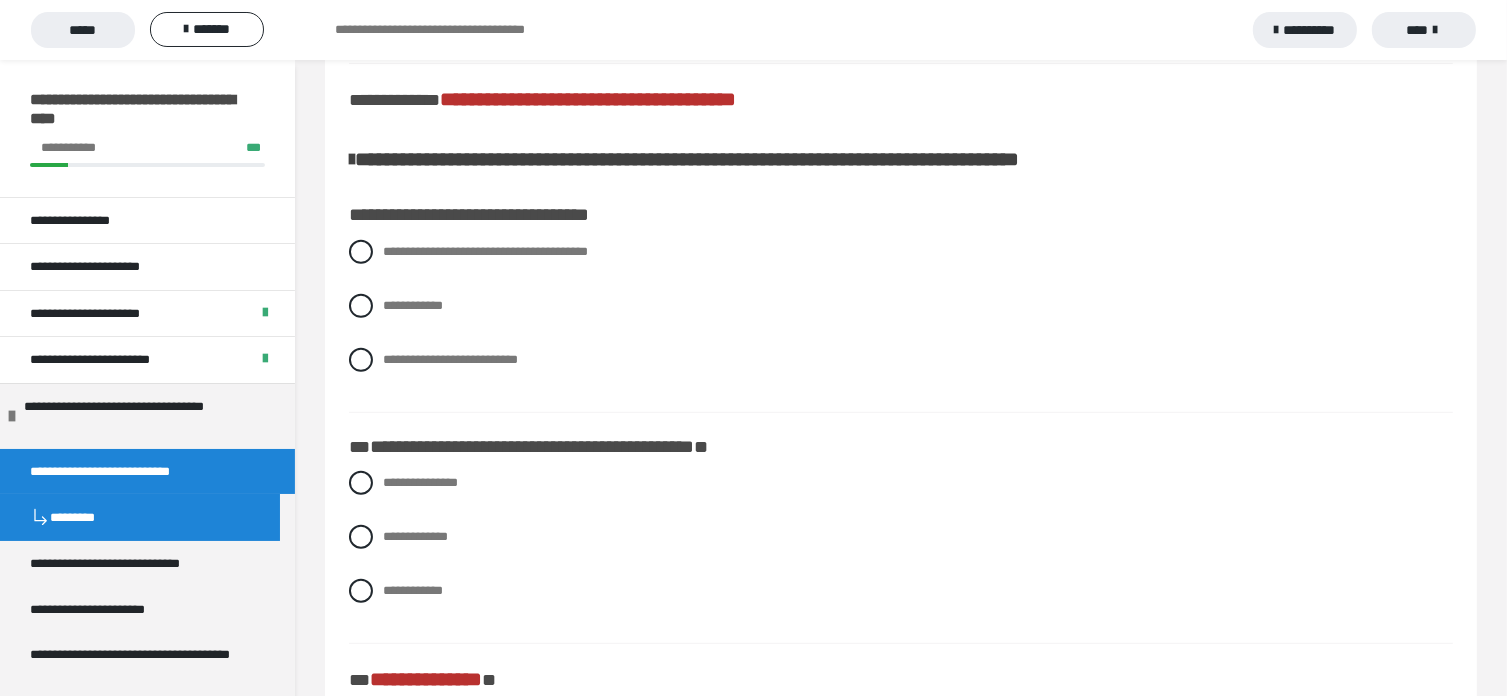 scroll, scrollTop: 1100, scrollLeft: 0, axis: vertical 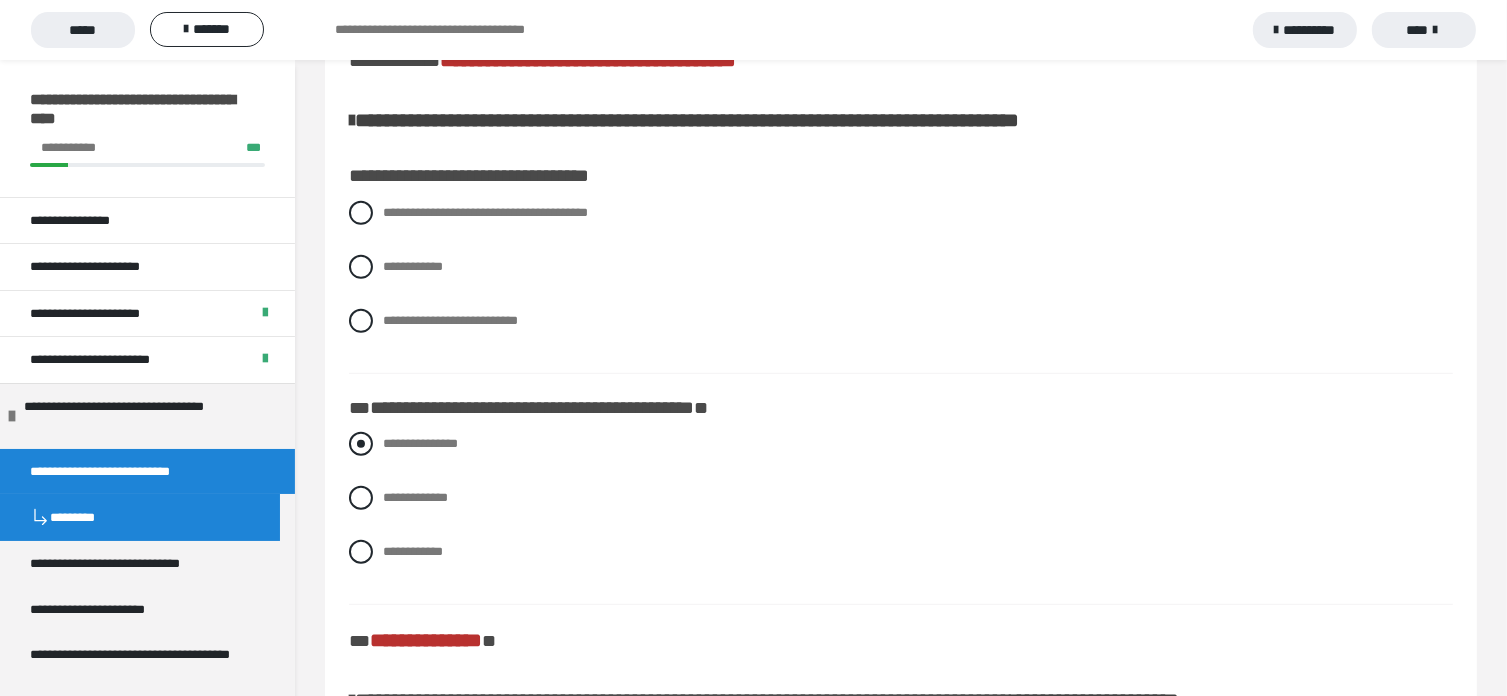 click at bounding box center [361, 444] 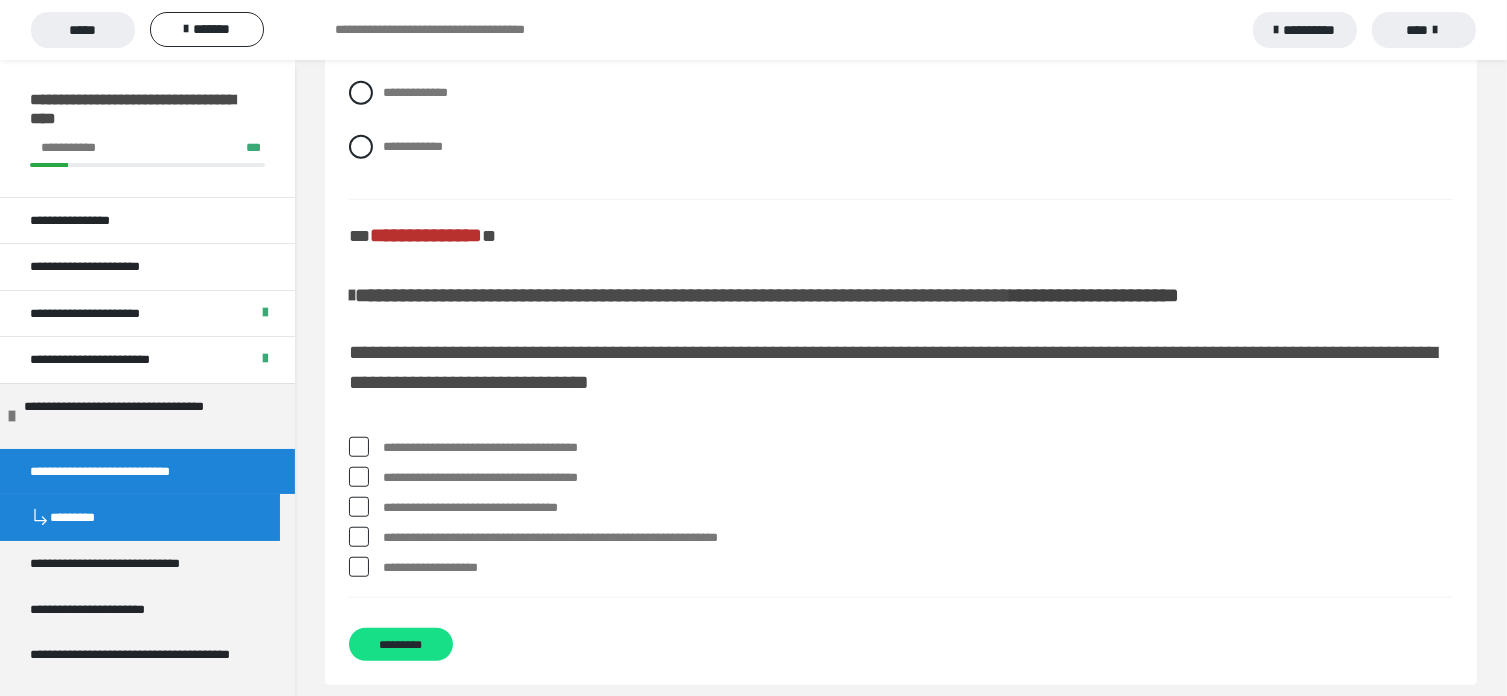 scroll, scrollTop: 1522, scrollLeft: 0, axis: vertical 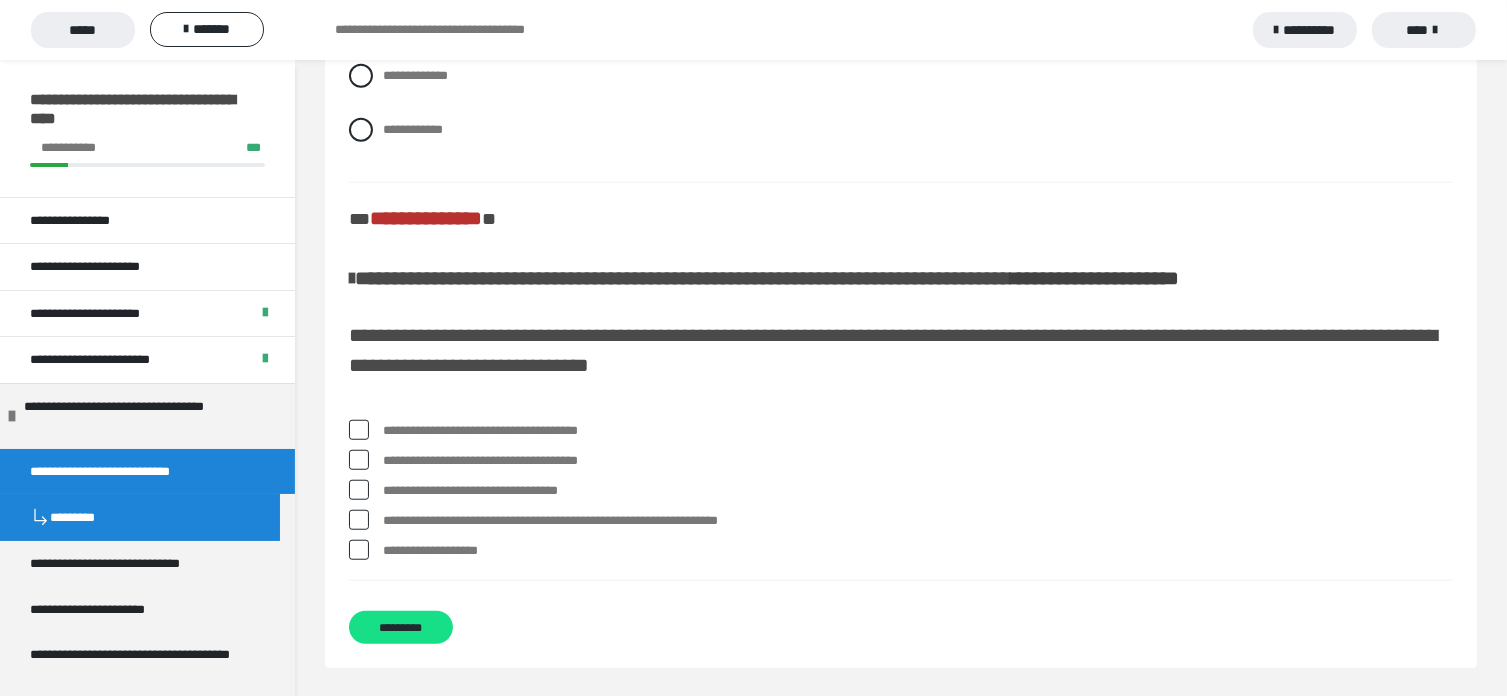 click at bounding box center (359, 460) 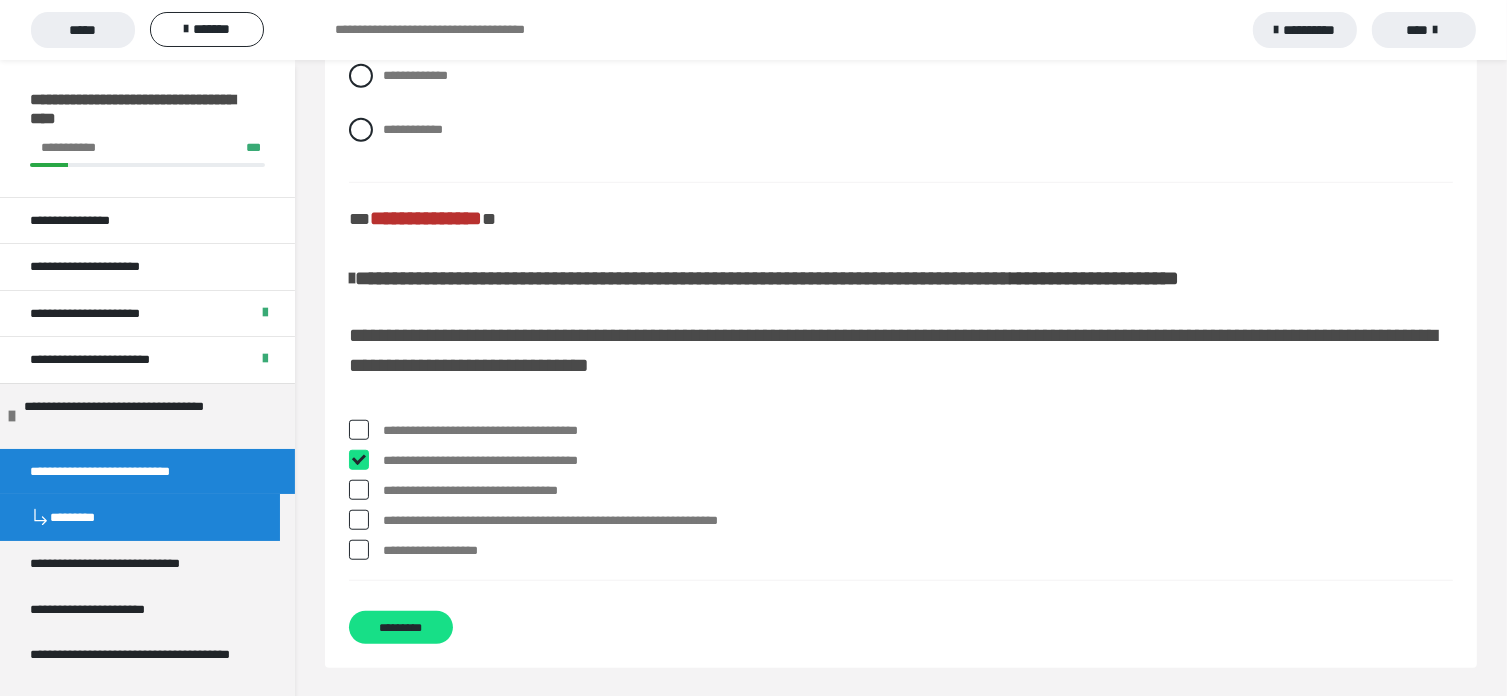 checkbox on "****" 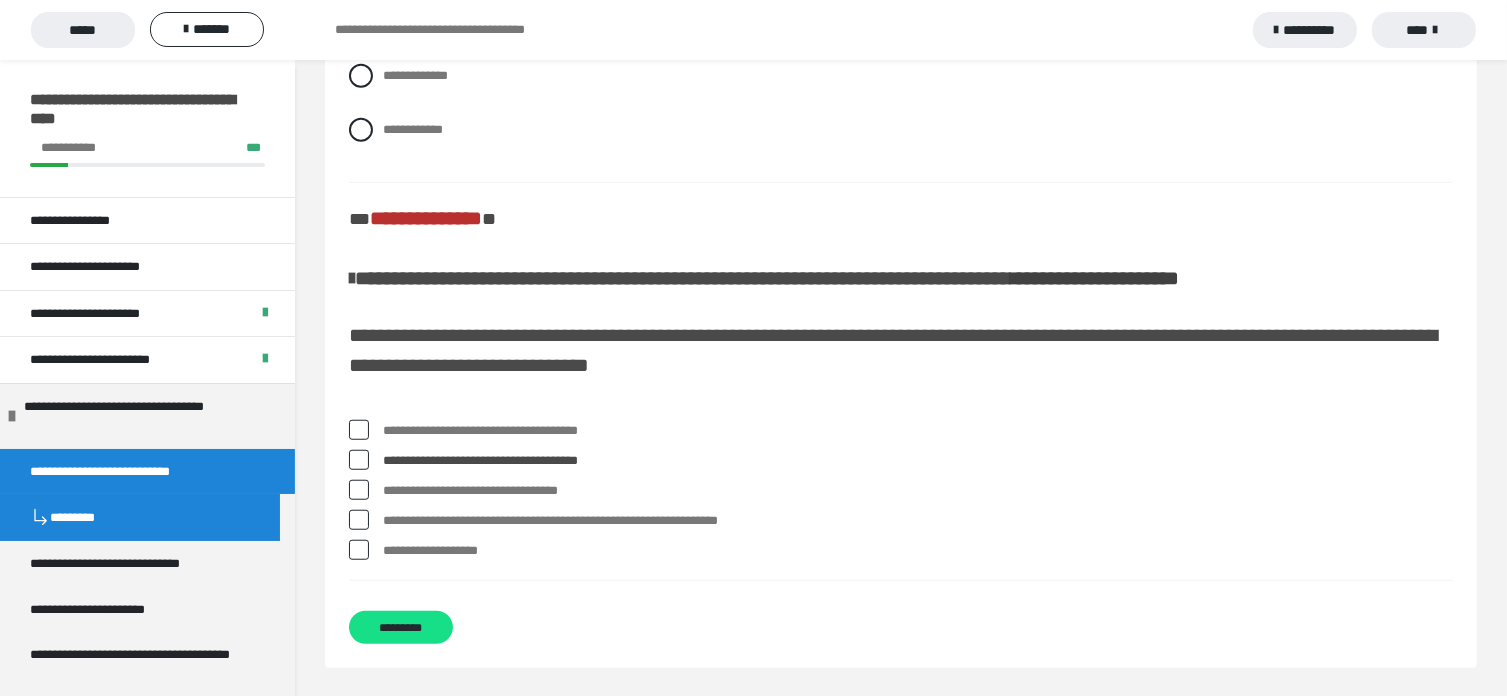 click at bounding box center (359, 520) 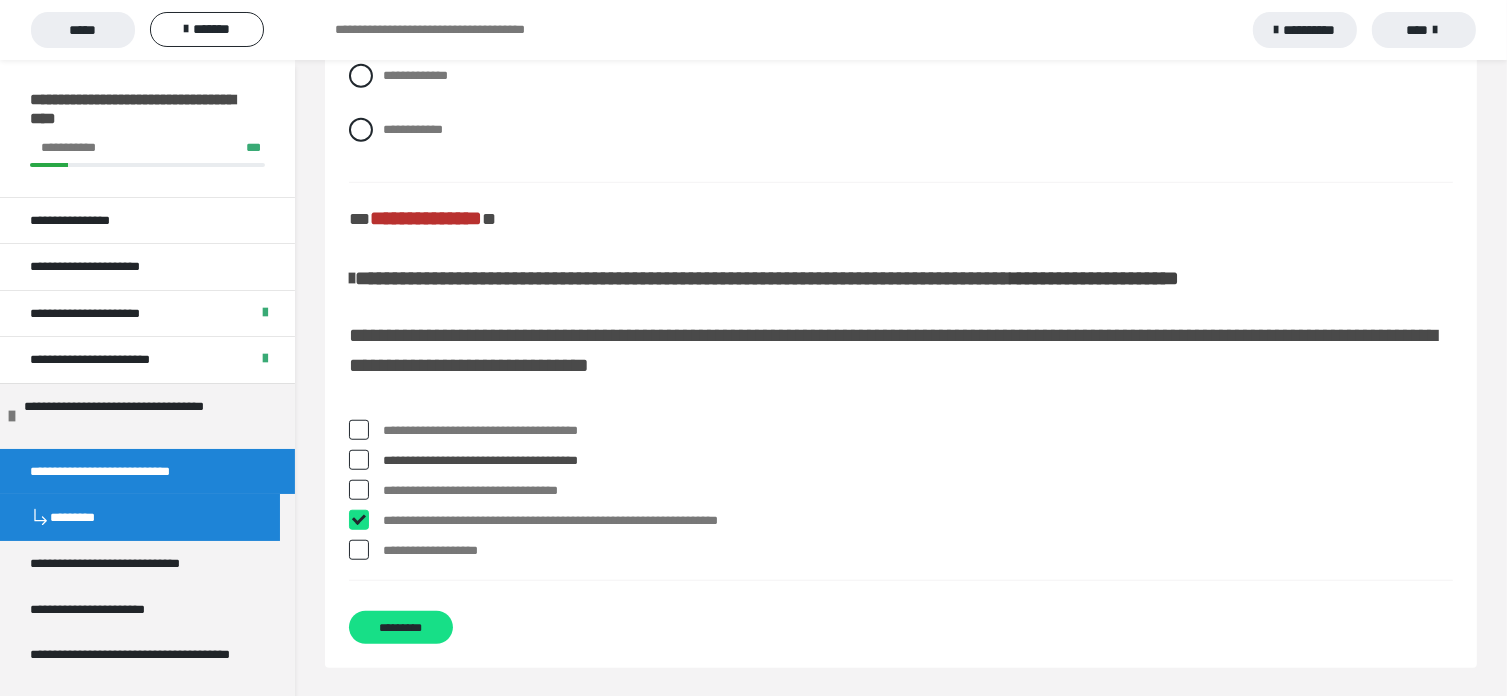 checkbox on "****" 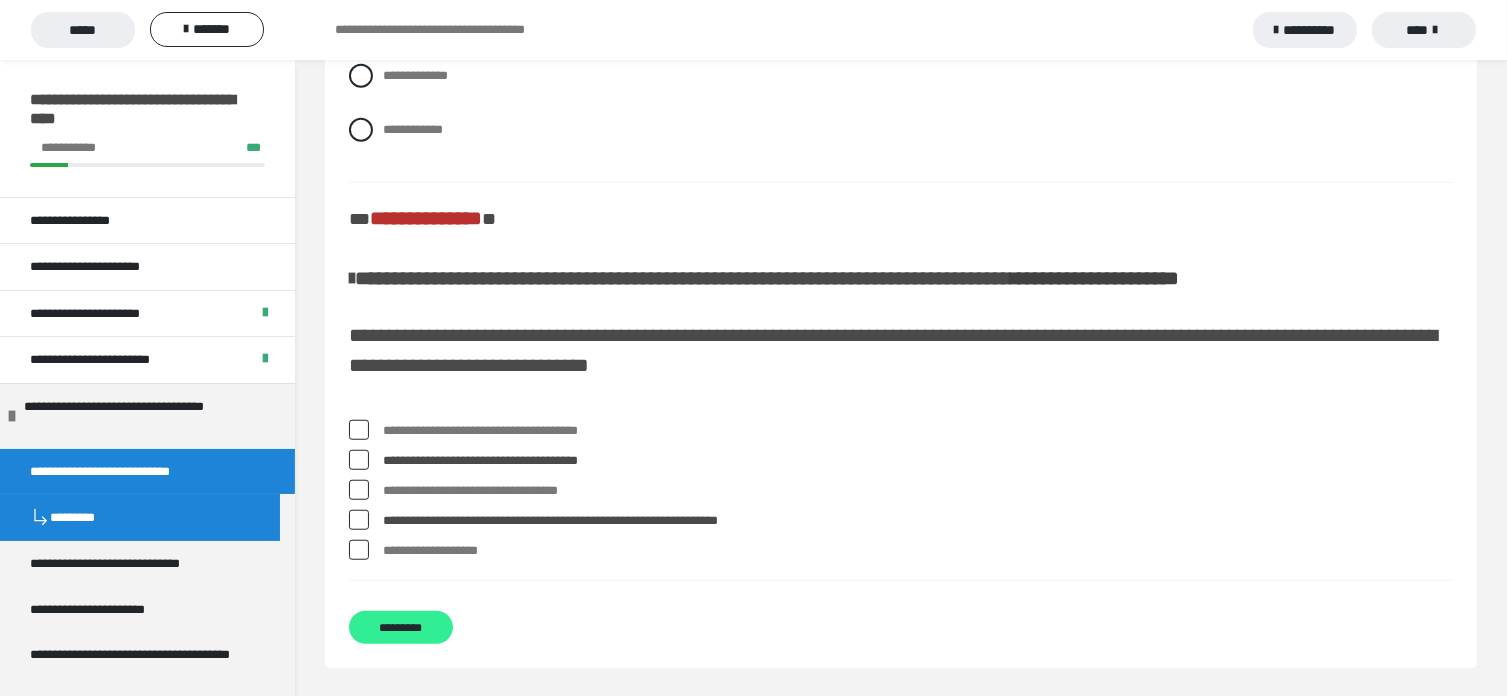 click on "*********" at bounding box center (401, 628) 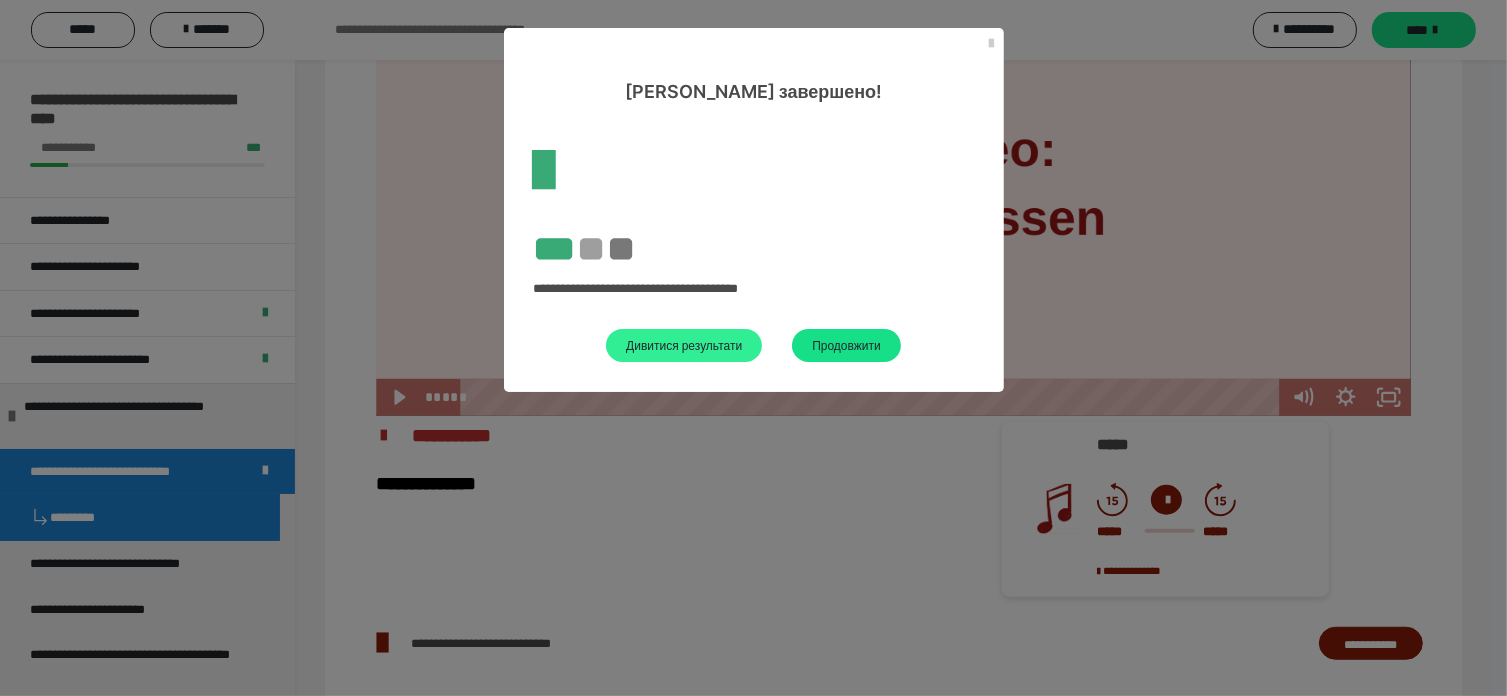 scroll, scrollTop: 1334, scrollLeft: 0, axis: vertical 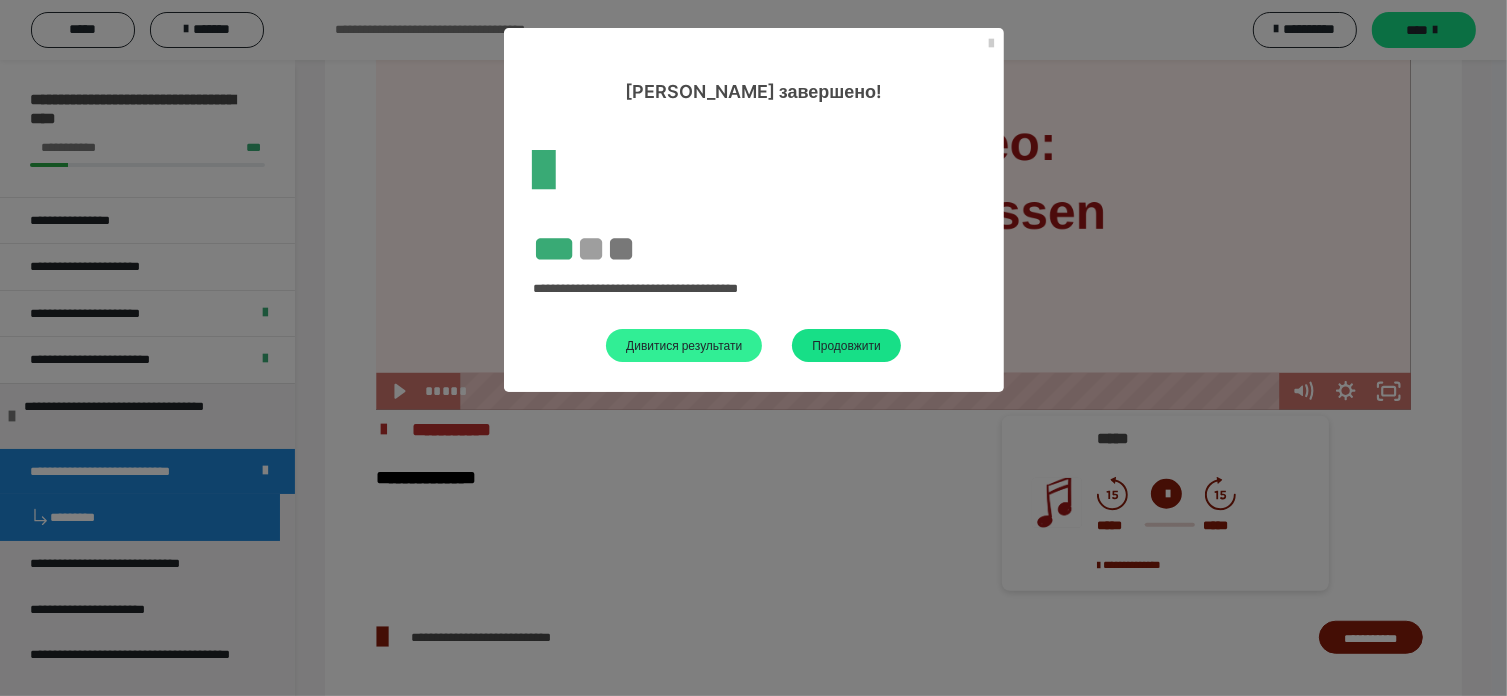 click on "Дивитися результати" at bounding box center [684, 345] 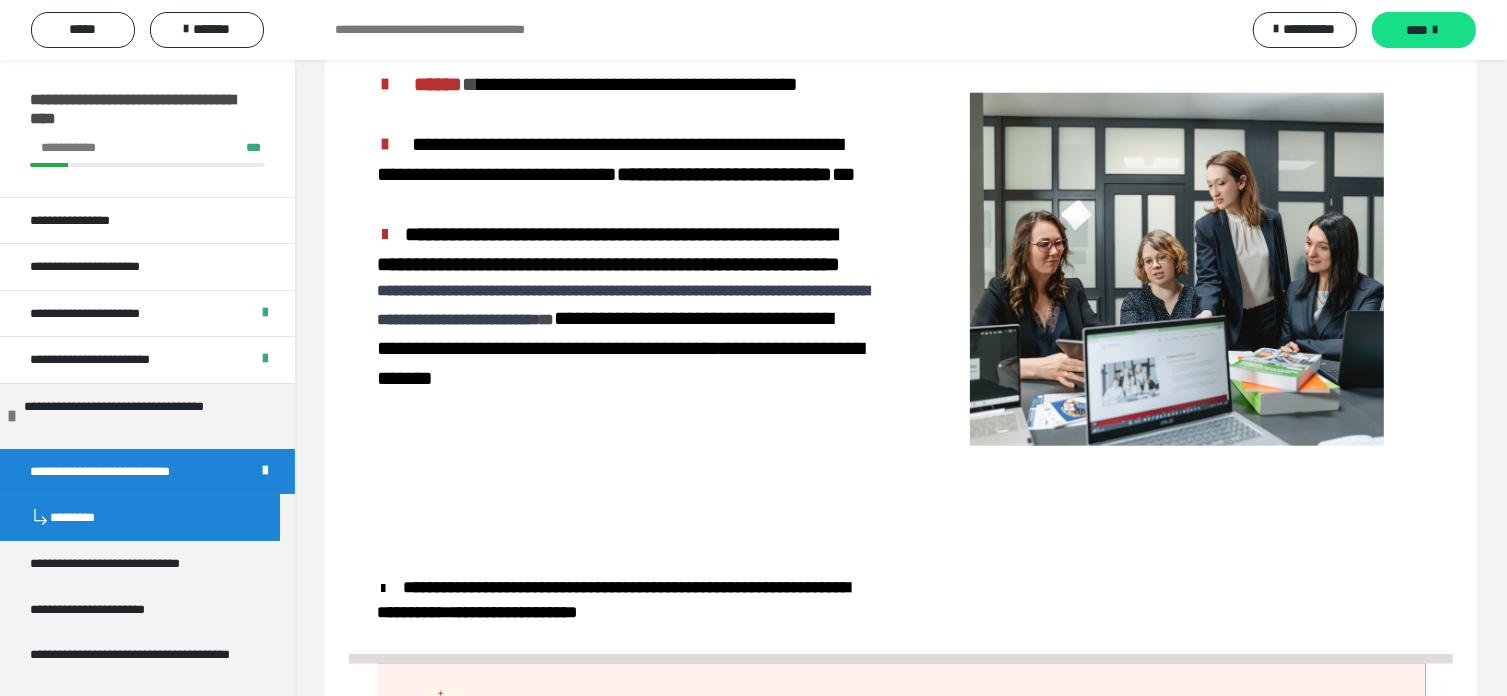 scroll, scrollTop: 2000, scrollLeft: 0, axis: vertical 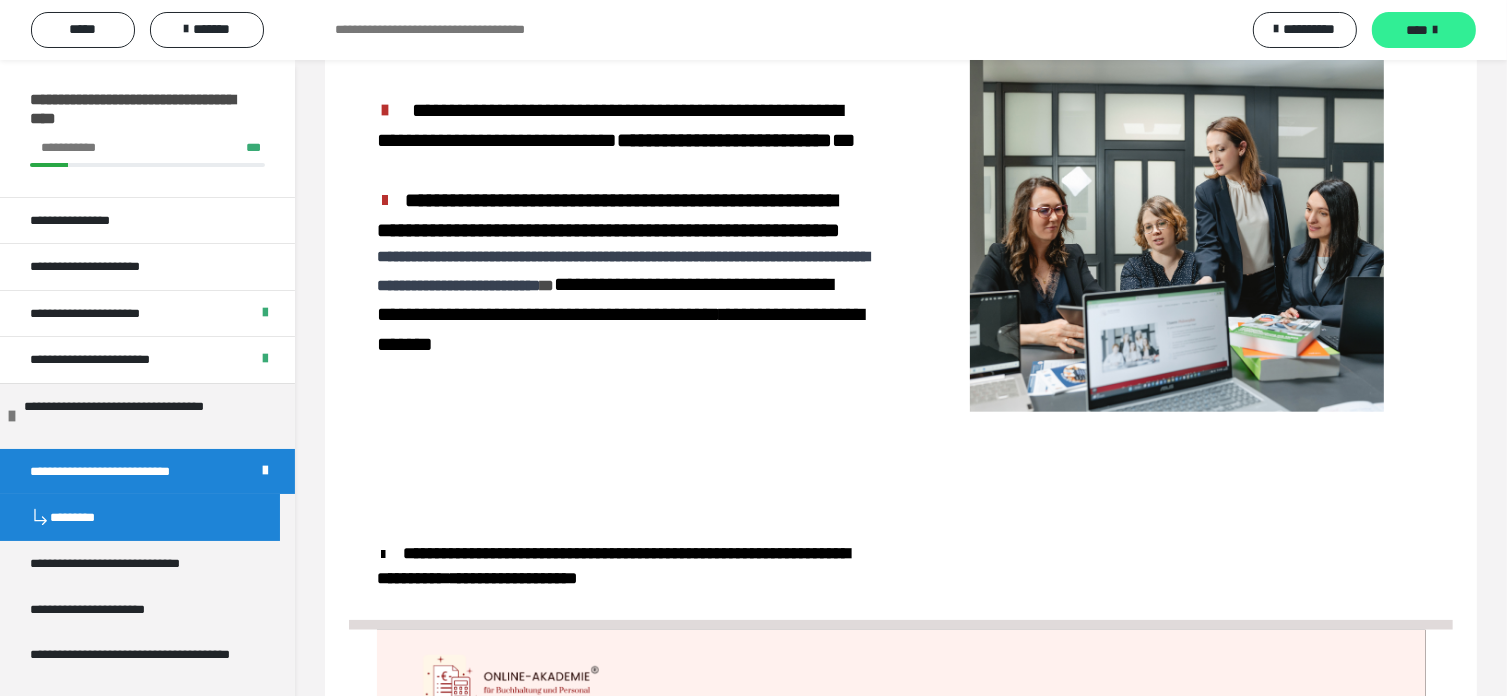 click on "****" at bounding box center (1417, 30) 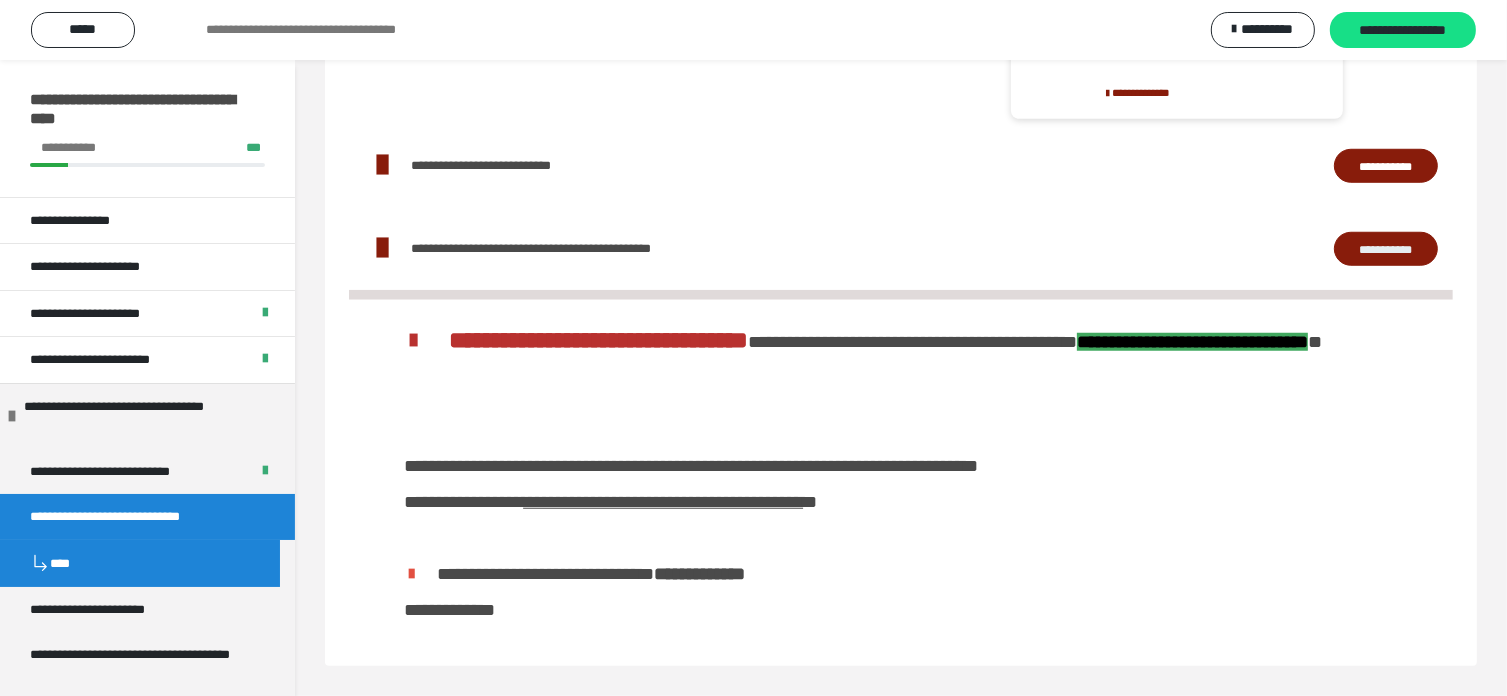 scroll, scrollTop: 262, scrollLeft: 0, axis: vertical 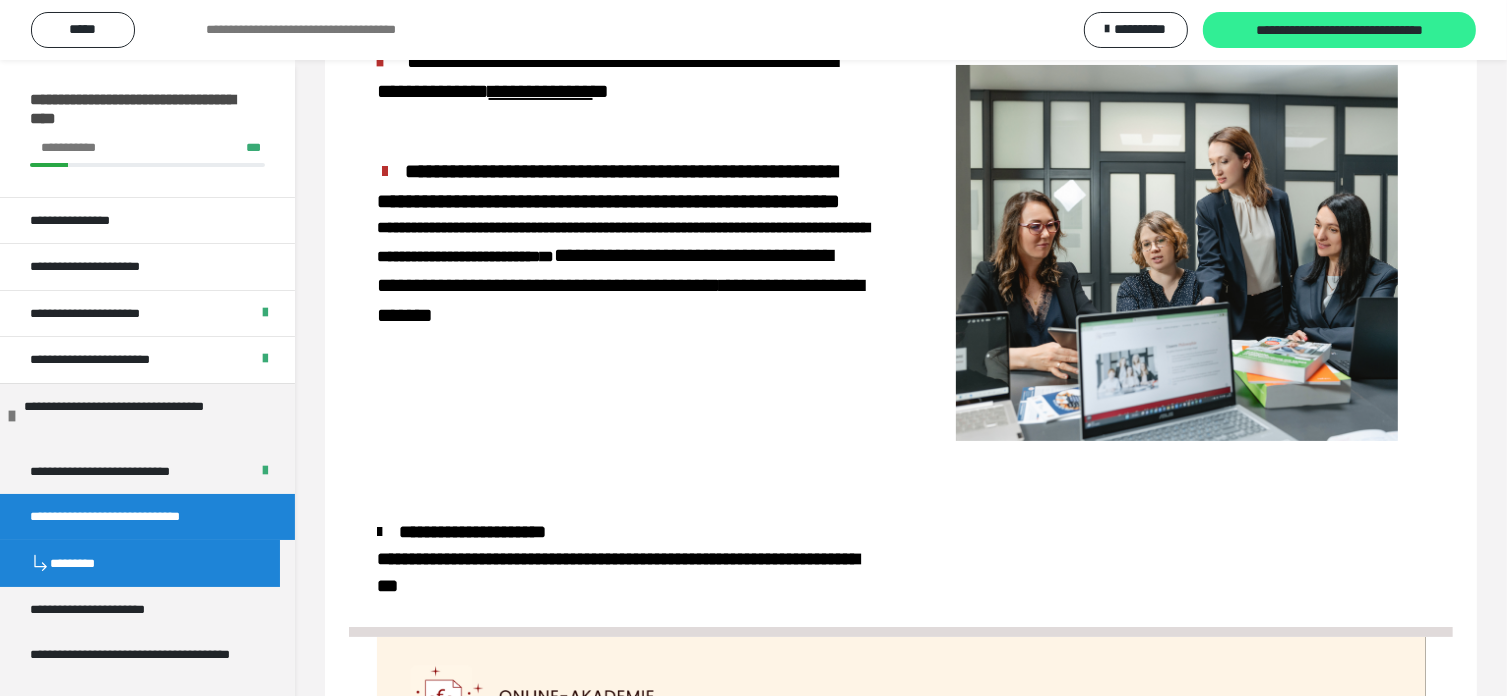 click on "**********" at bounding box center (1339, 30) 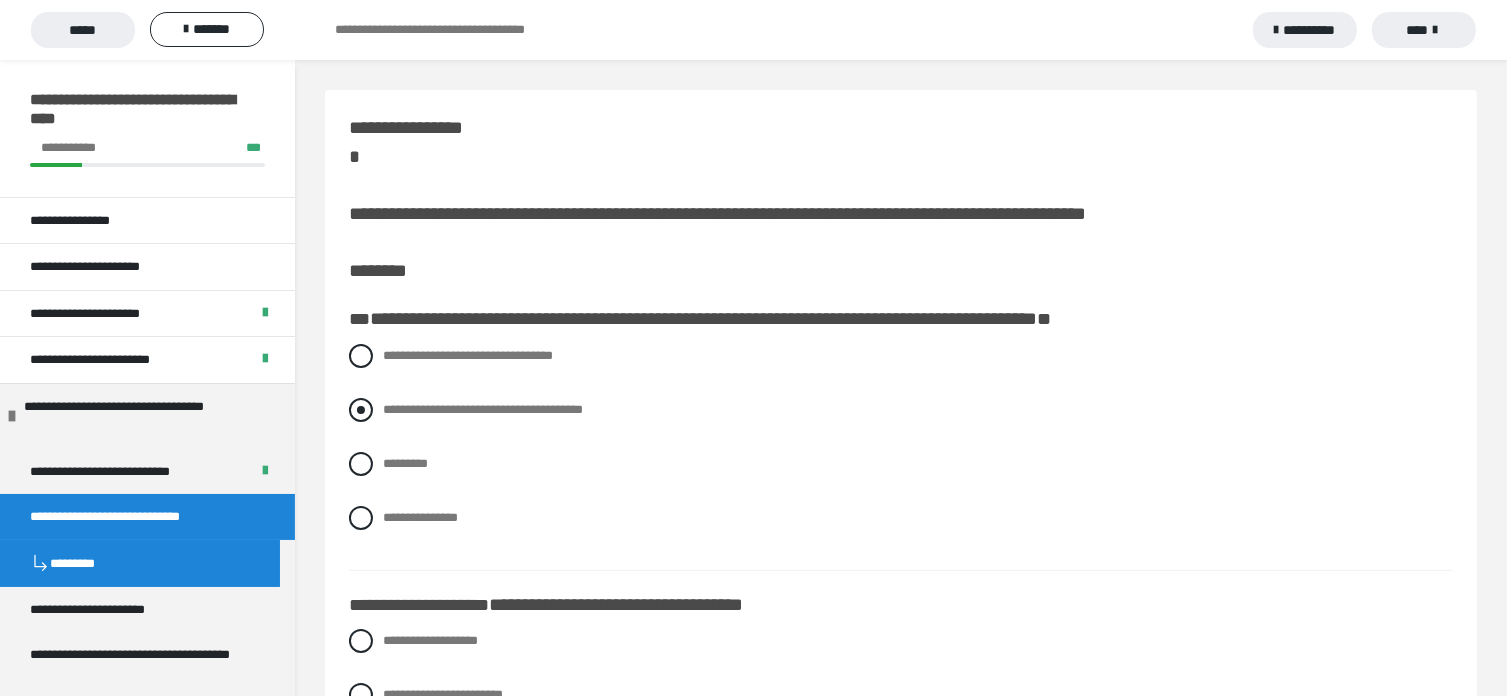click at bounding box center [361, 410] 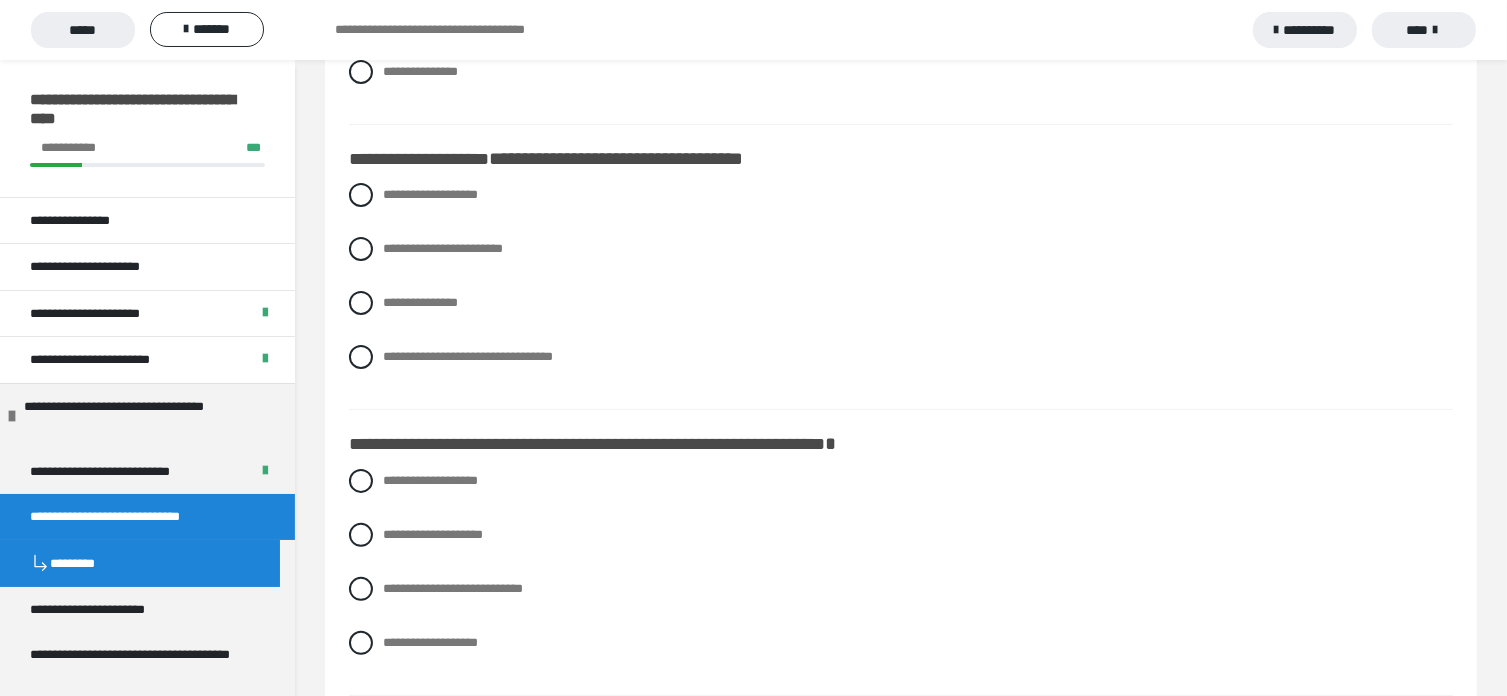 scroll, scrollTop: 500, scrollLeft: 0, axis: vertical 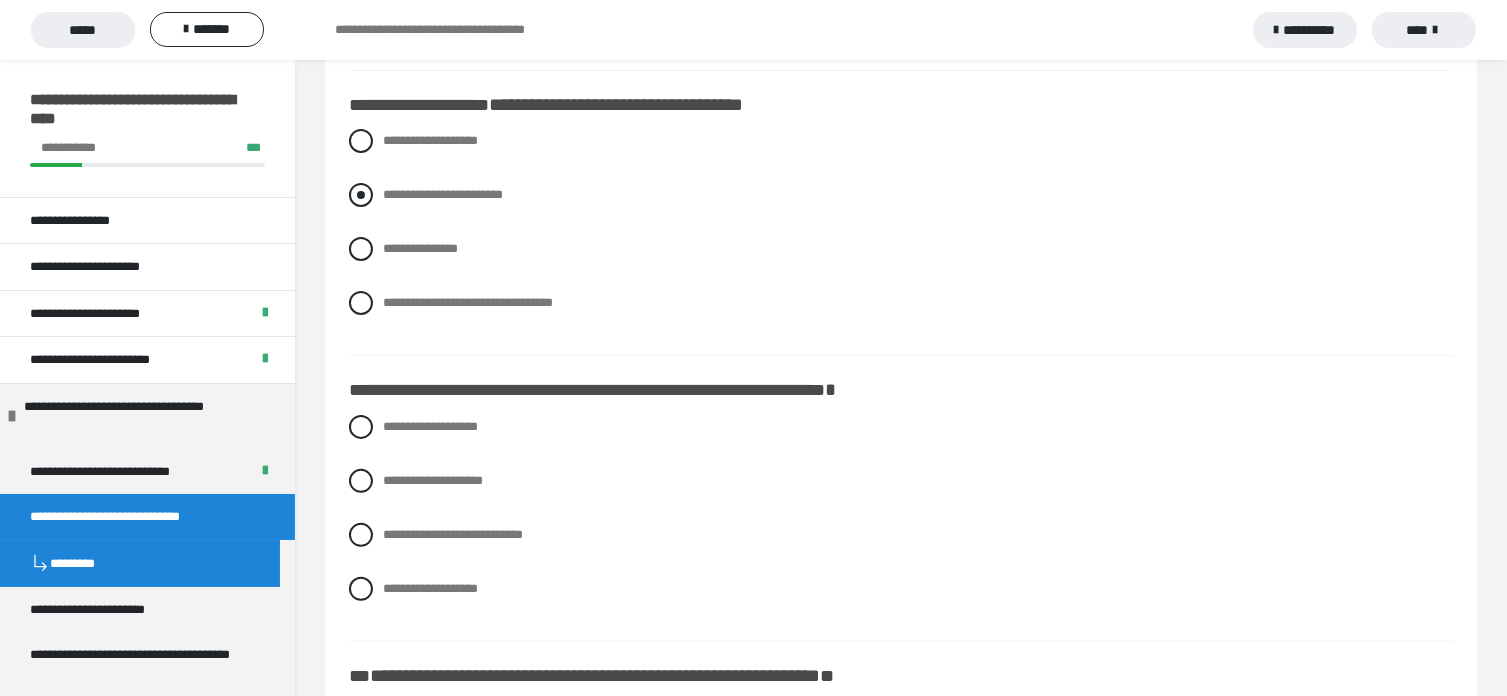 click at bounding box center [361, 195] 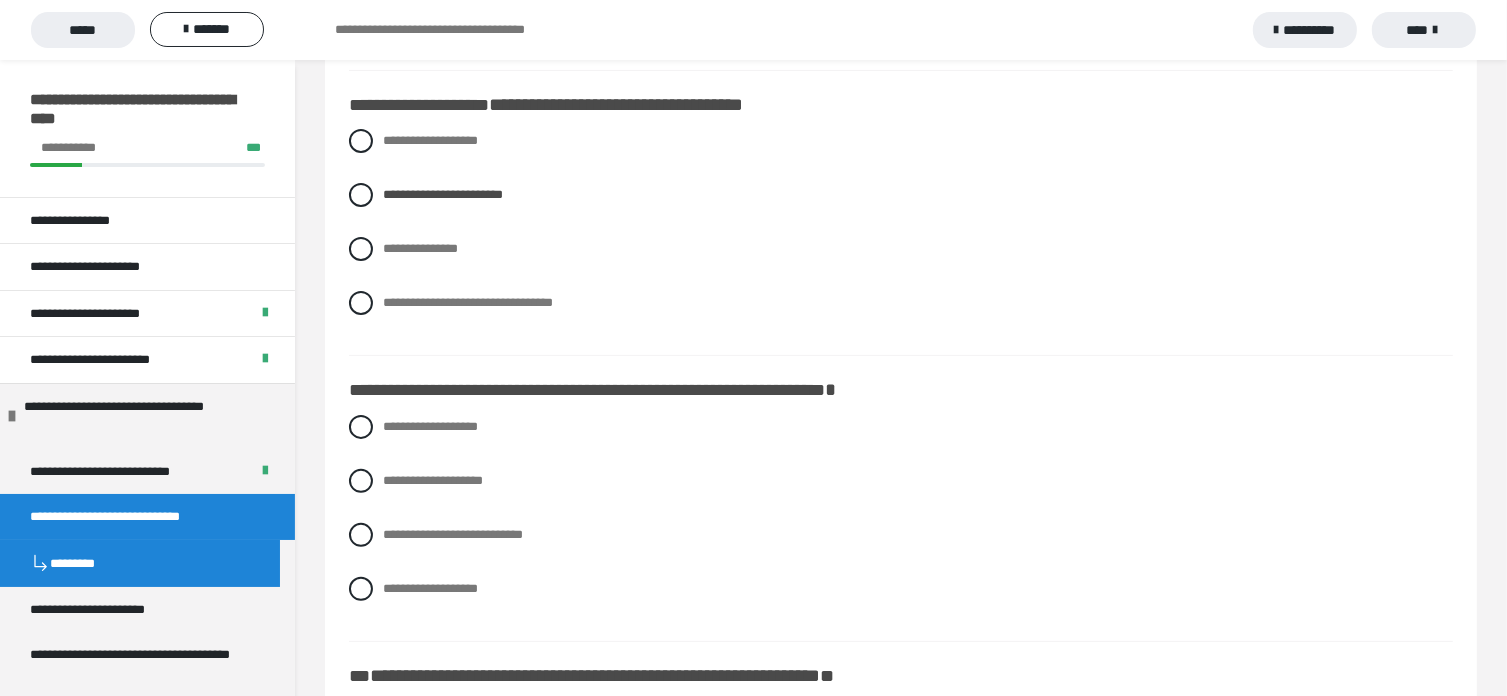 scroll, scrollTop: 600, scrollLeft: 0, axis: vertical 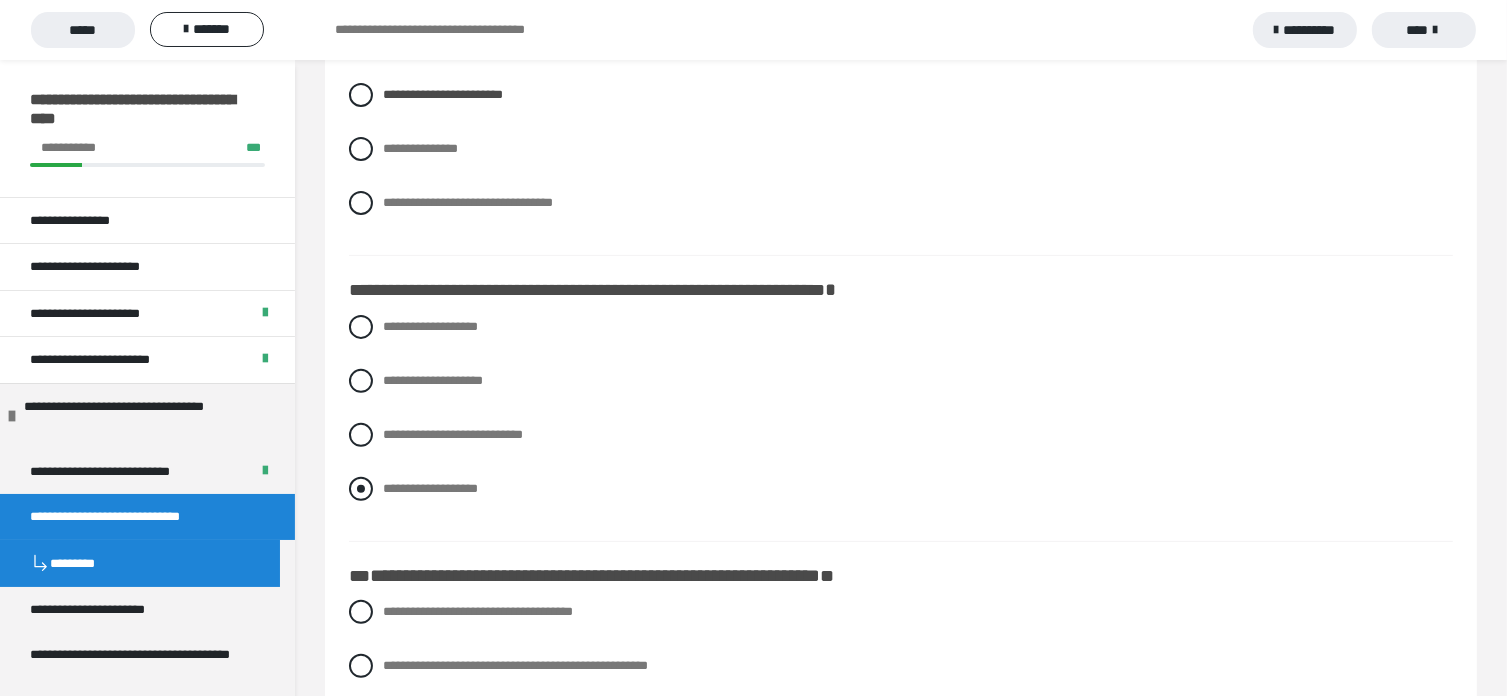 click at bounding box center [361, 489] 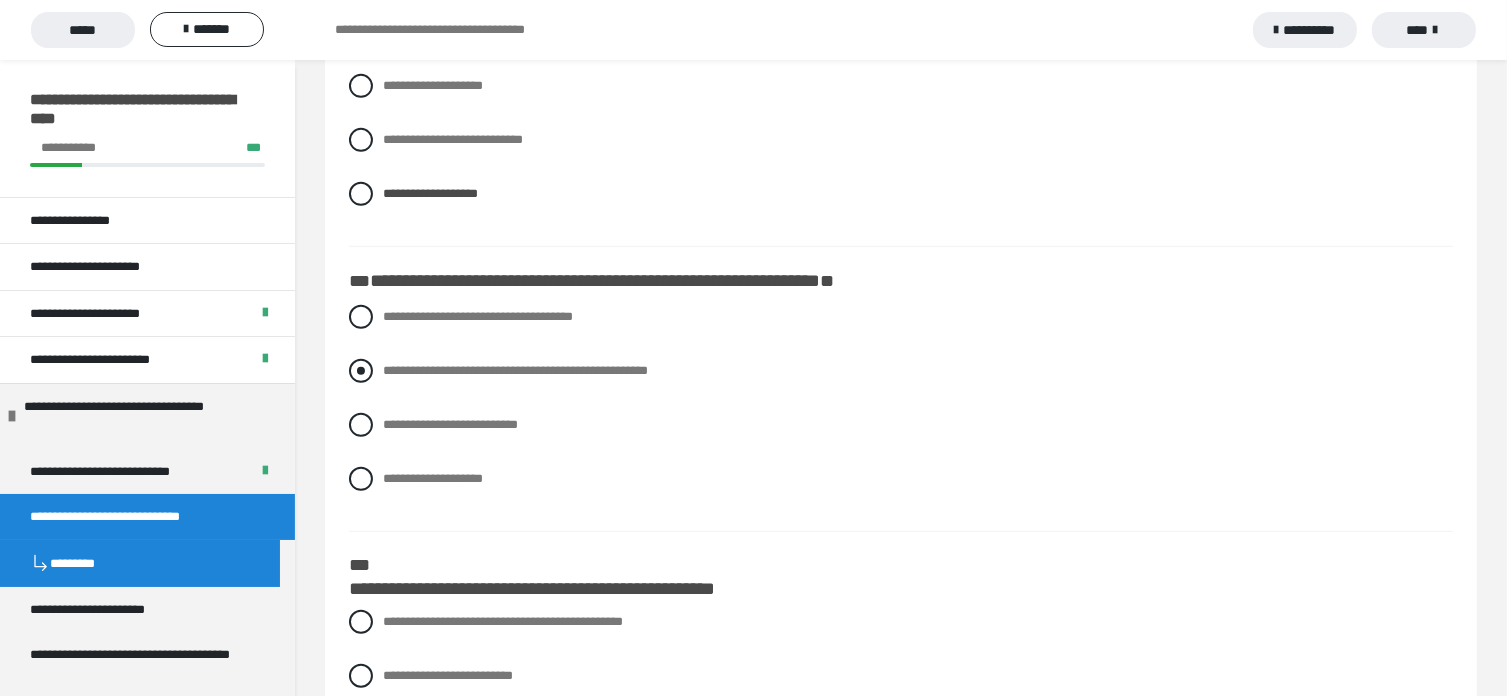 scroll, scrollTop: 900, scrollLeft: 0, axis: vertical 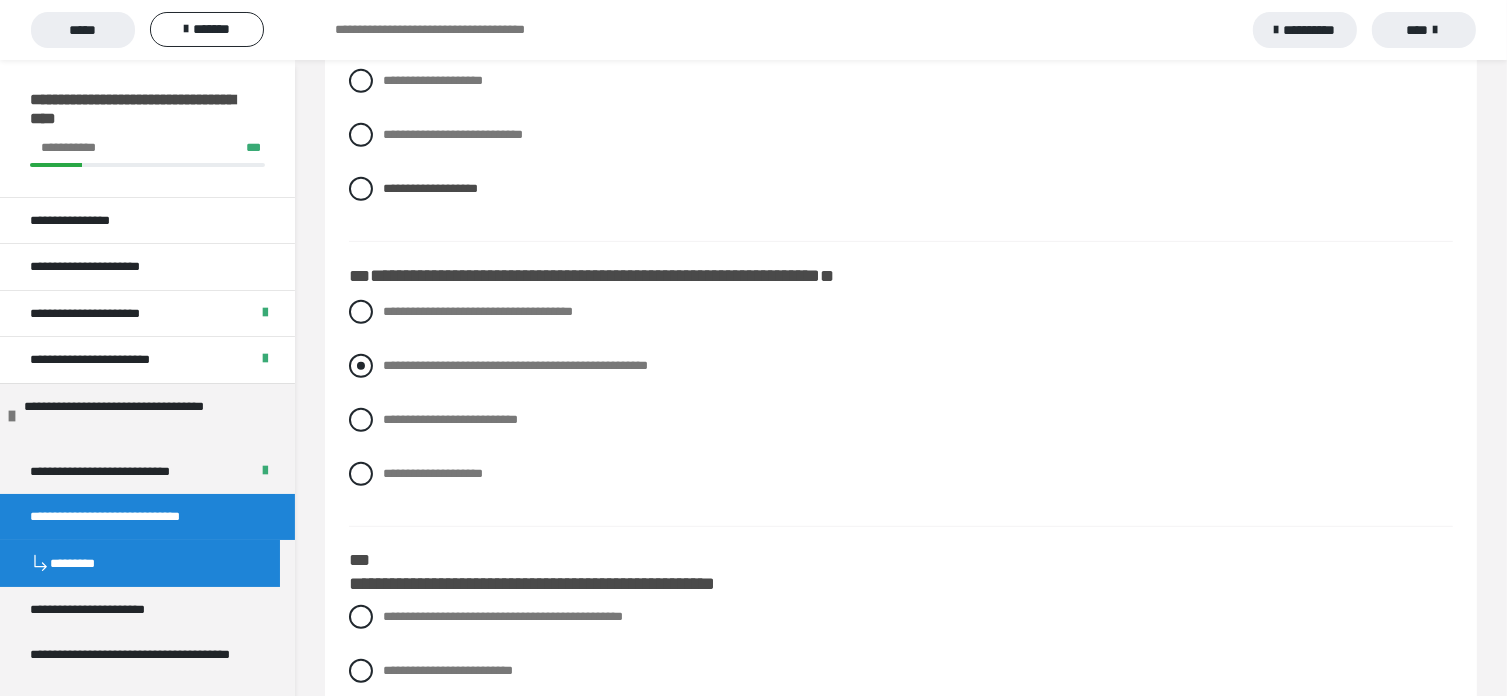 click at bounding box center (361, 366) 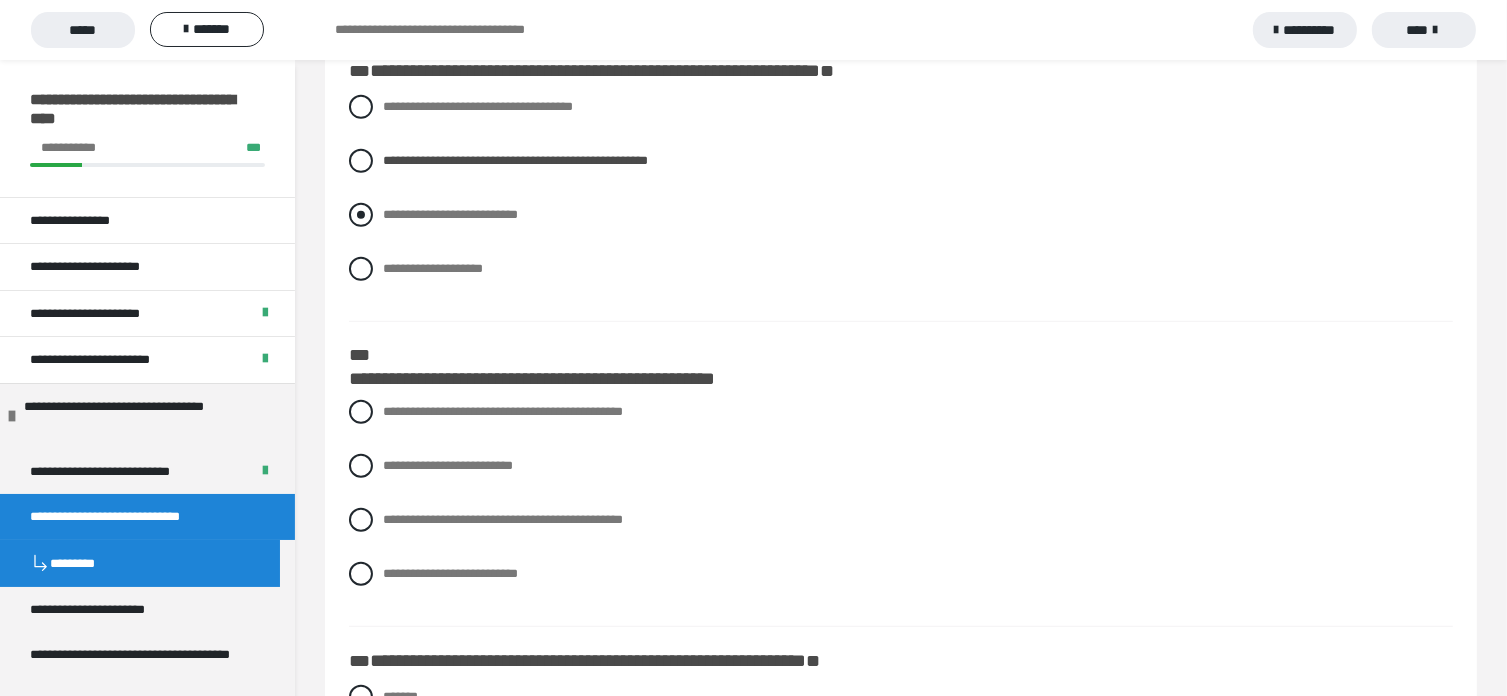 scroll, scrollTop: 1200, scrollLeft: 0, axis: vertical 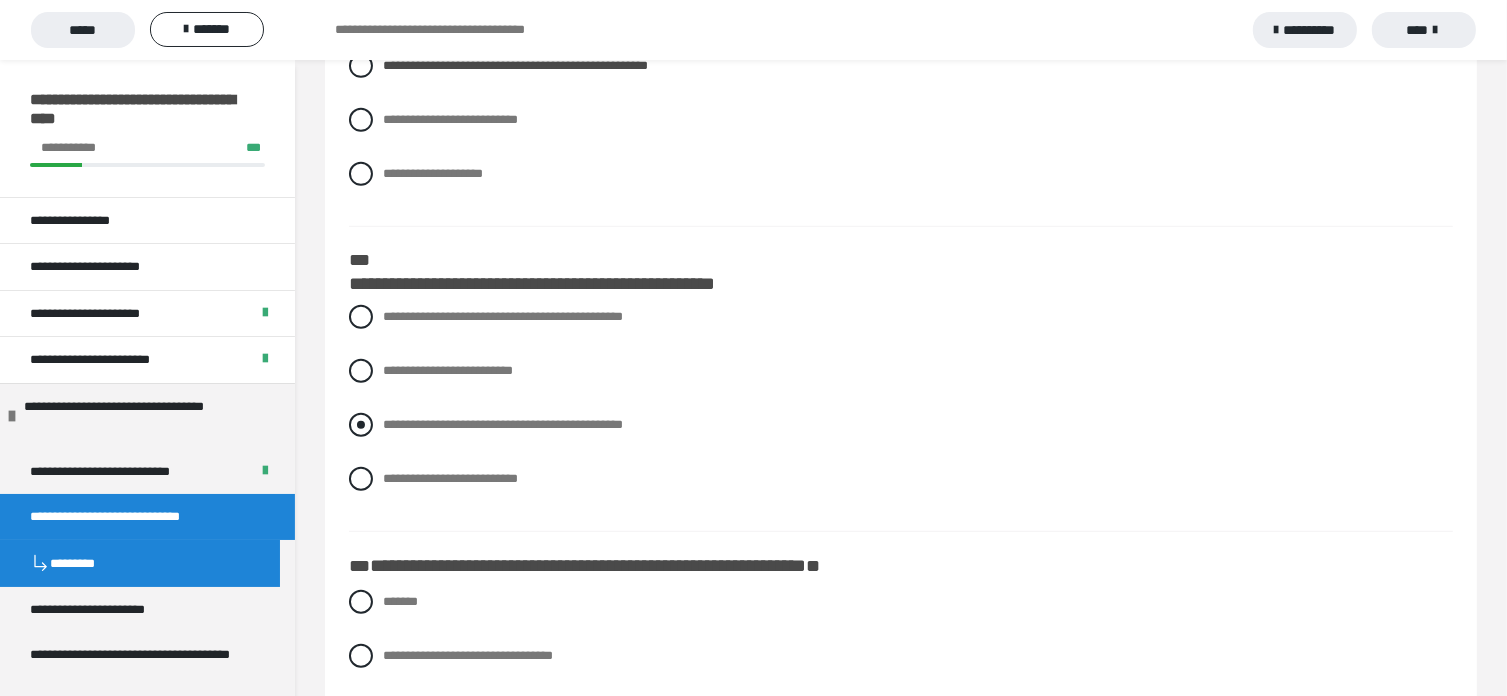 click at bounding box center [361, 425] 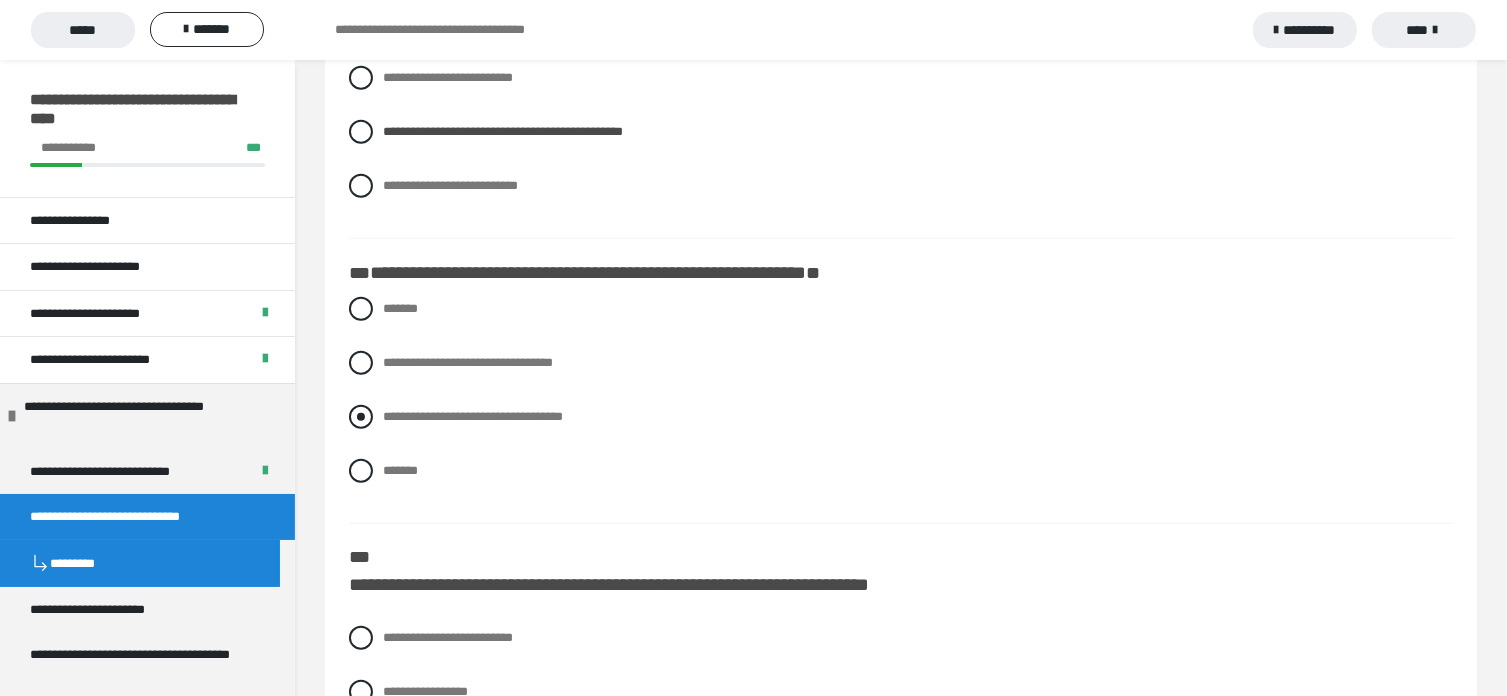 scroll, scrollTop: 1500, scrollLeft: 0, axis: vertical 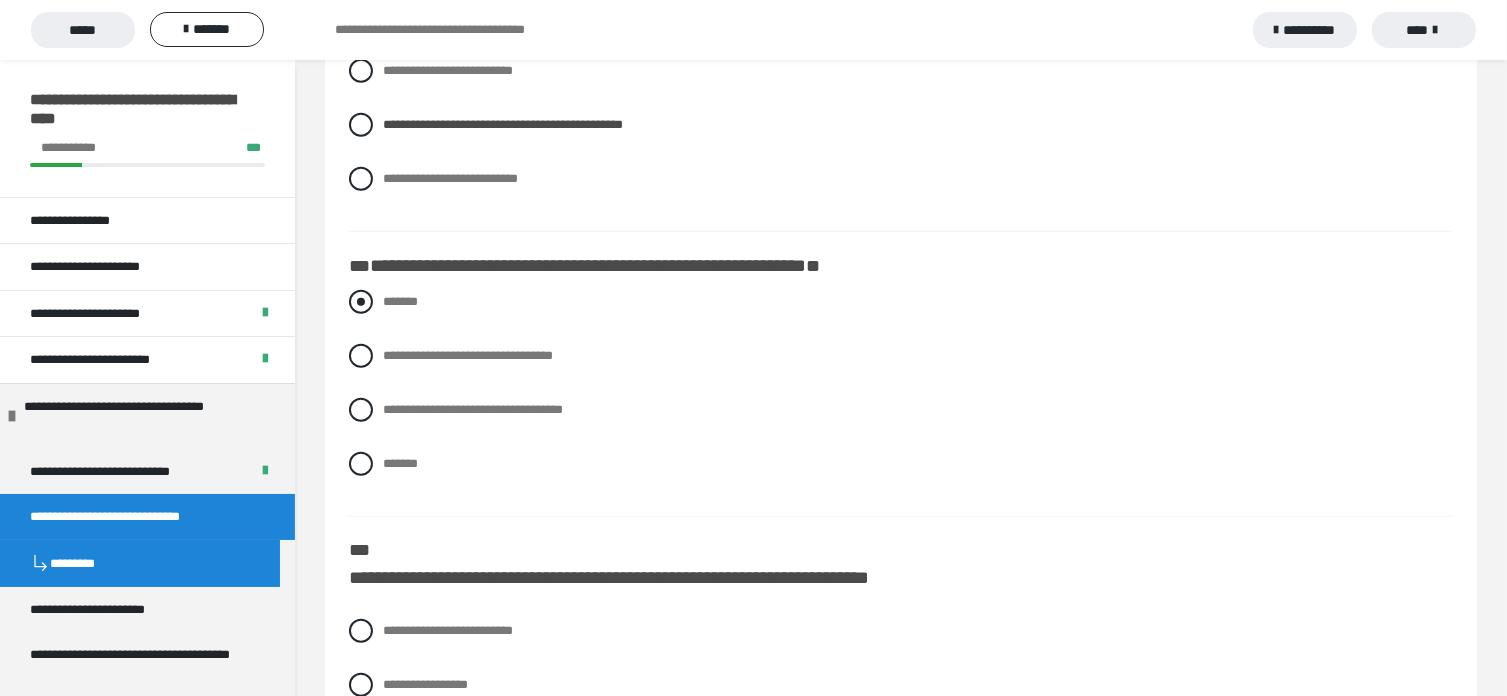 click at bounding box center [361, 302] 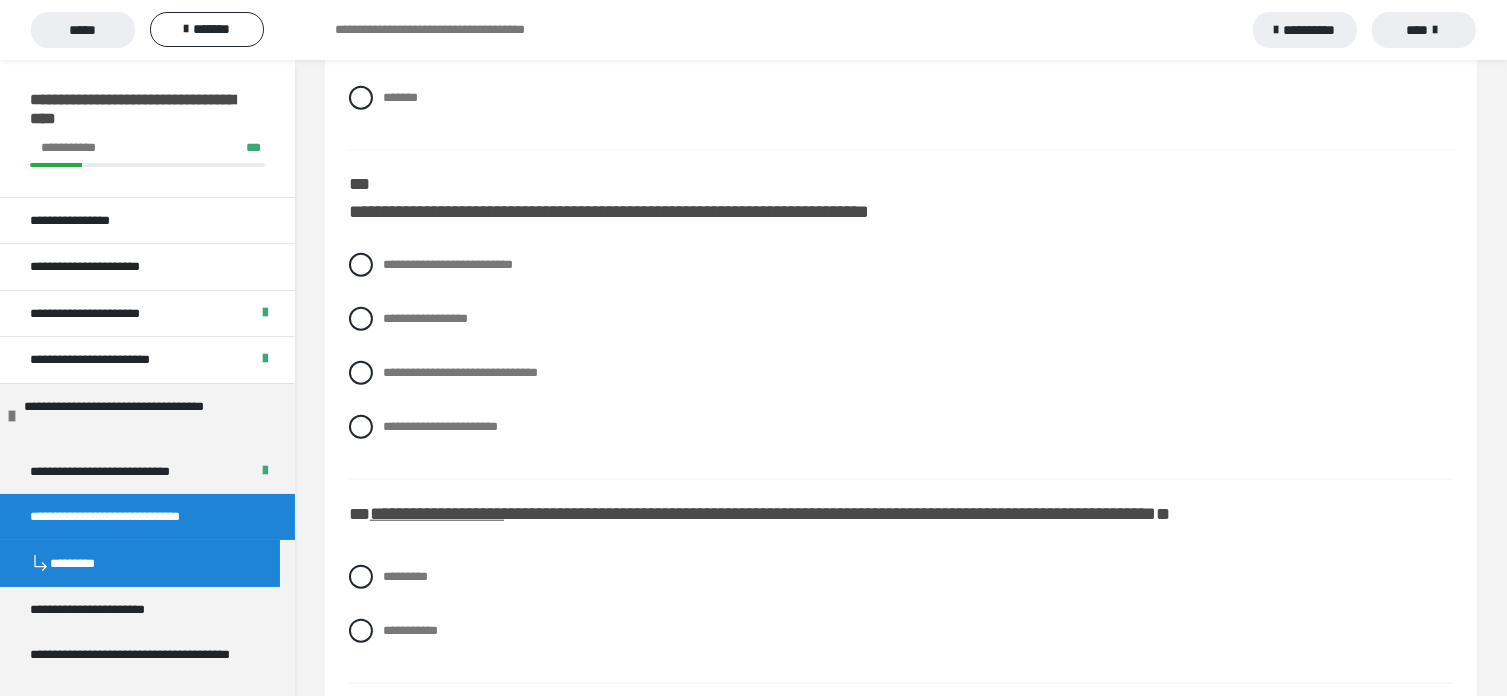 scroll, scrollTop: 1900, scrollLeft: 0, axis: vertical 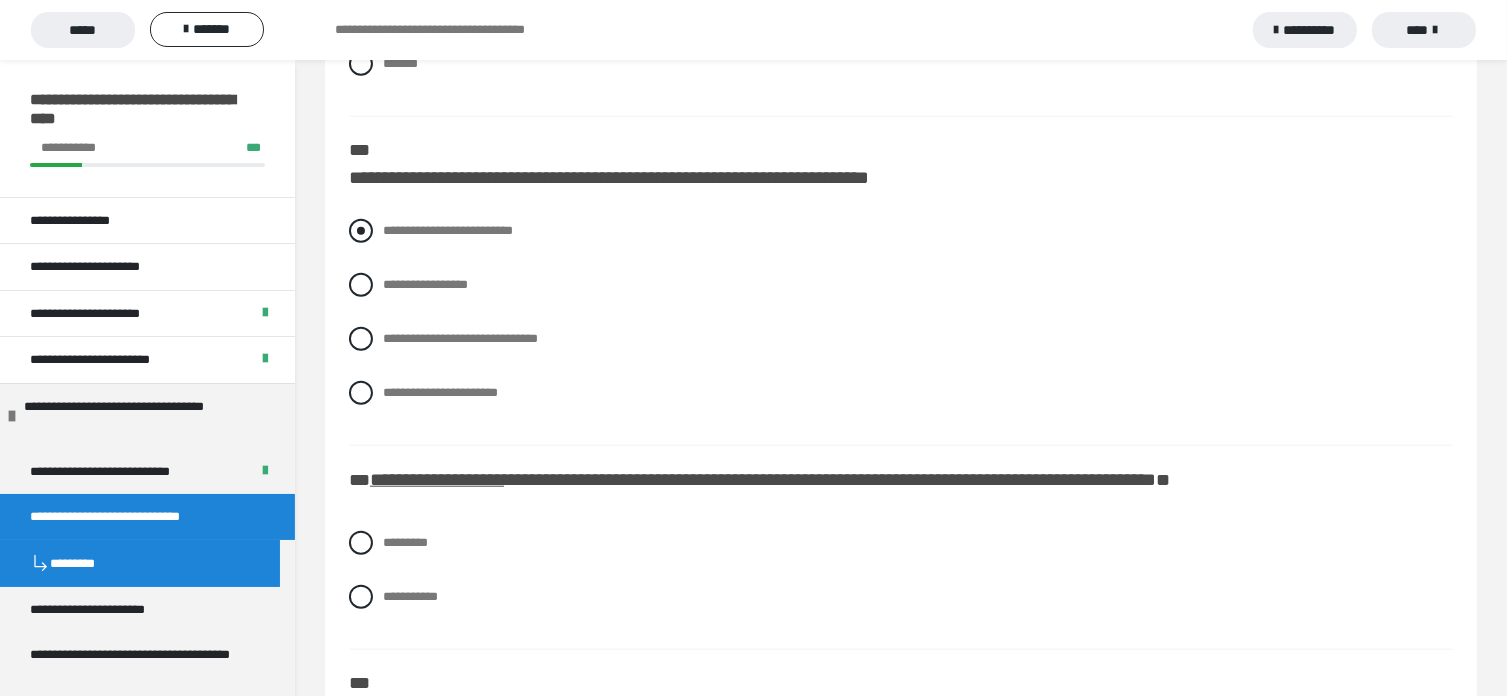 click at bounding box center (361, 231) 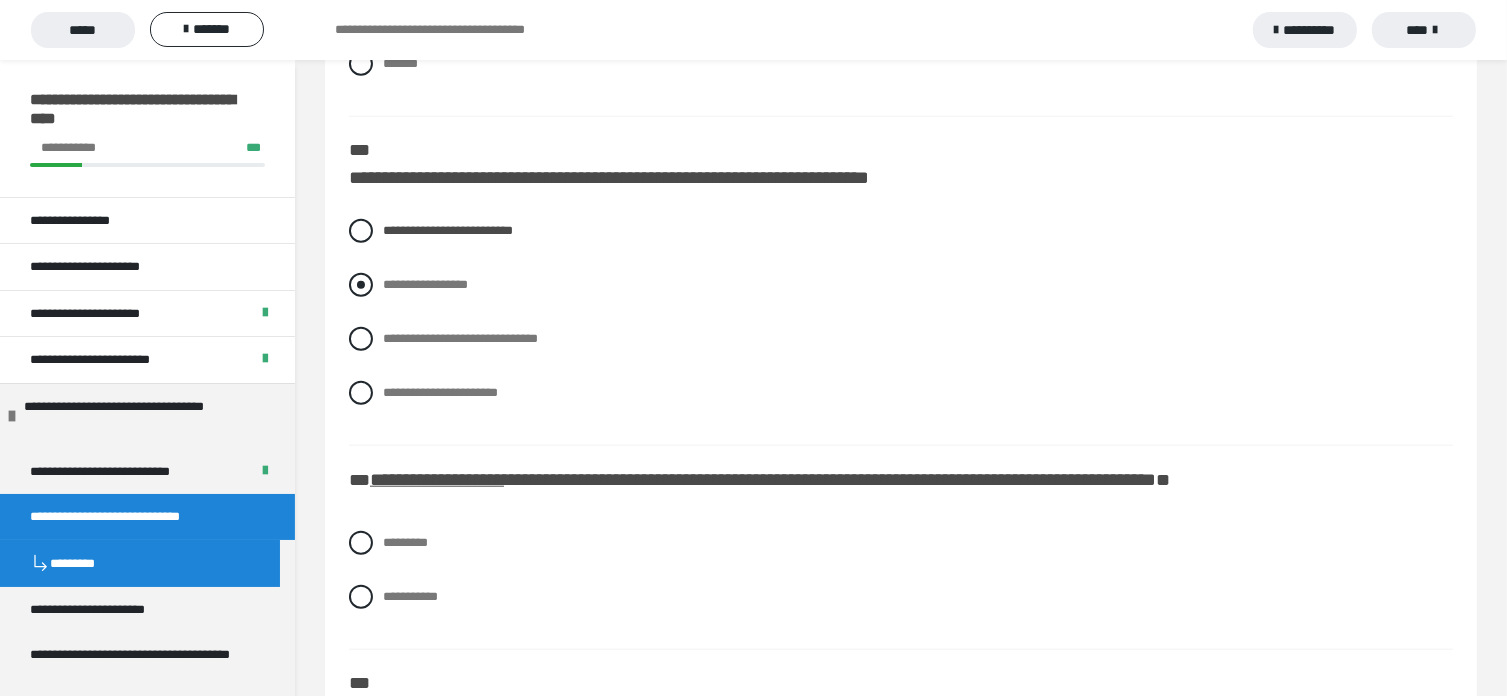 click at bounding box center [361, 285] 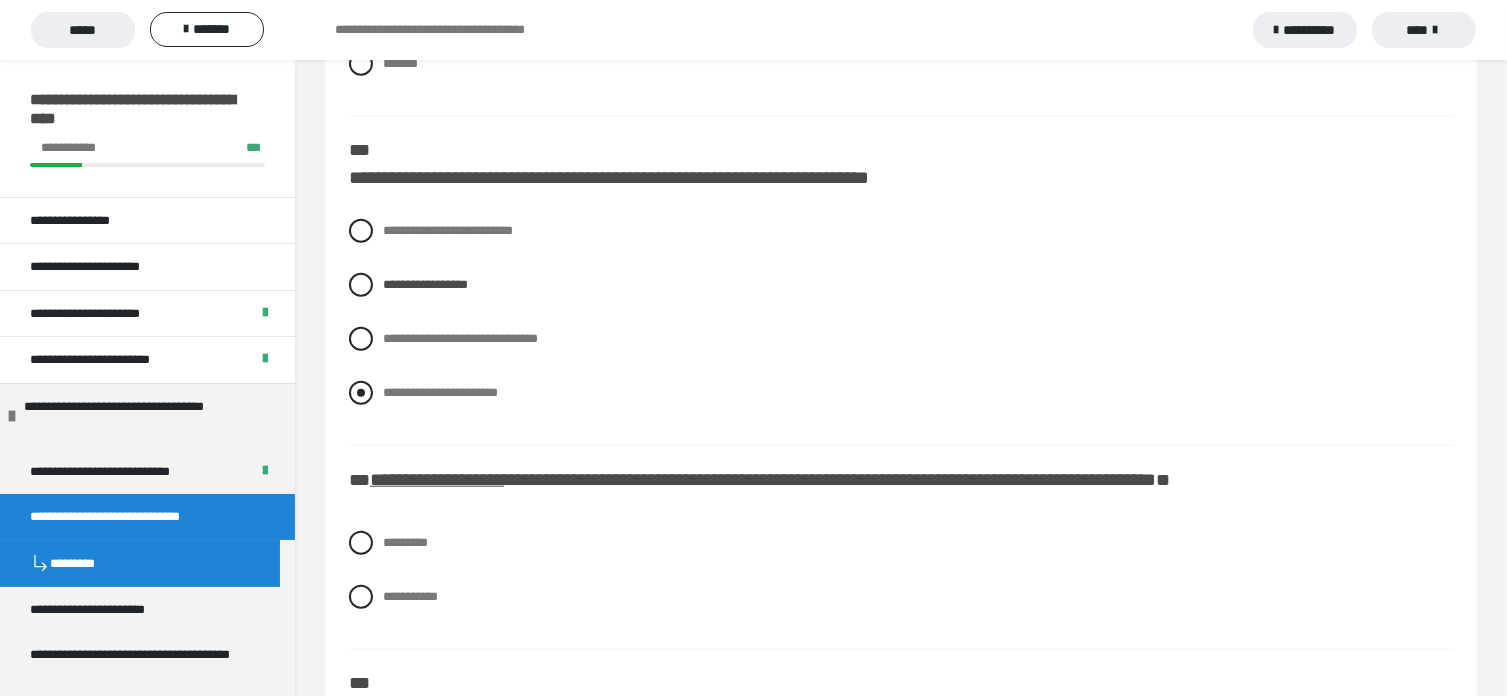 click at bounding box center [361, 393] 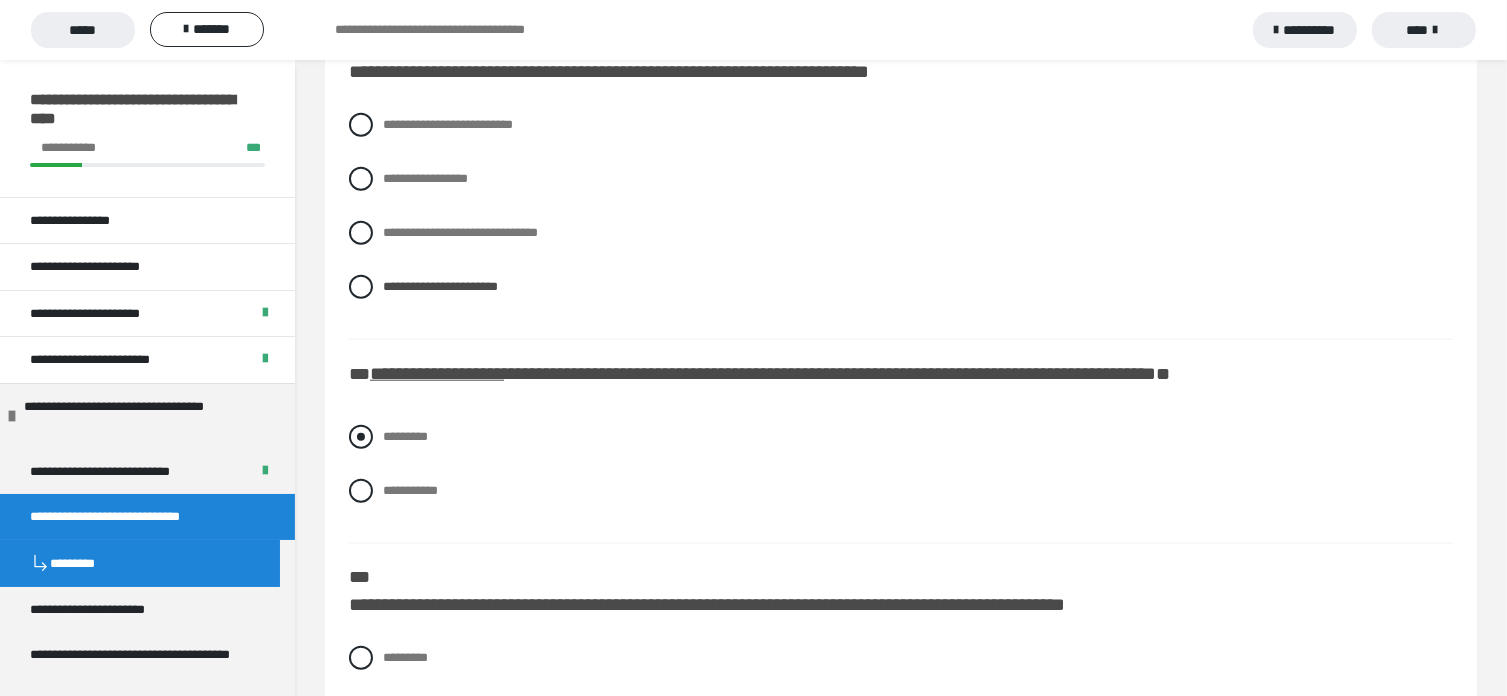 scroll, scrollTop: 2100, scrollLeft: 0, axis: vertical 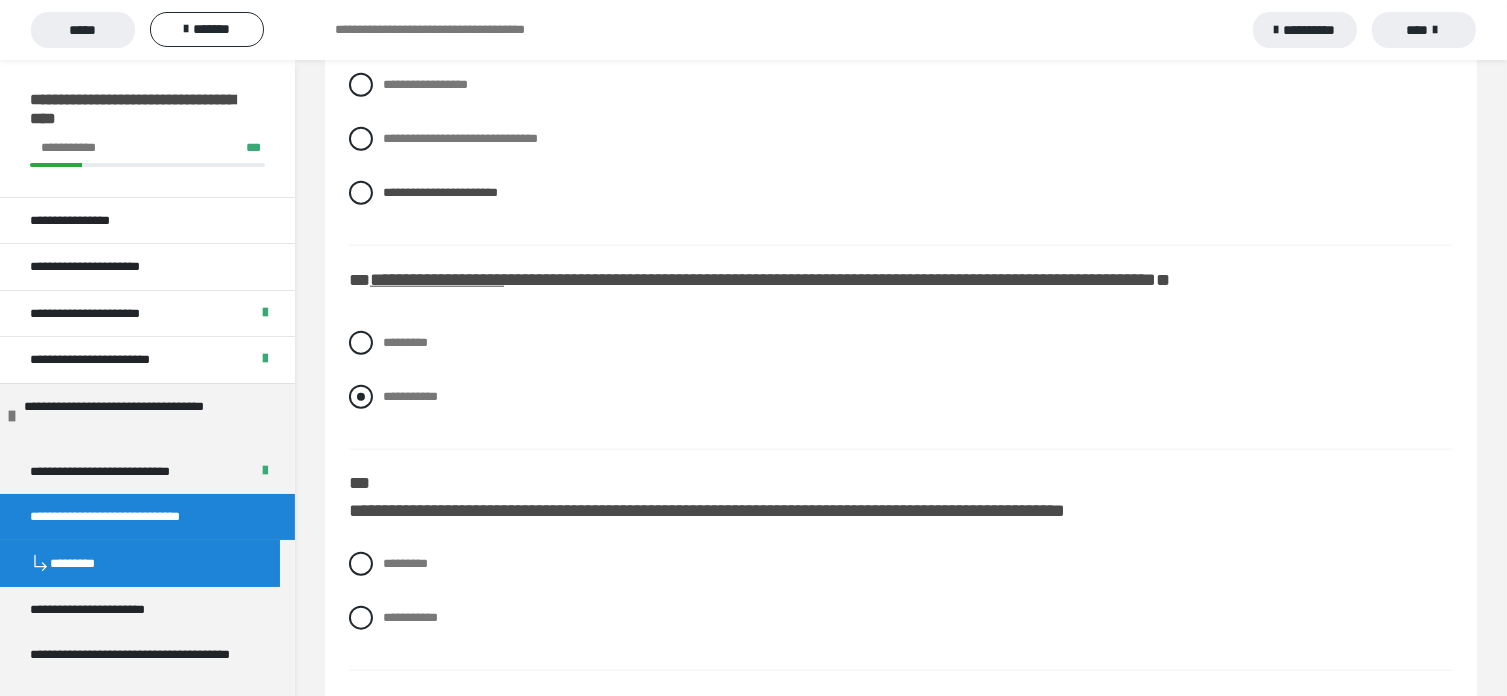 click at bounding box center [361, 397] 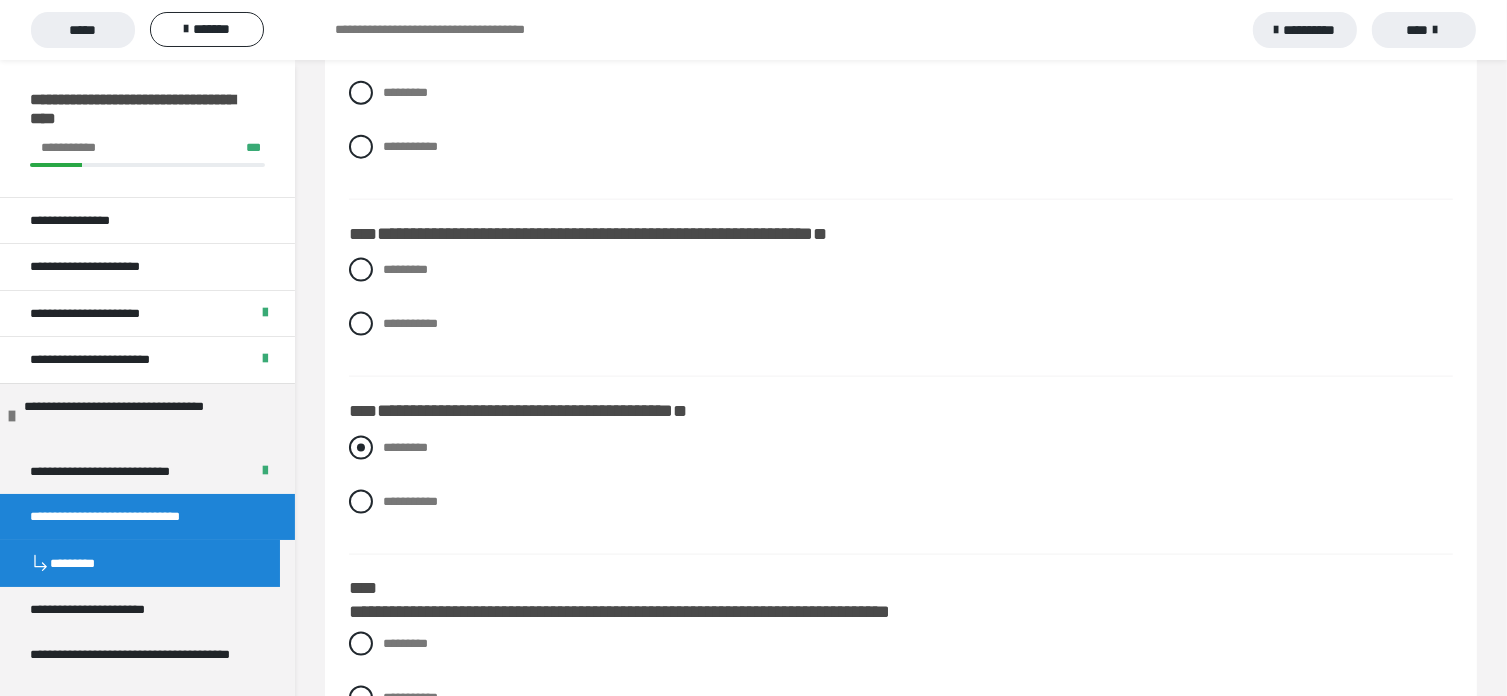 scroll, scrollTop: 2600, scrollLeft: 0, axis: vertical 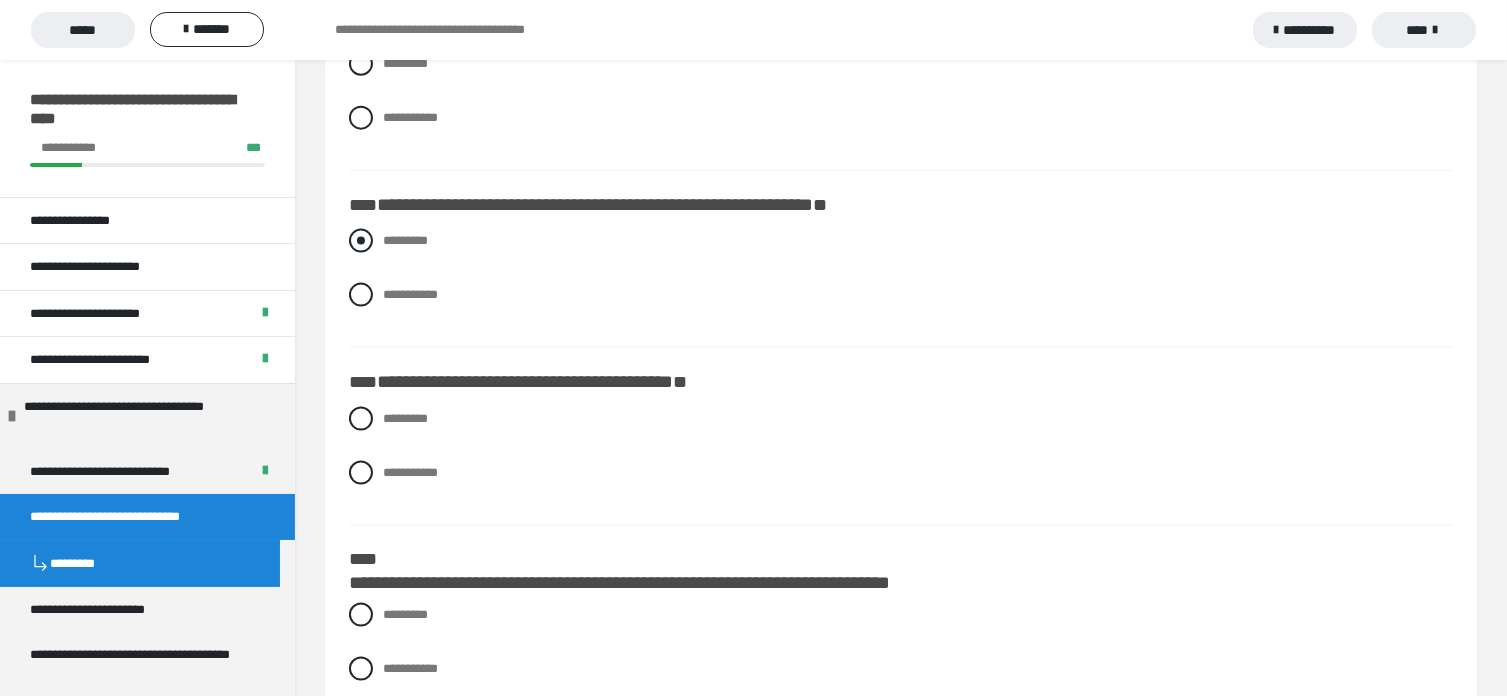 click at bounding box center (361, 241) 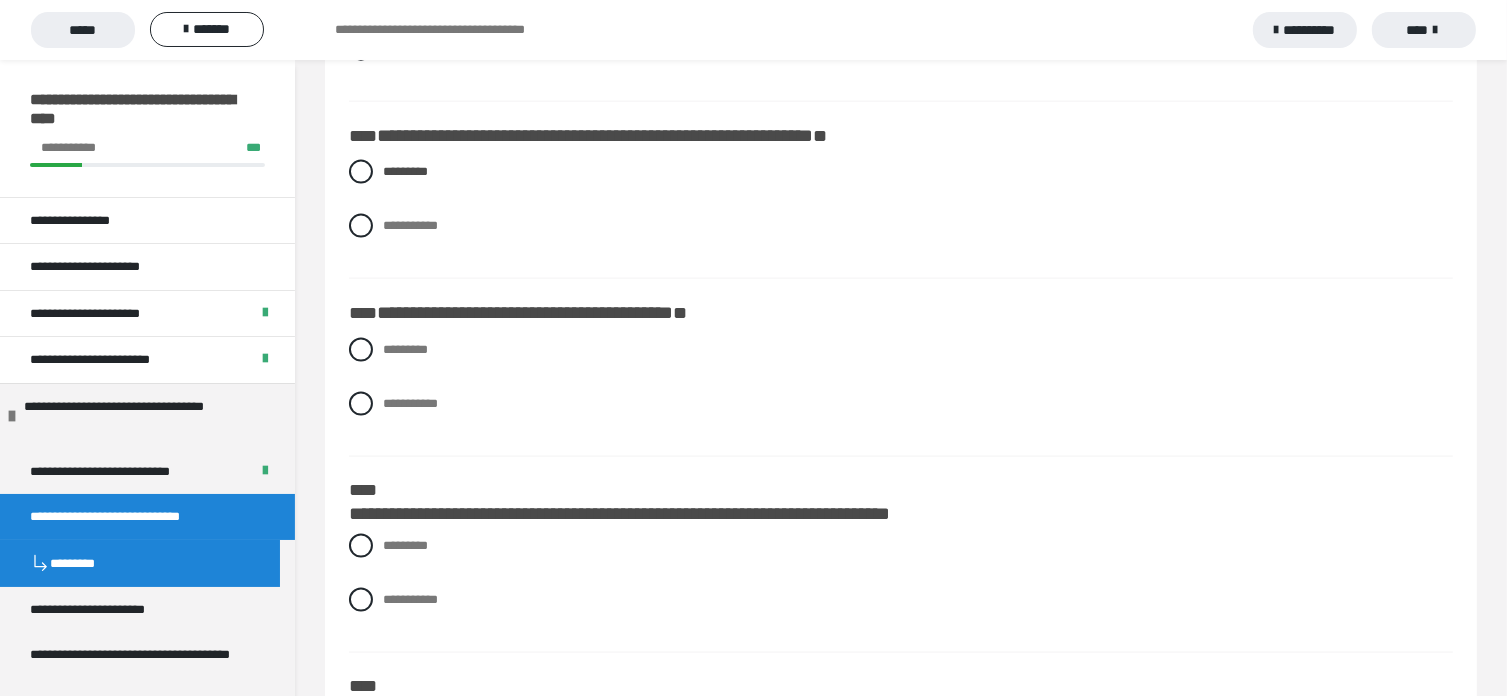 scroll, scrollTop: 2700, scrollLeft: 0, axis: vertical 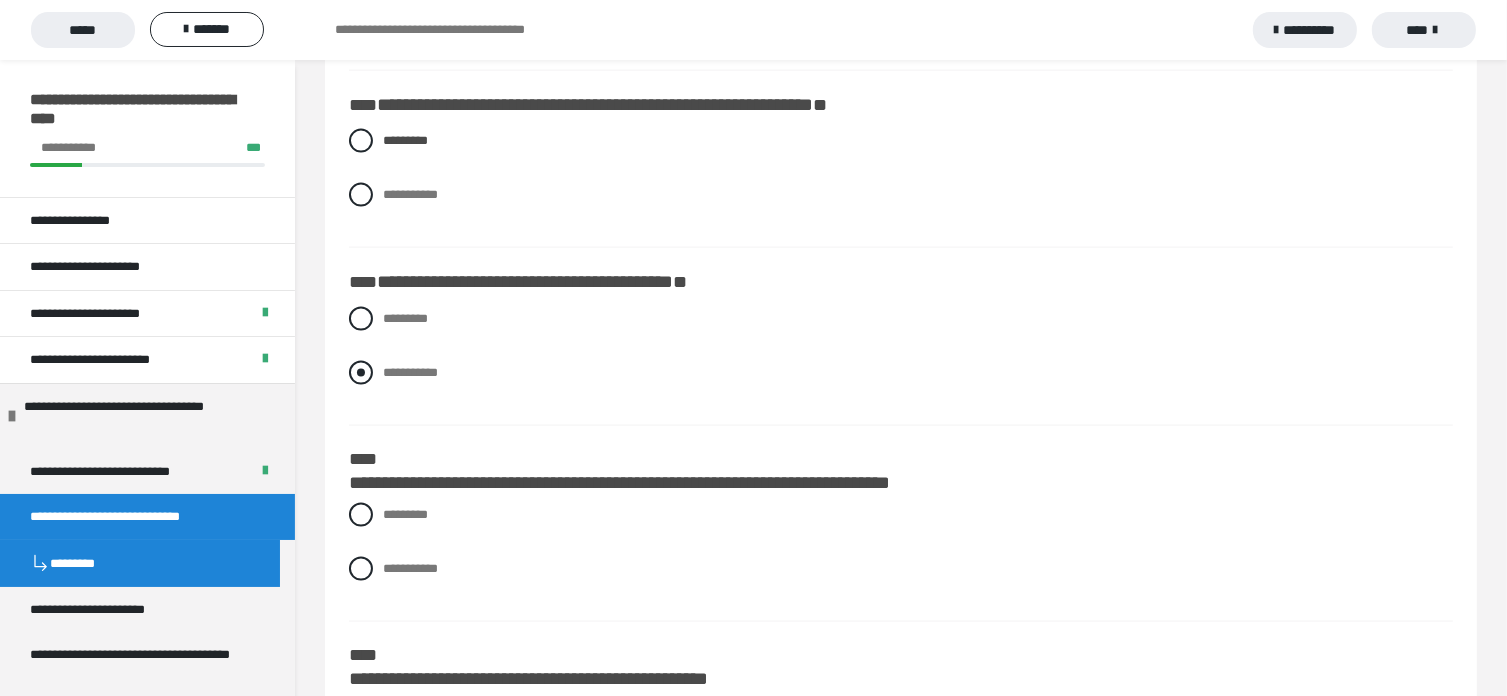 click at bounding box center [361, 373] 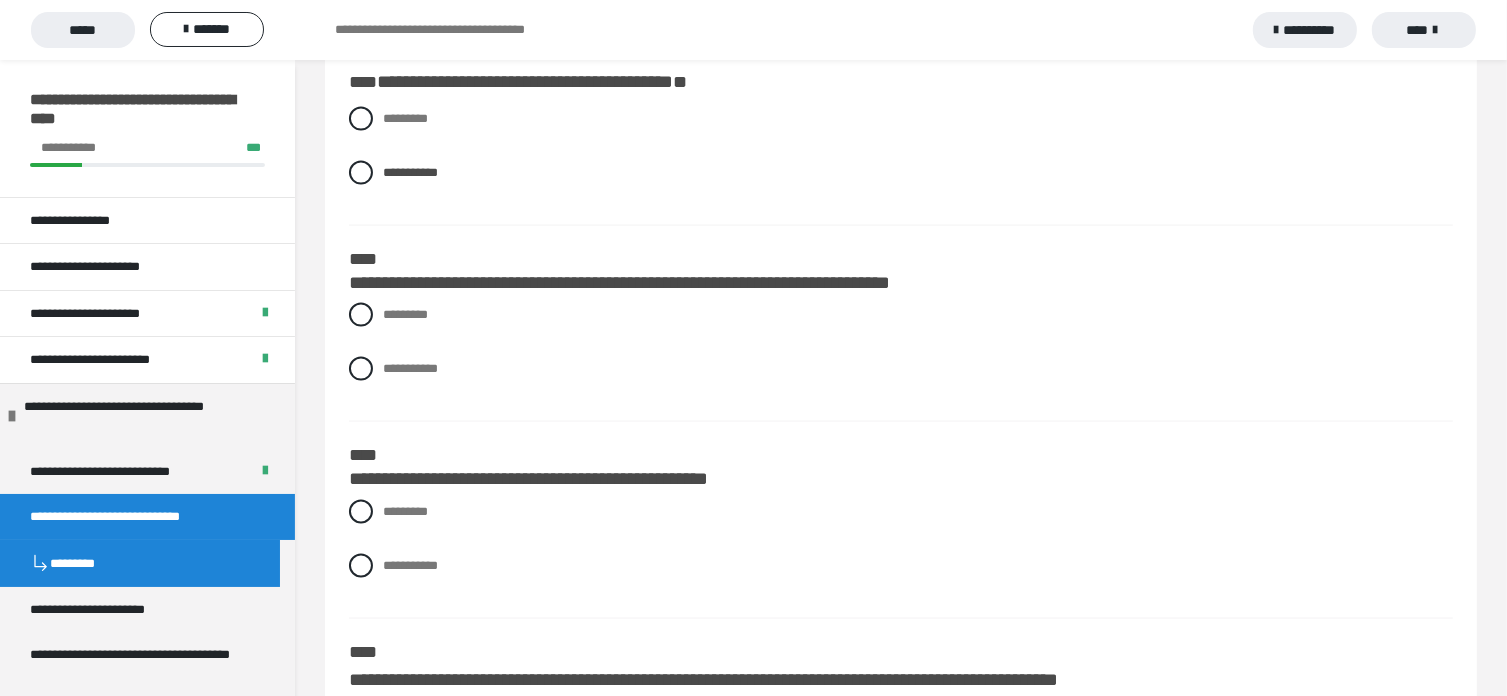scroll, scrollTop: 3000, scrollLeft: 0, axis: vertical 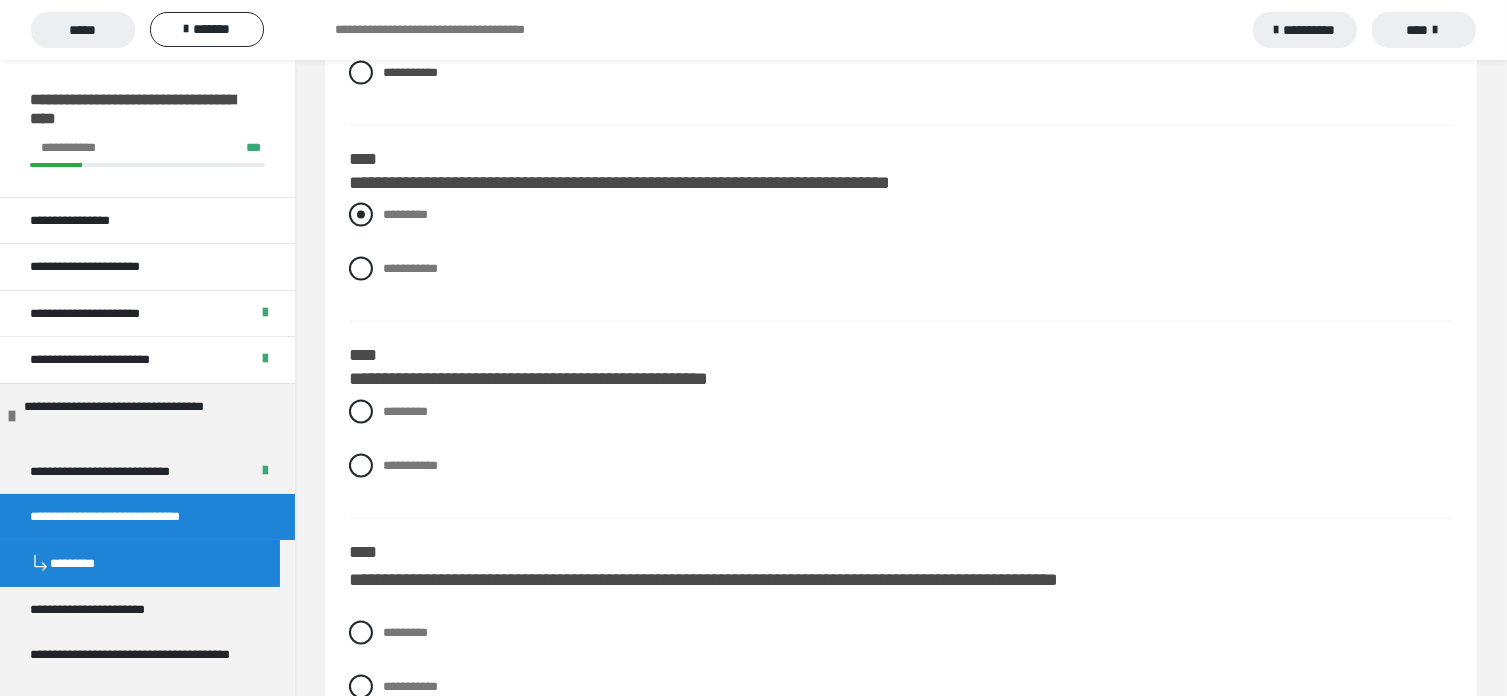 click at bounding box center [361, 215] 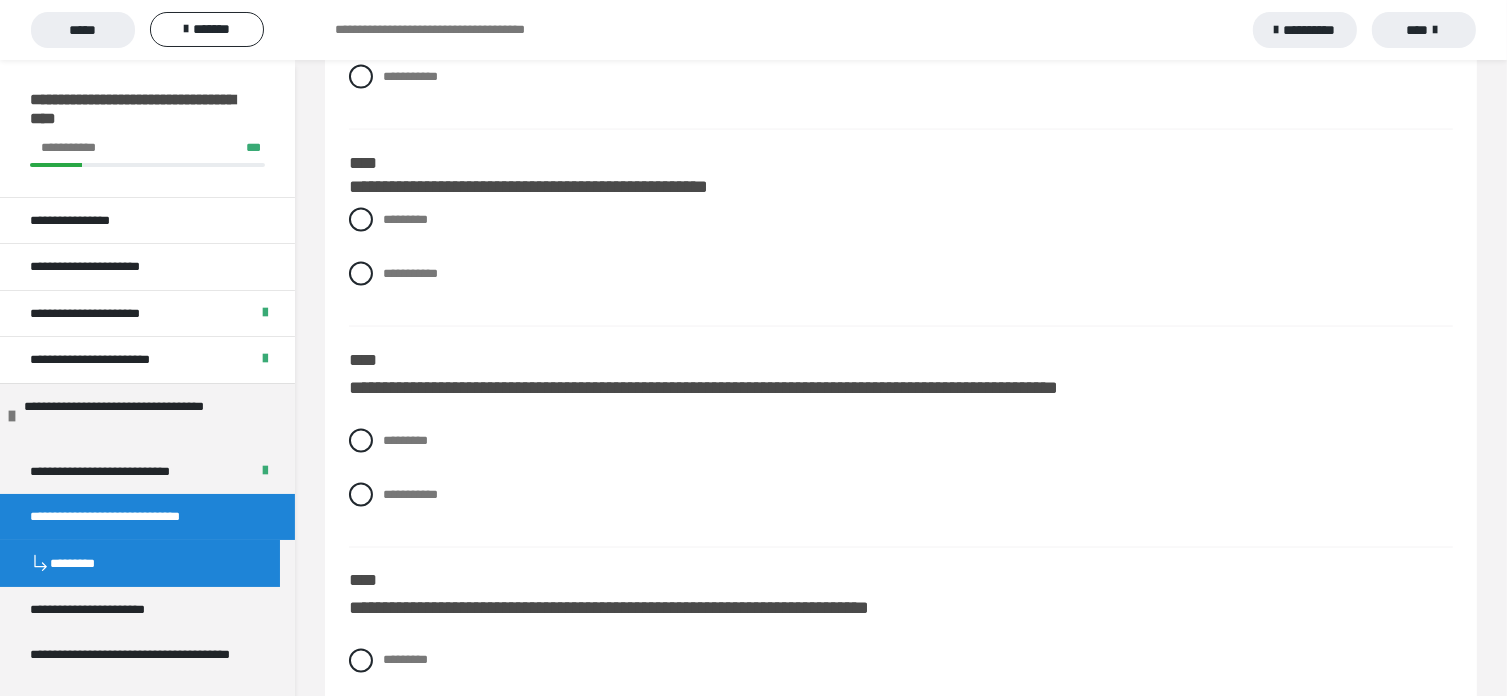 scroll, scrollTop: 3200, scrollLeft: 0, axis: vertical 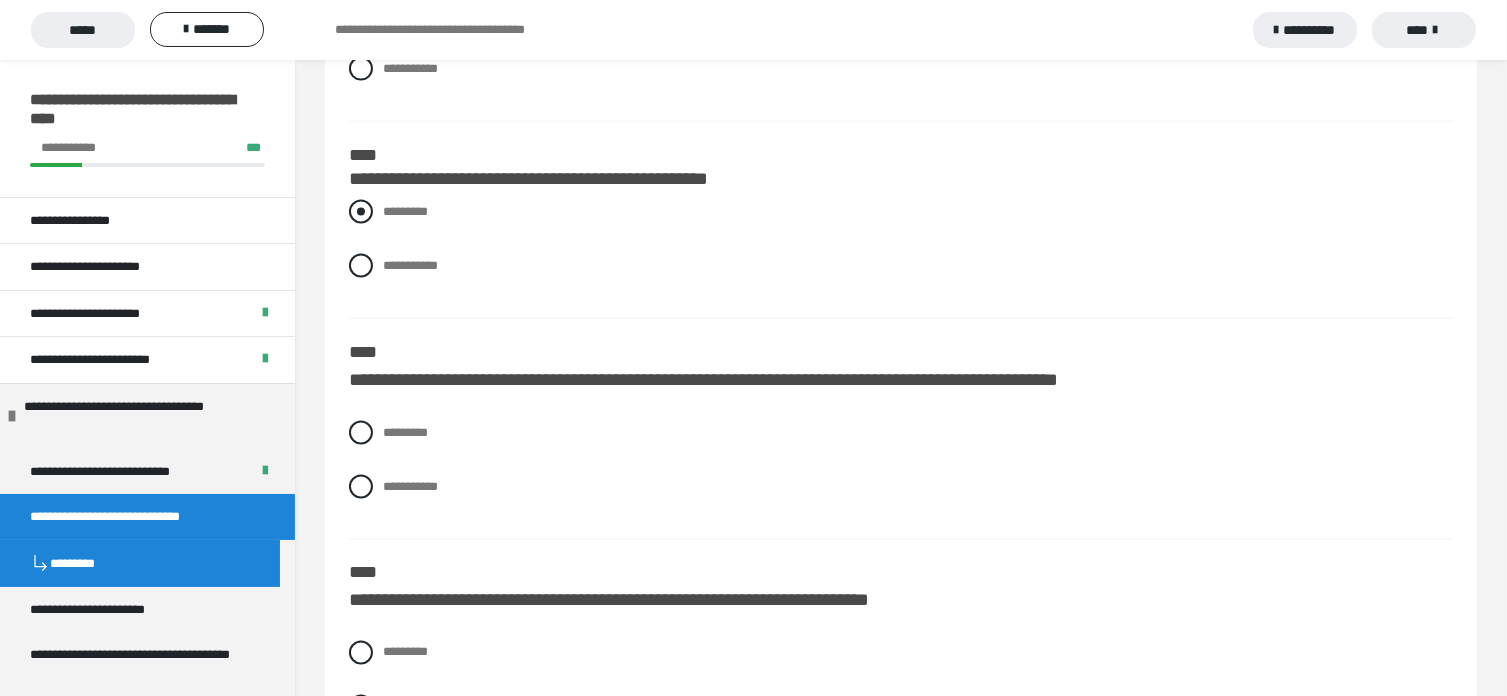 click at bounding box center [361, 212] 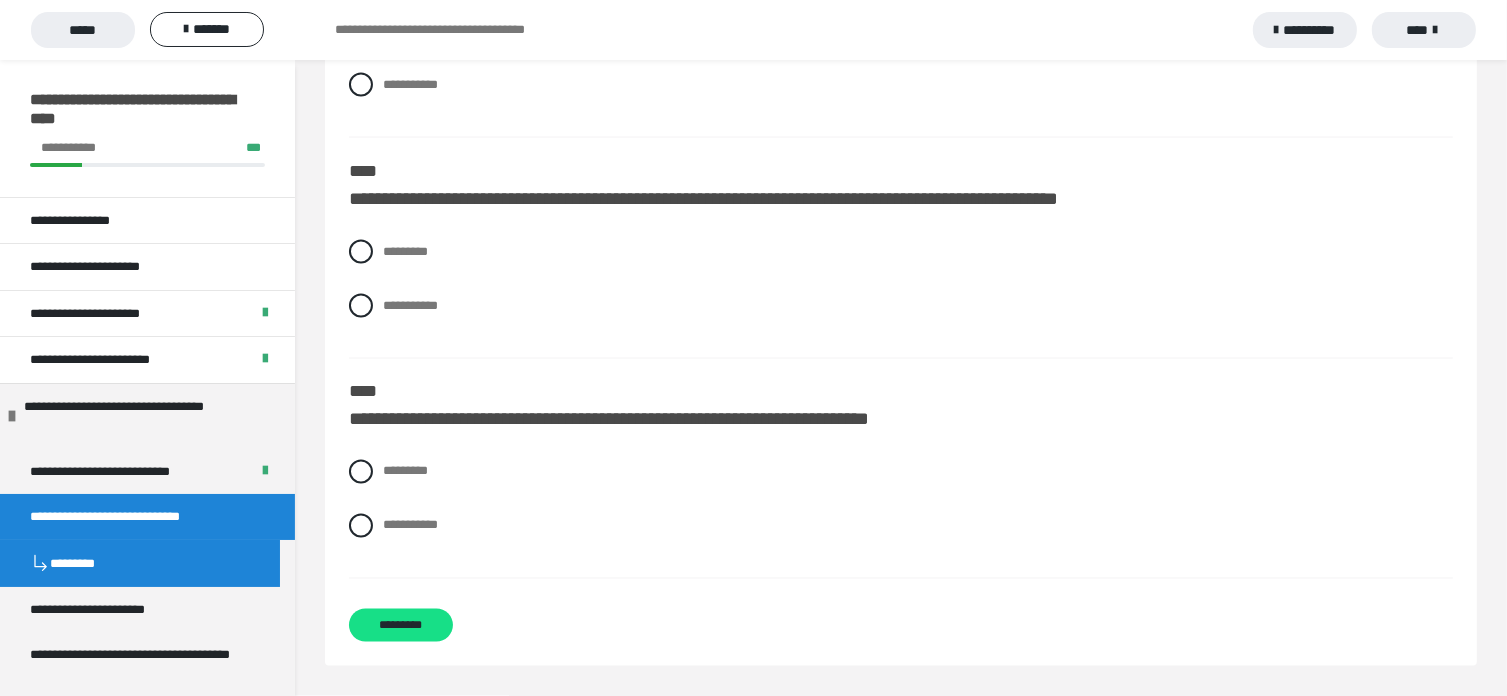 scroll, scrollTop: 3425, scrollLeft: 0, axis: vertical 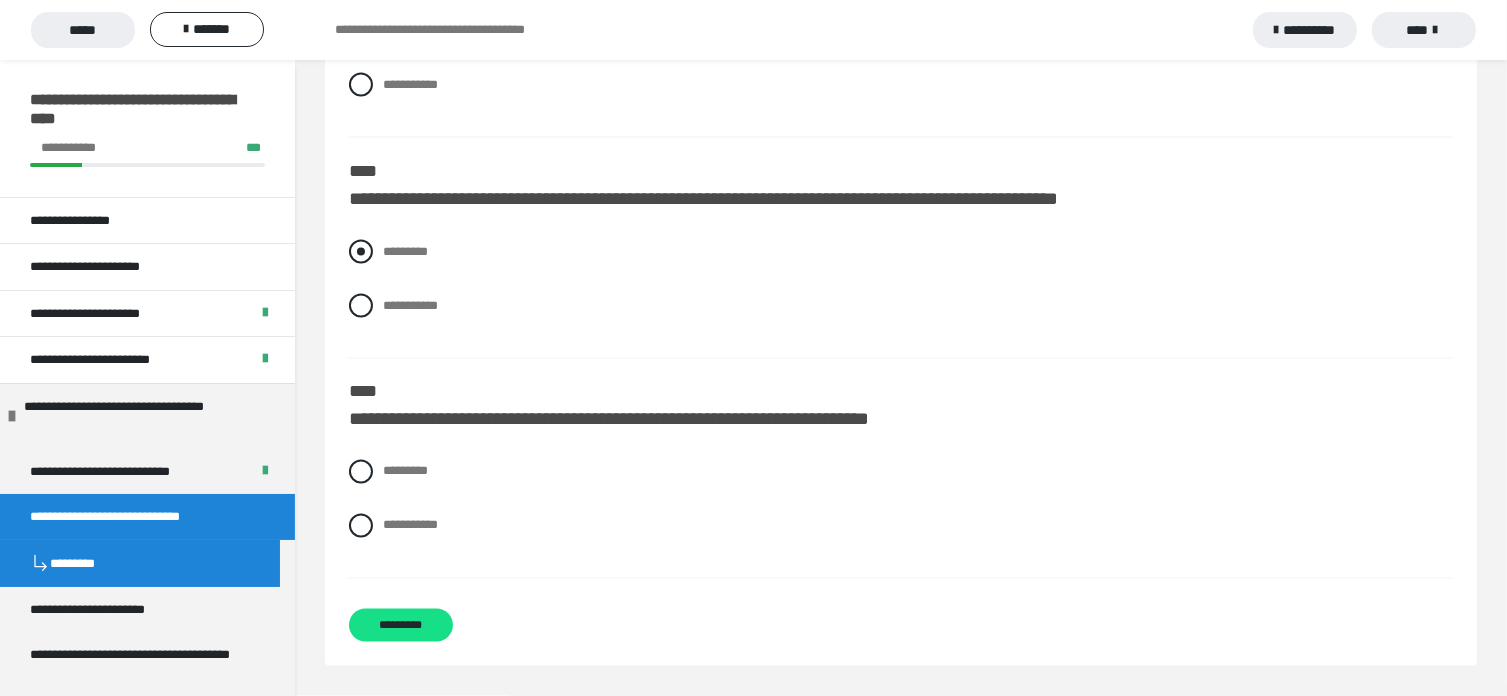 click at bounding box center (361, 252) 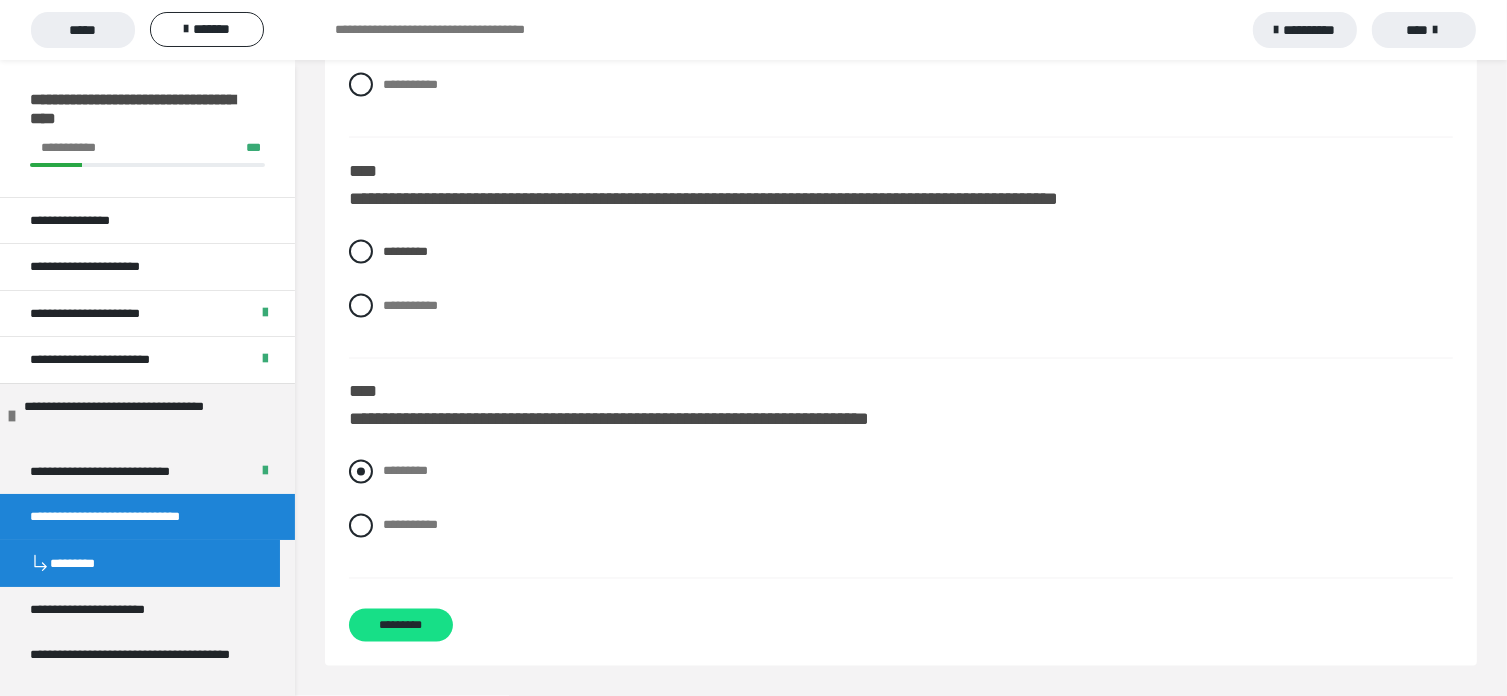 click at bounding box center [361, 472] 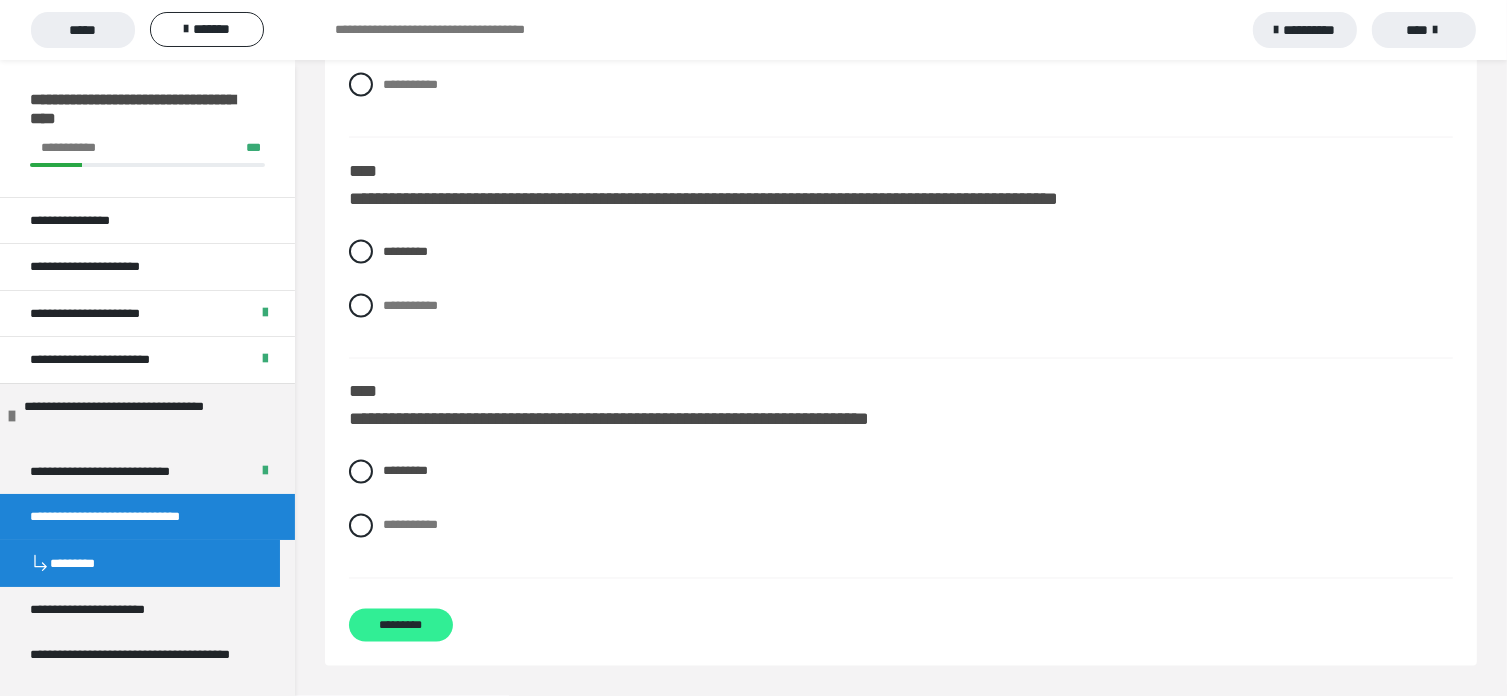 click on "*********" at bounding box center [401, 625] 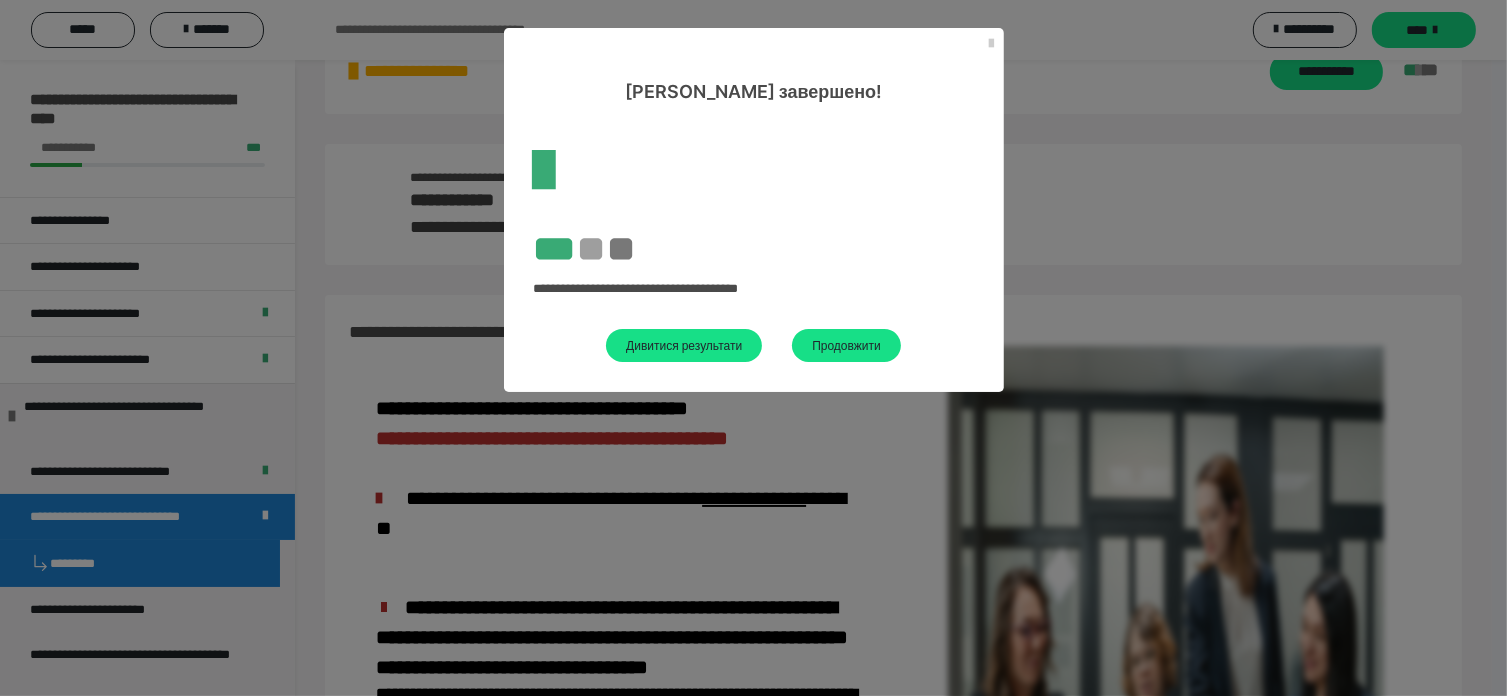 scroll, scrollTop: 1115, scrollLeft: 0, axis: vertical 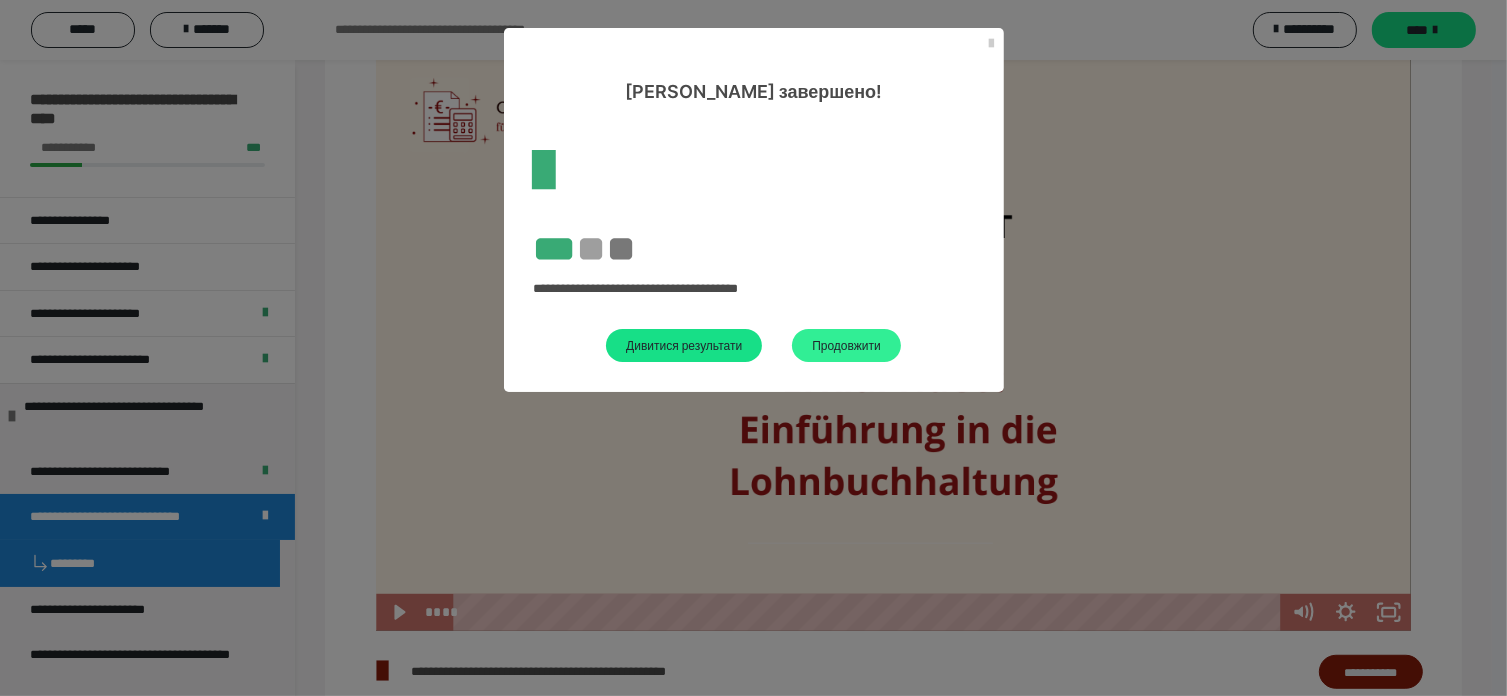 click on "Продовжити" at bounding box center [684, 345] 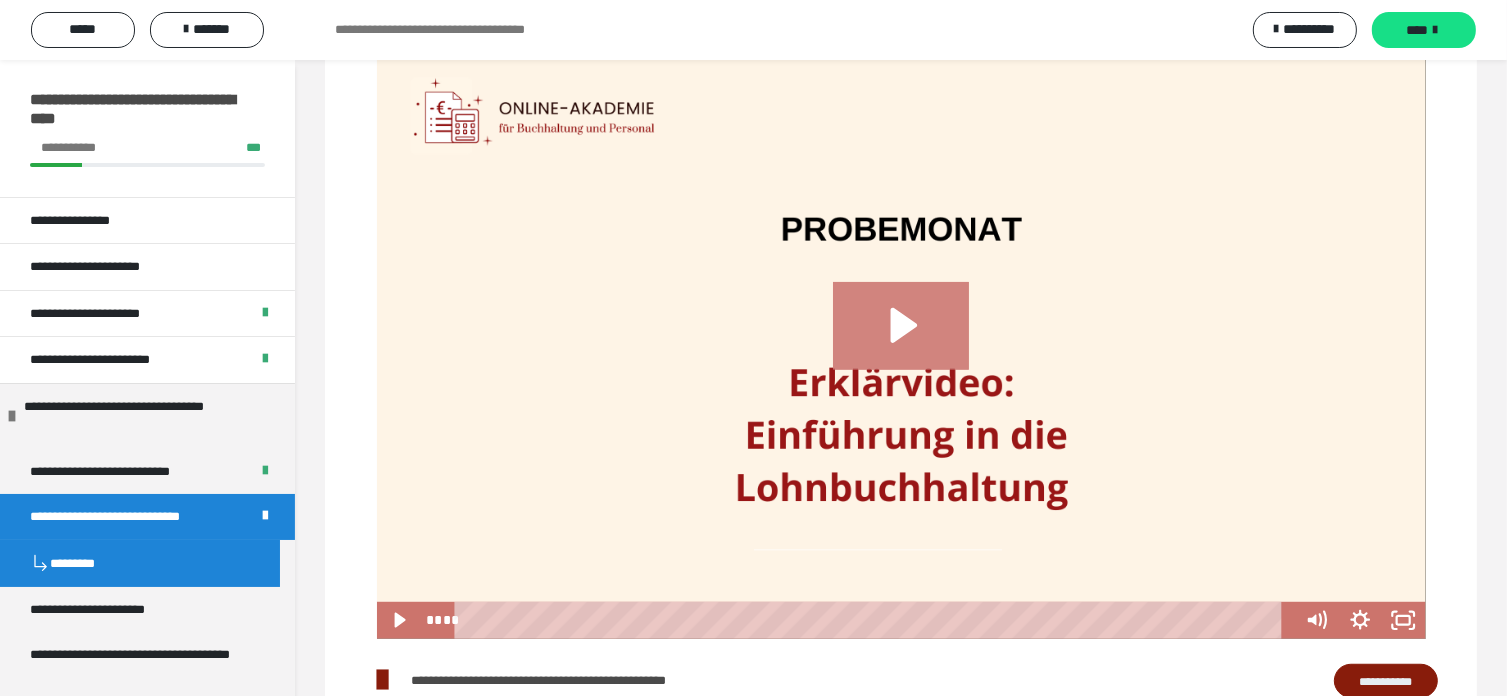 scroll, scrollTop: 849, scrollLeft: 0, axis: vertical 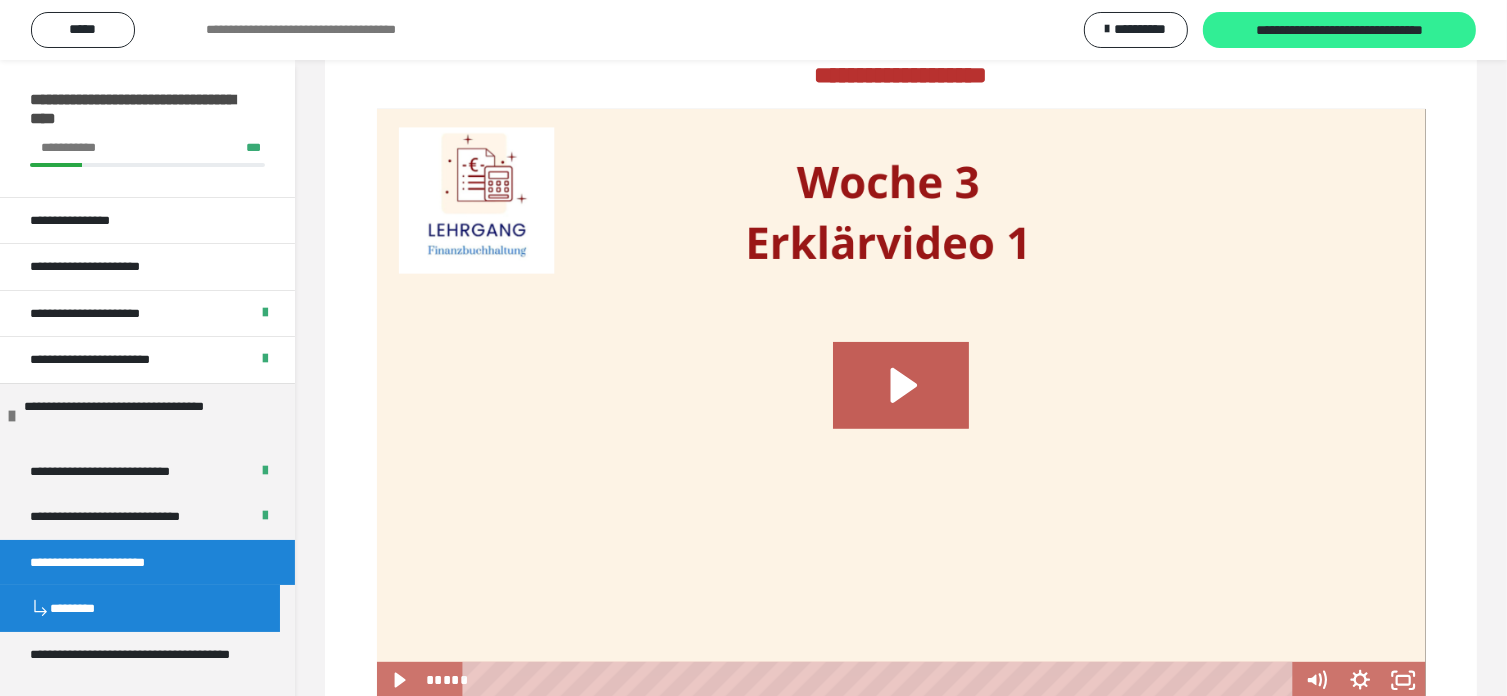 click on "**********" at bounding box center [1339, 30] 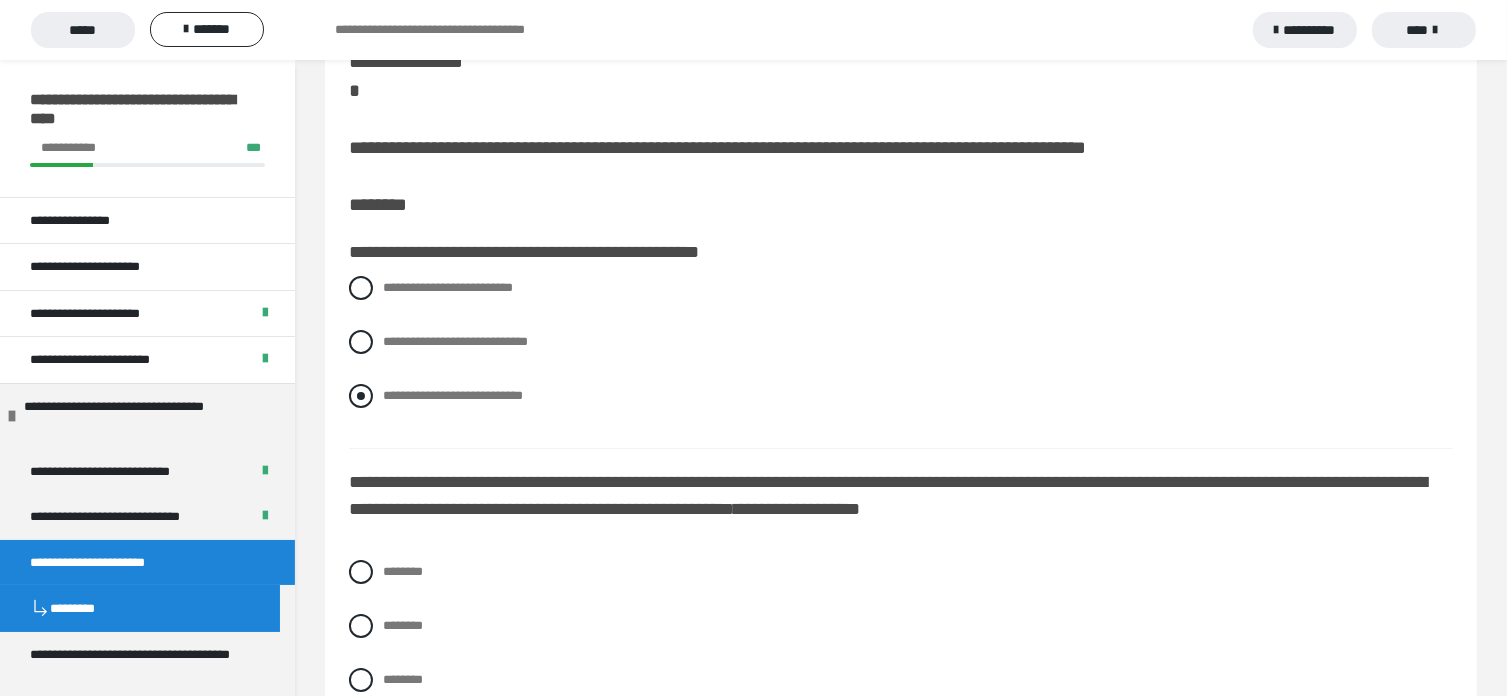 scroll, scrollTop: 100, scrollLeft: 0, axis: vertical 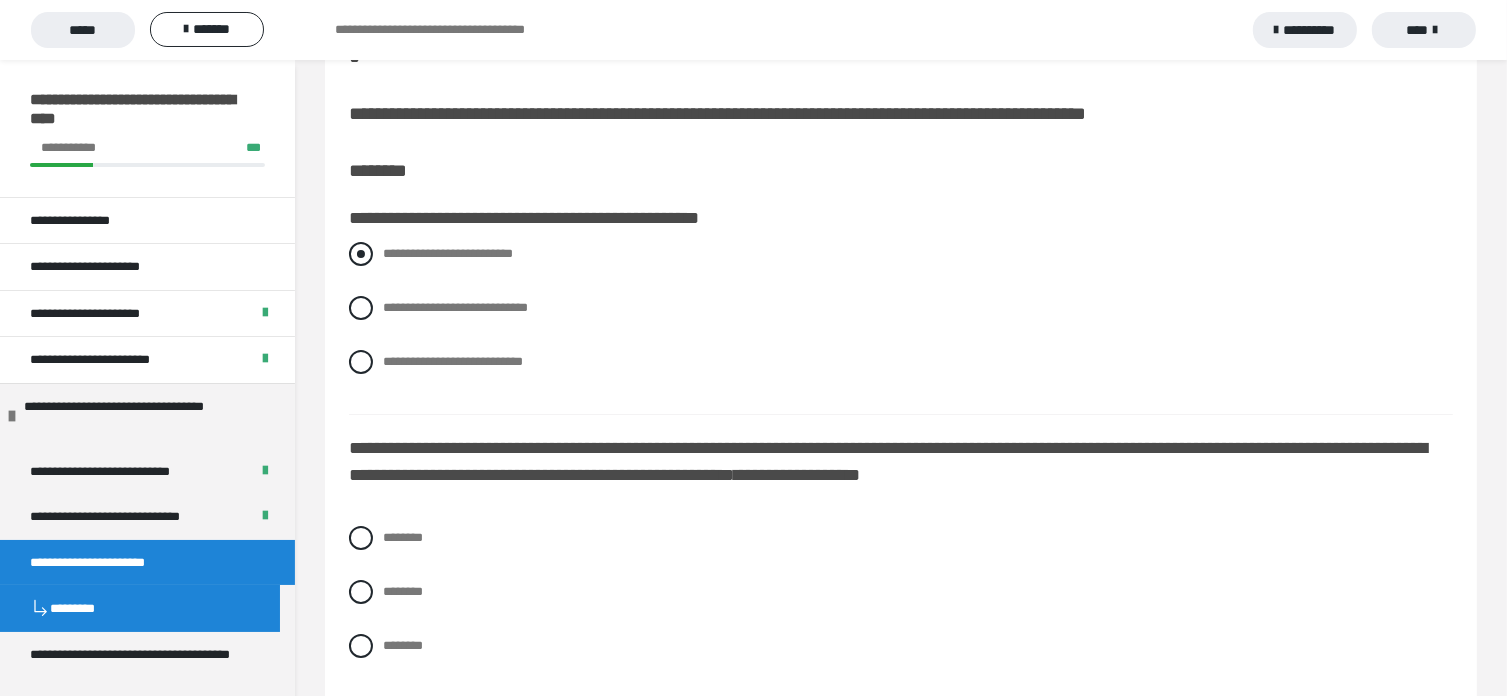 click at bounding box center (361, 254) 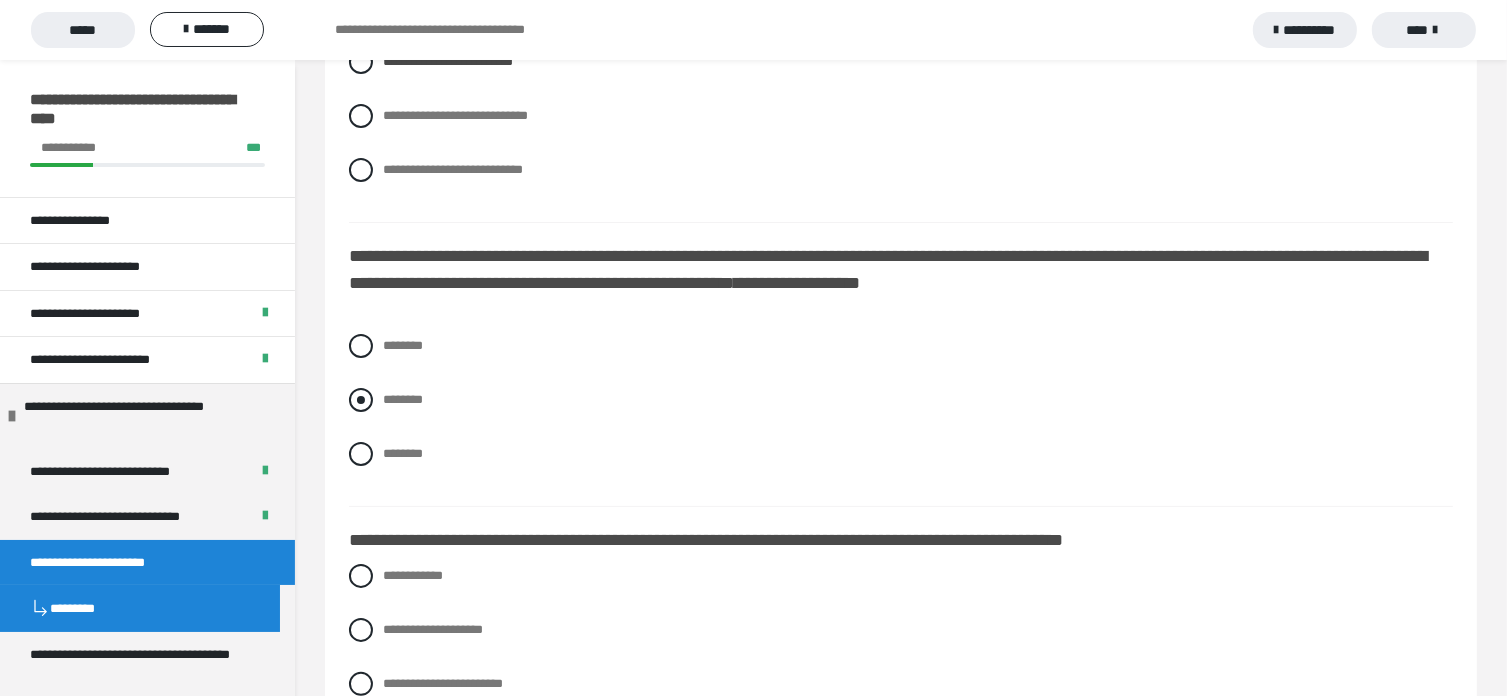 scroll, scrollTop: 300, scrollLeft: 0, axis: vertical 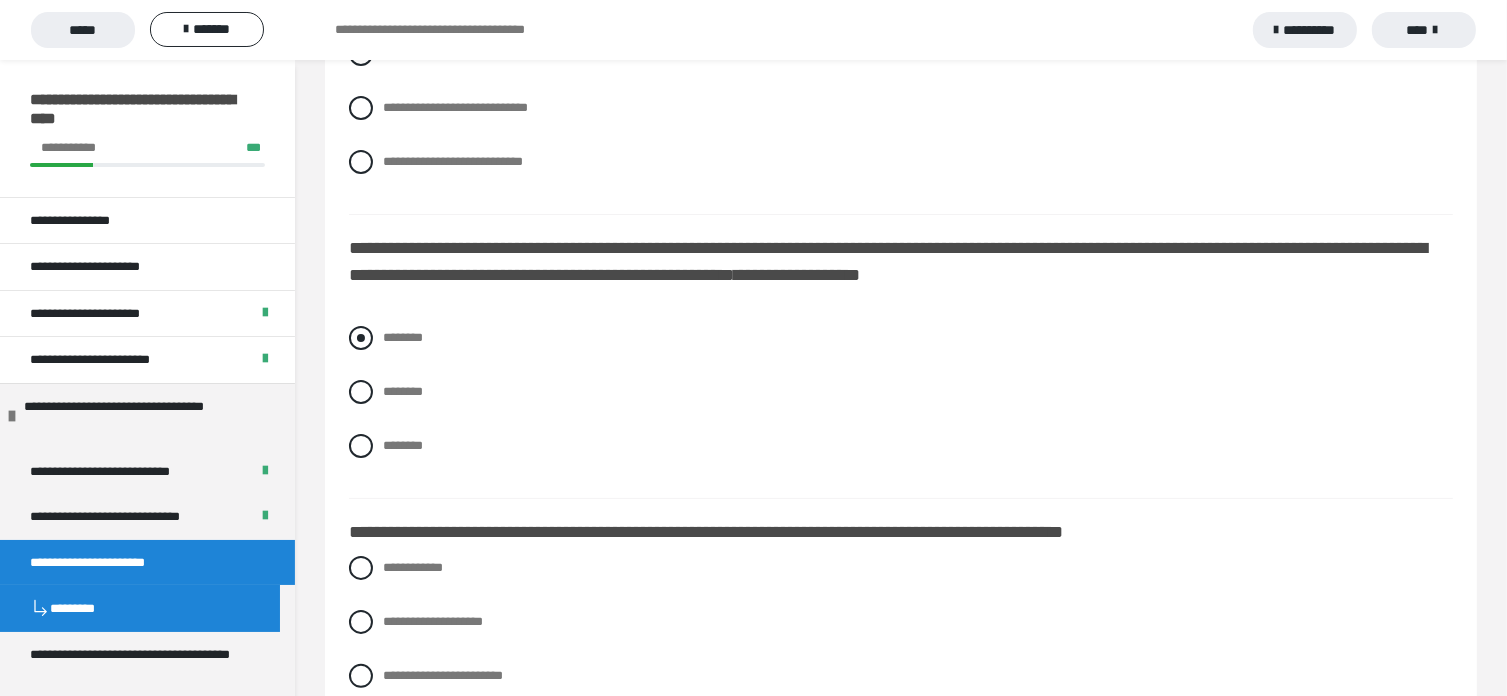 click at bounding box center (361, 338) 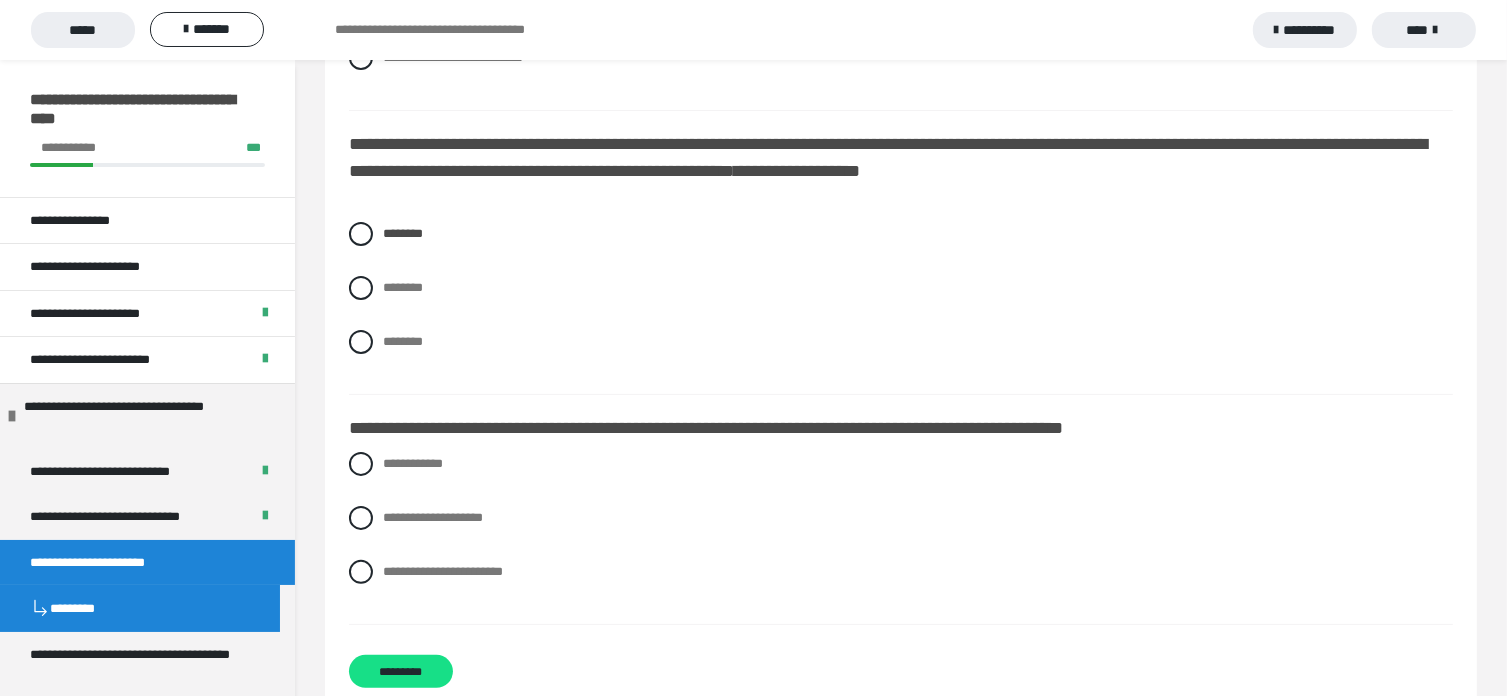 scroll, scrollTop: 449, scrollLeft: 0, axis: vertical 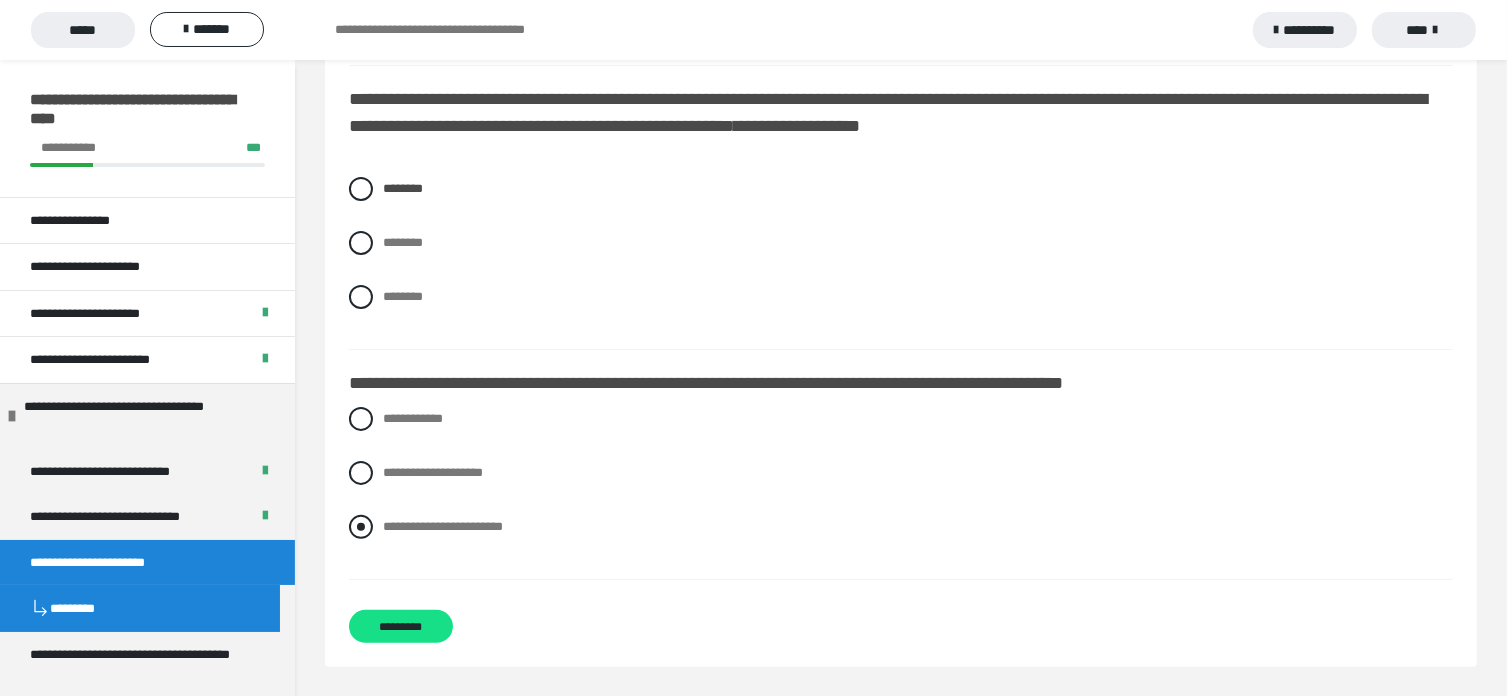 click at bounding box center [361, 527] 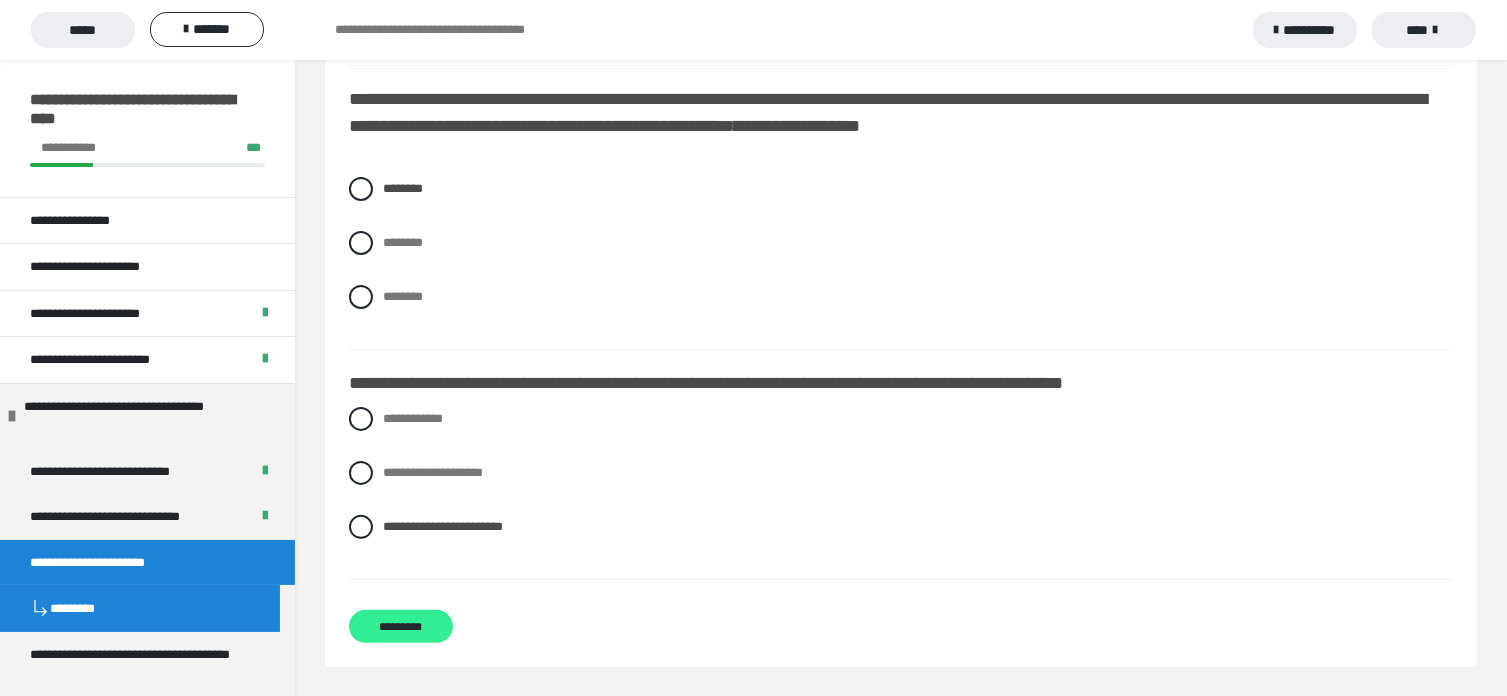 click on "*********" at bounding box center (401, 626) 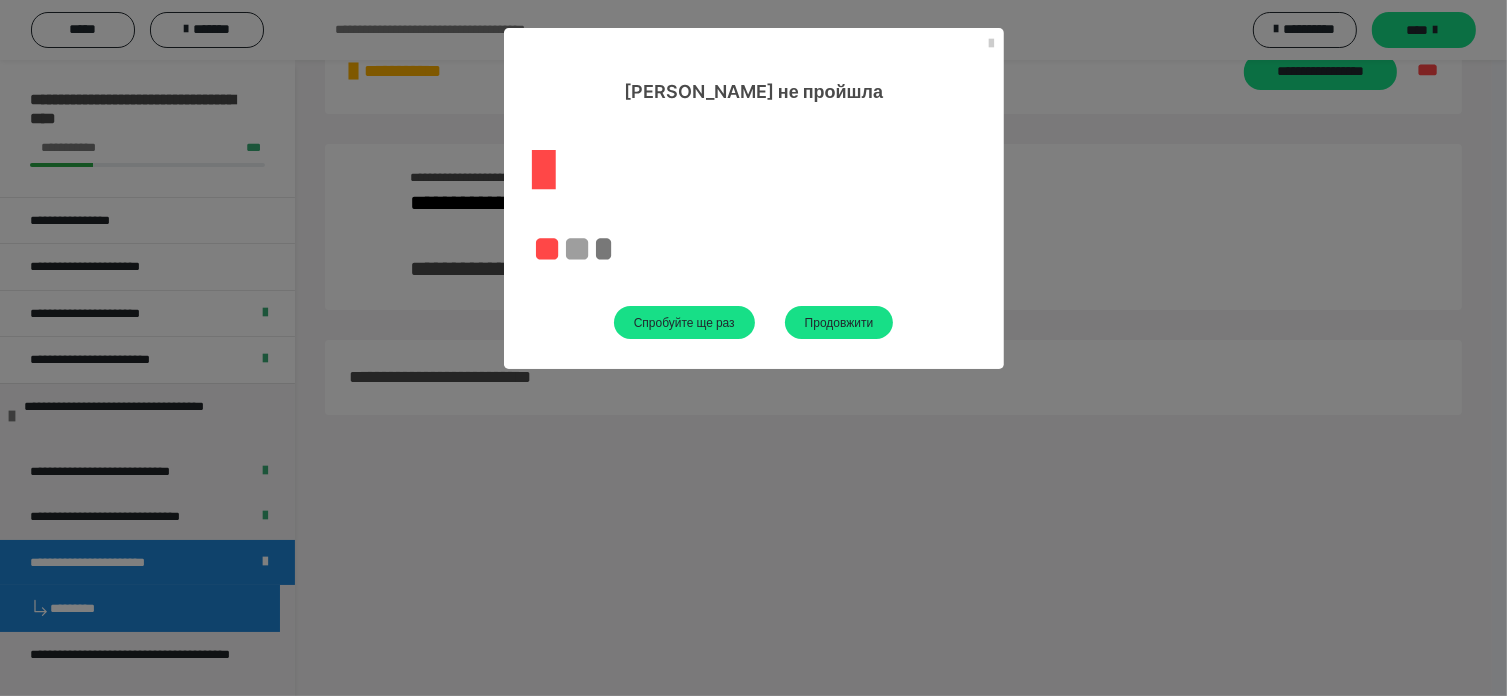 scroll, scrollTop: 449, scrollLeft: 0, axis: vertical 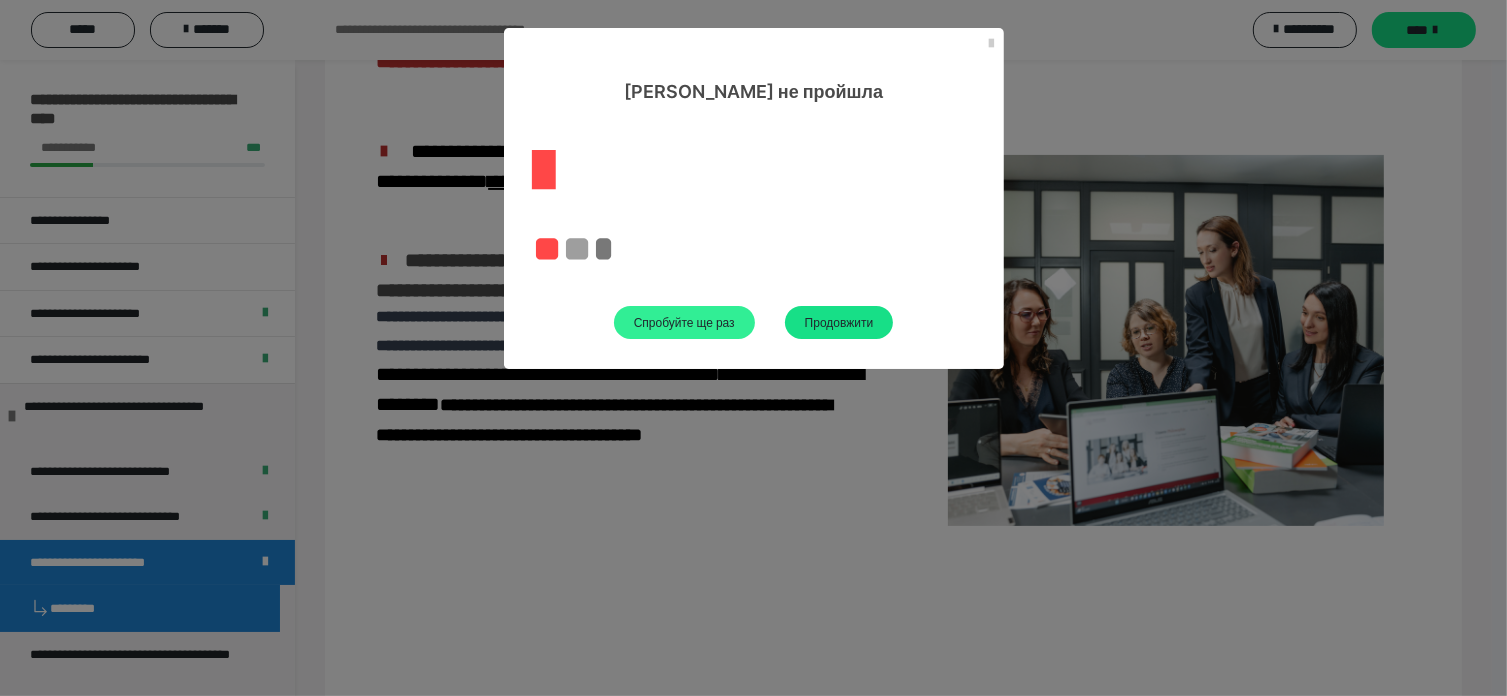 click on "Спробуйте ще раз" at bounding box center (684, 322) 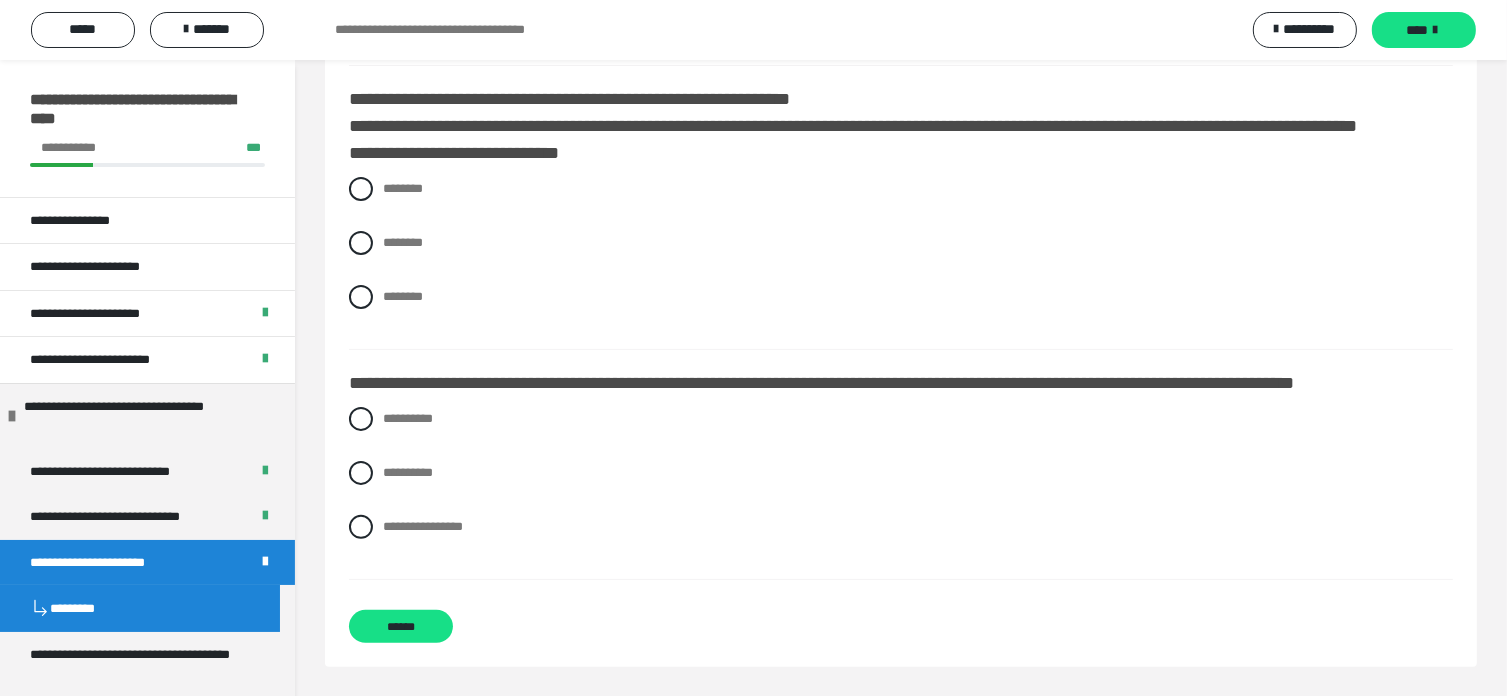 scroll, scrollTop: 60, scrollLeft: 0, axis: vertical 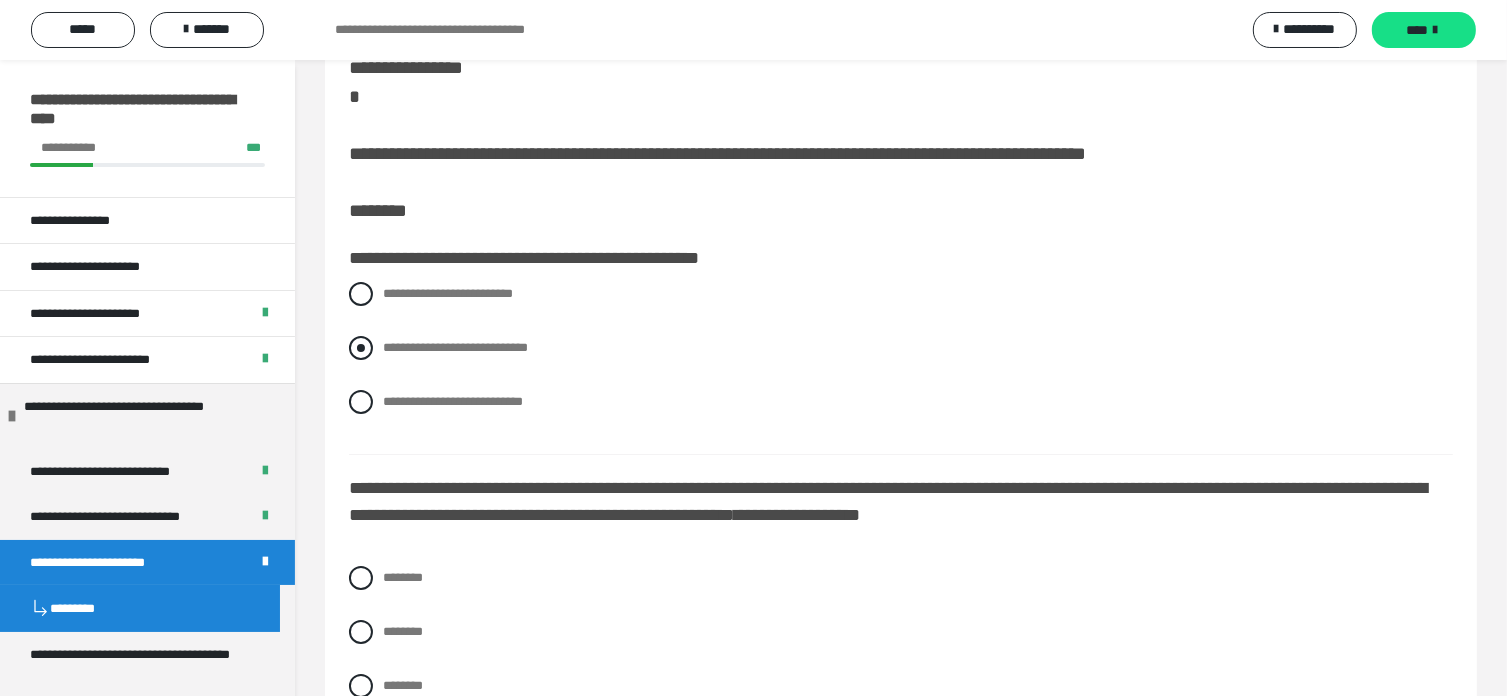 click at bounding box center [361, 348] 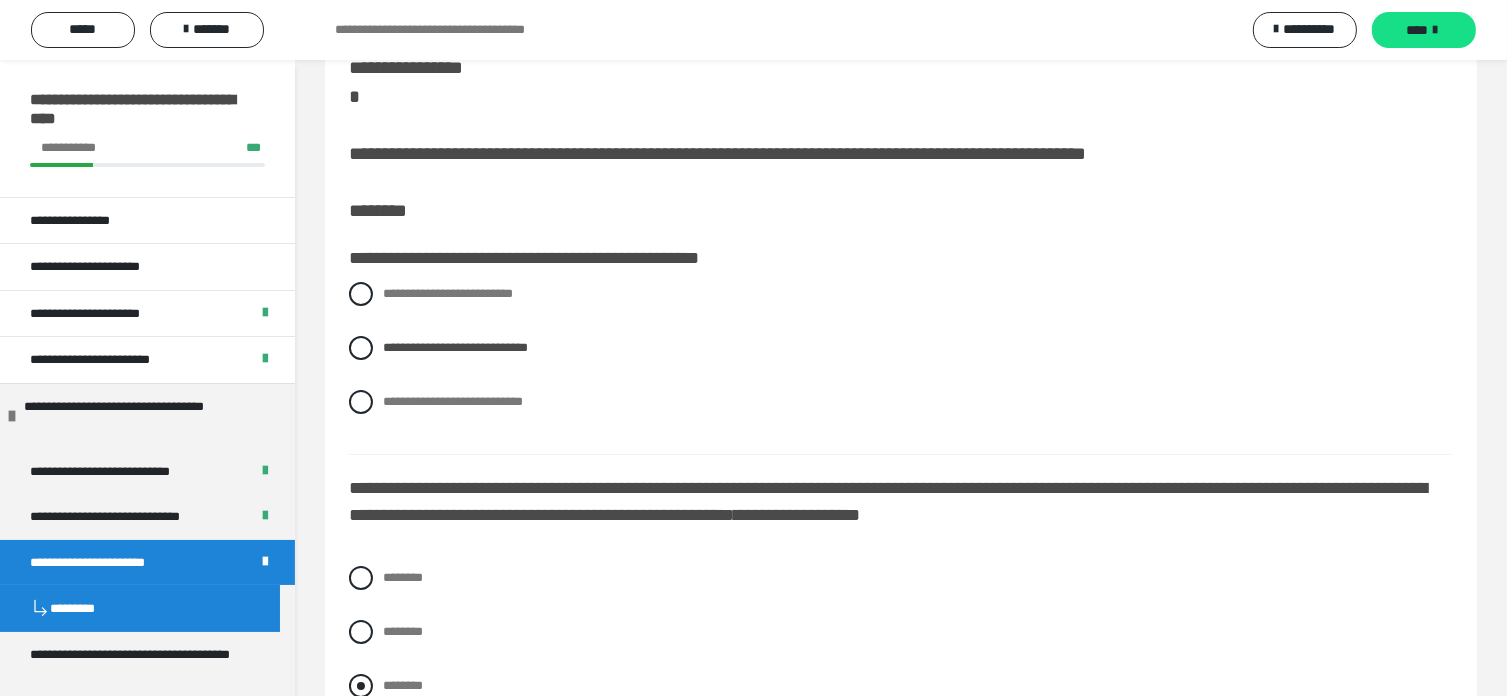 click at bounding box center (361, 686) 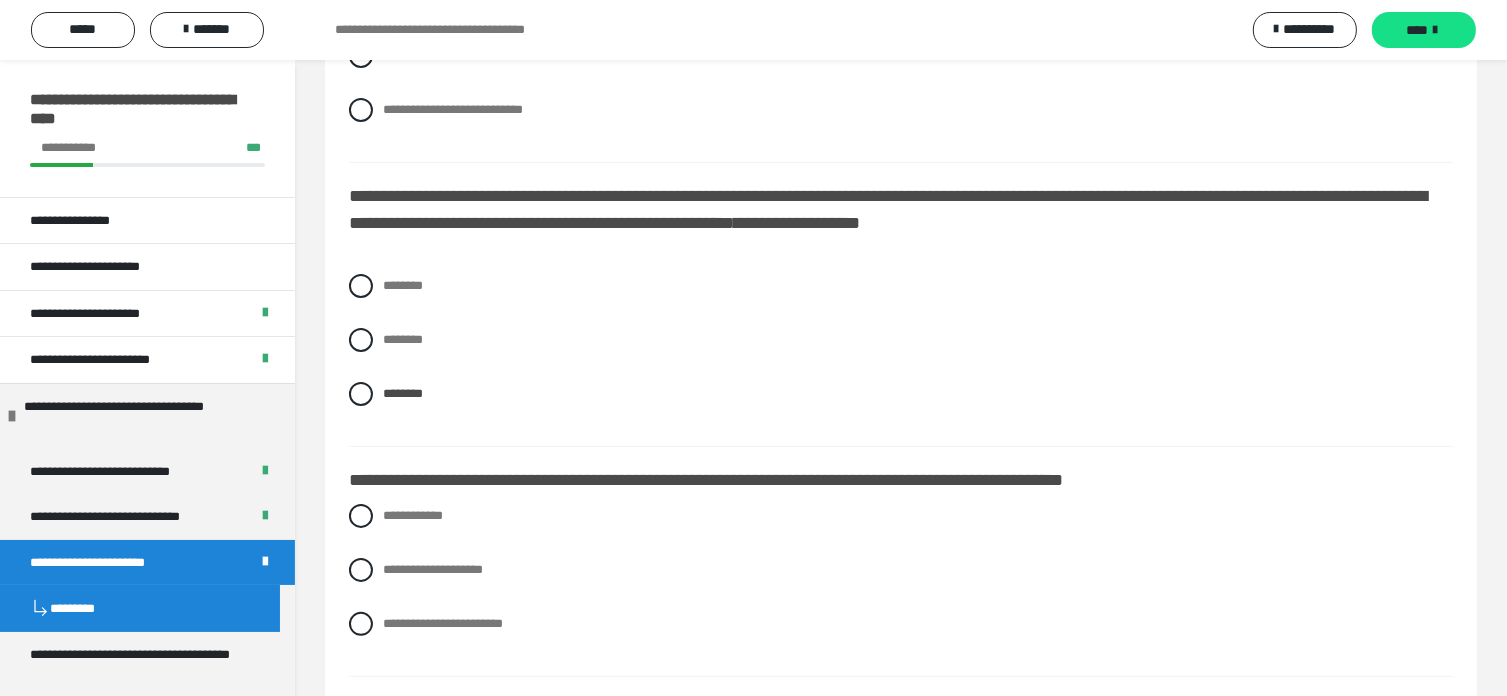 scroll, scrollTop: 360, scrollLeft: 0, axis: vertical 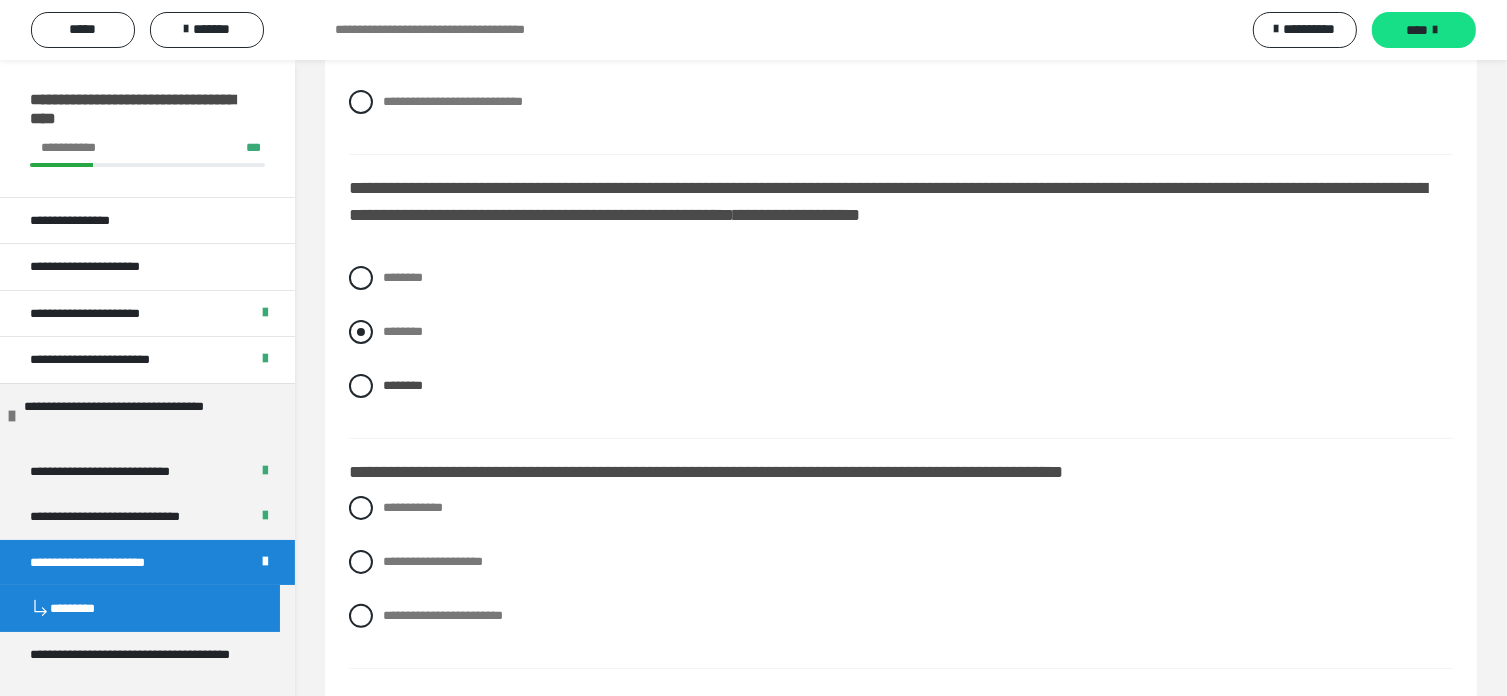 click at bounding box center (361, 332) 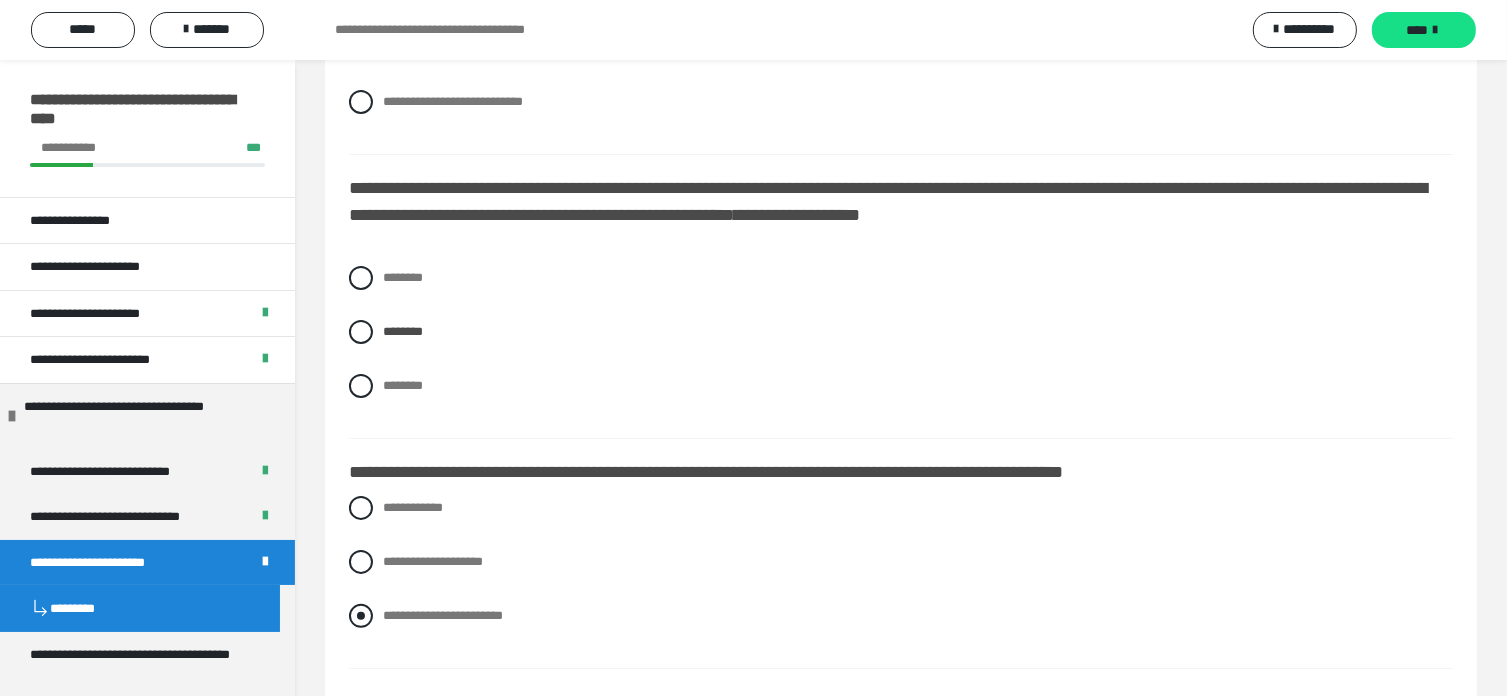 click at bounding box center (361, 616) 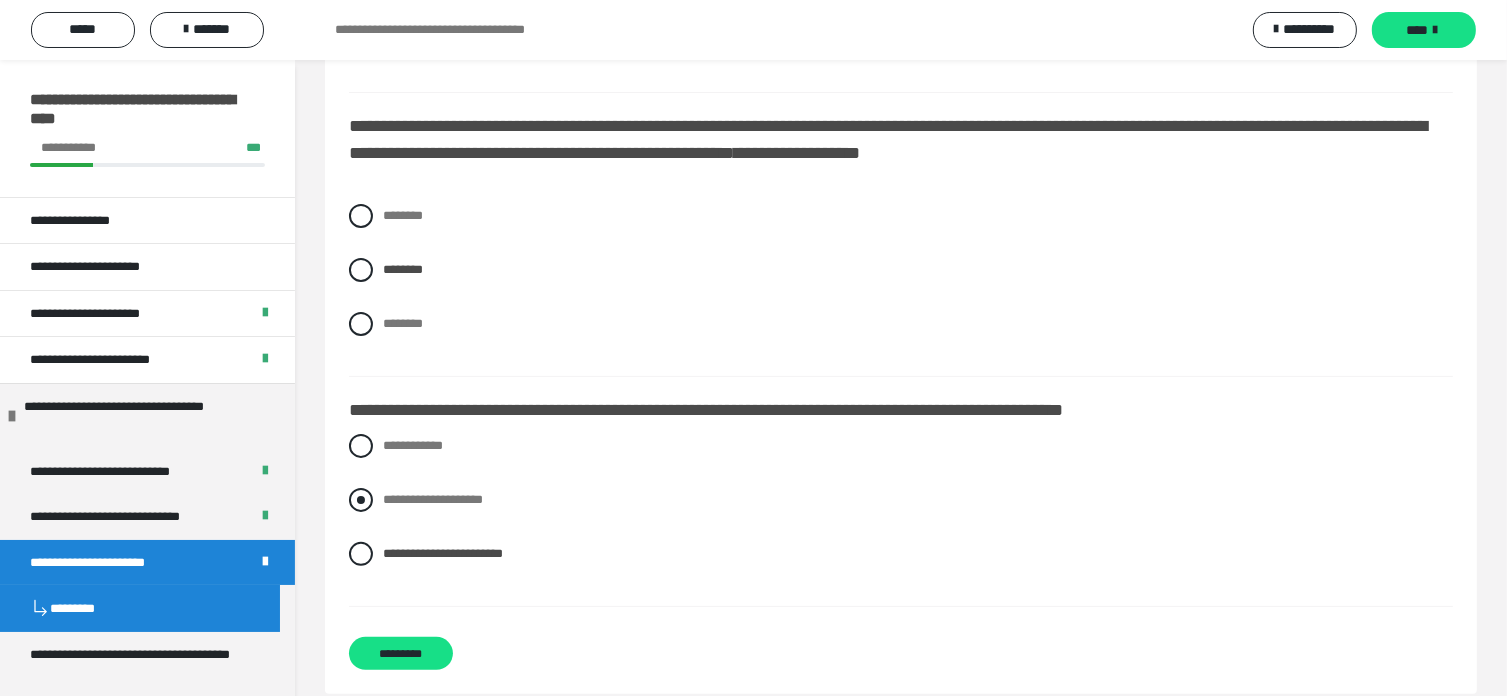 scroll, scrollTop: 449, scrollLeft: 0, axis: vertical 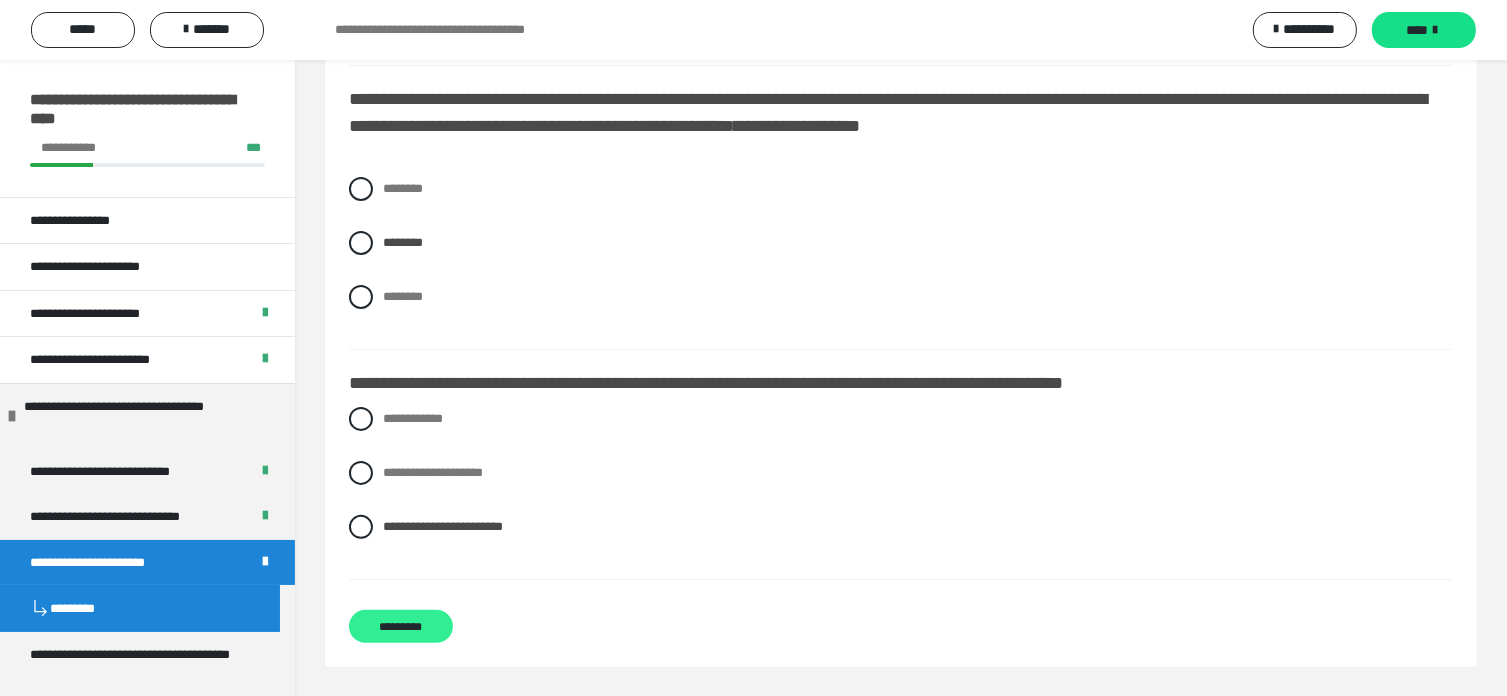 click on "*********" at bounding box center [401, 627] 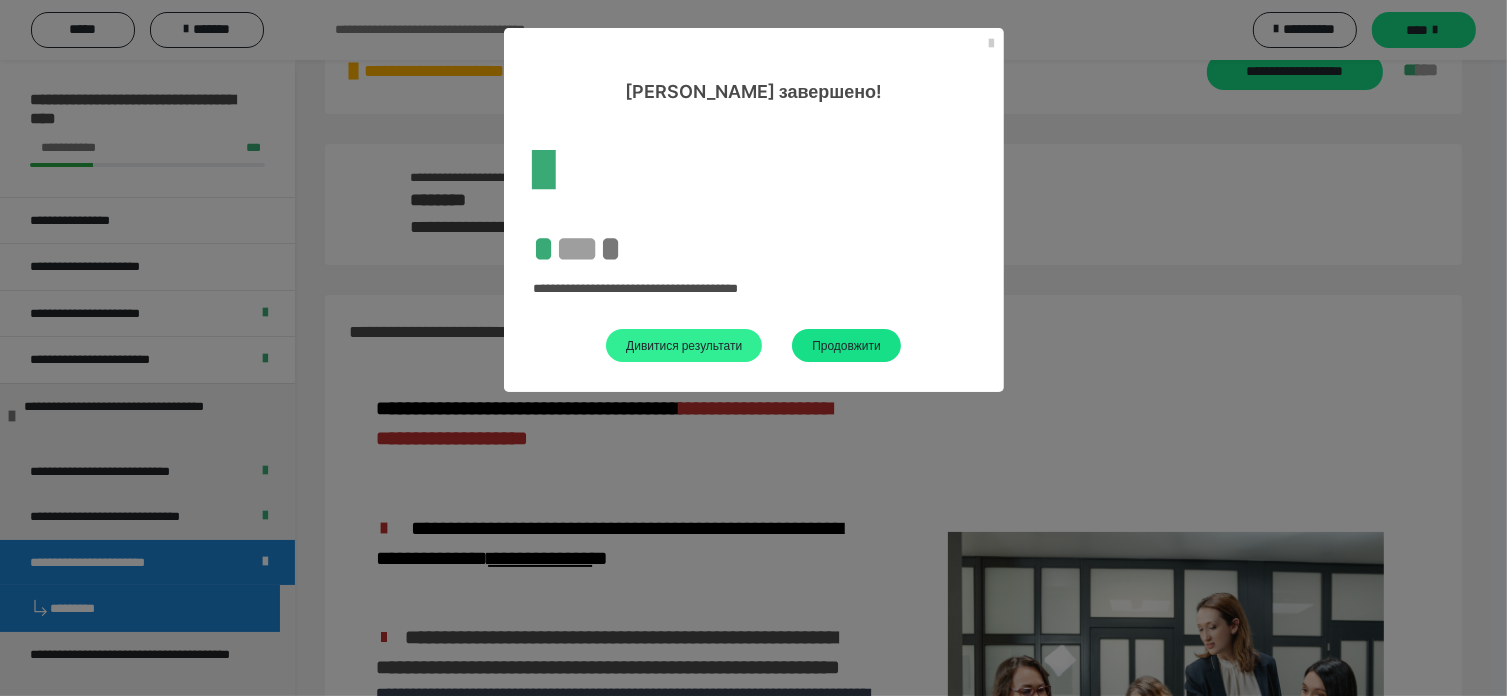 click on "Дивитися результати" at bounding box center (684, 345) 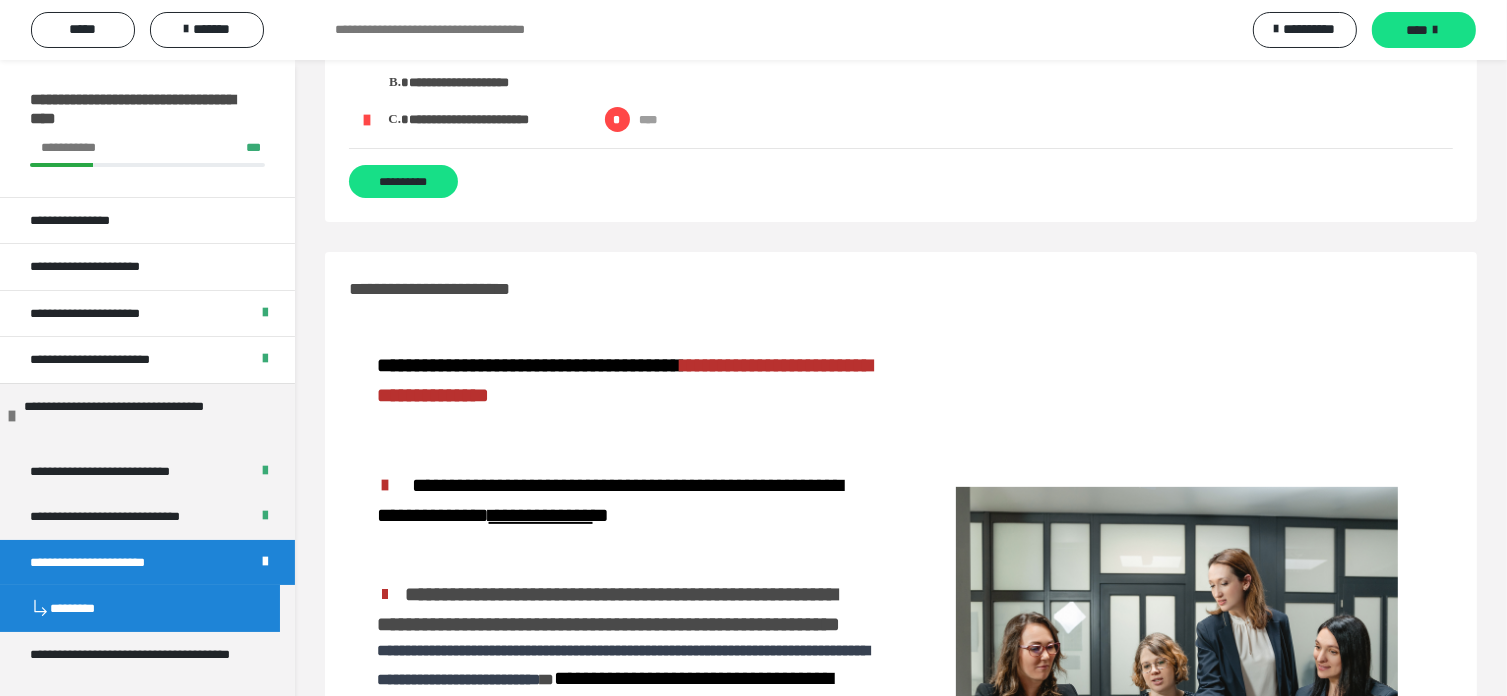 scroll, scrollTop: 60, scrollLeft: 0, axis: vertical 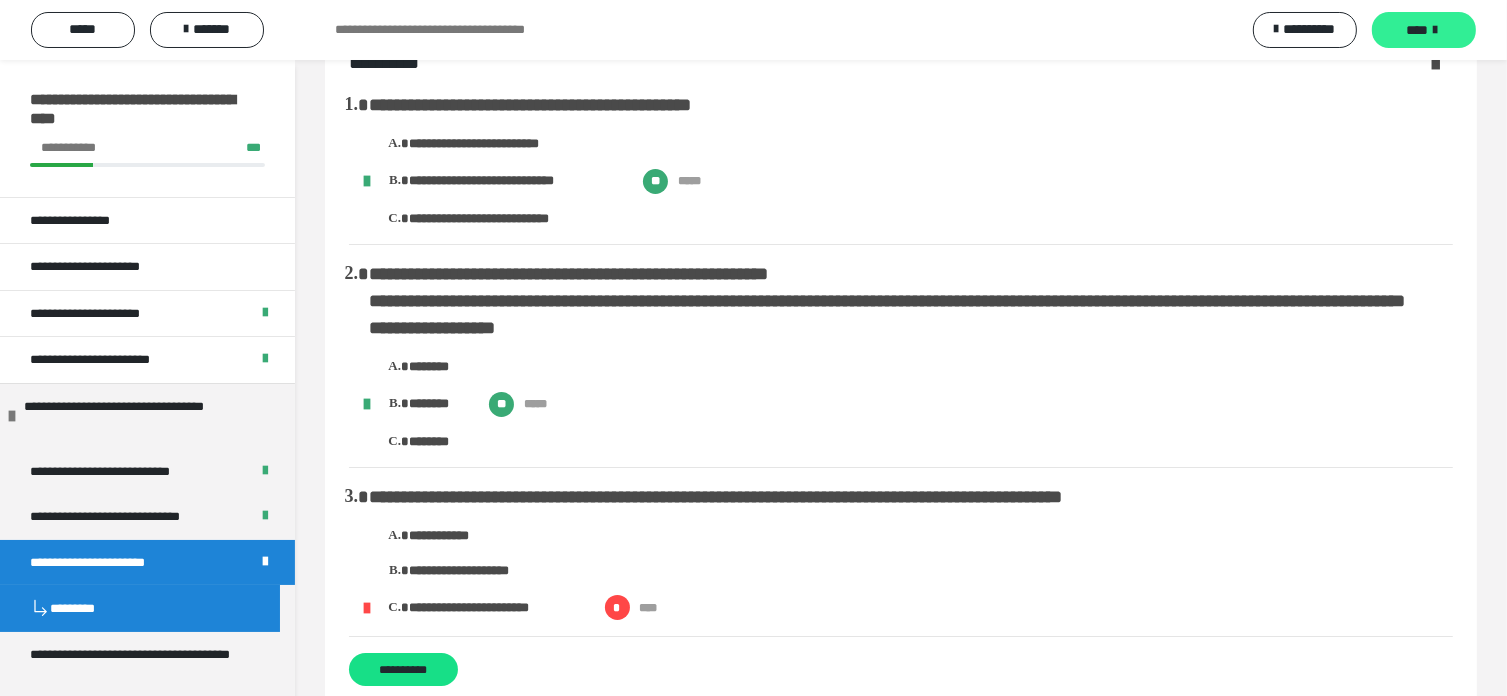 click on "****" at bounding box center (1424, 30) 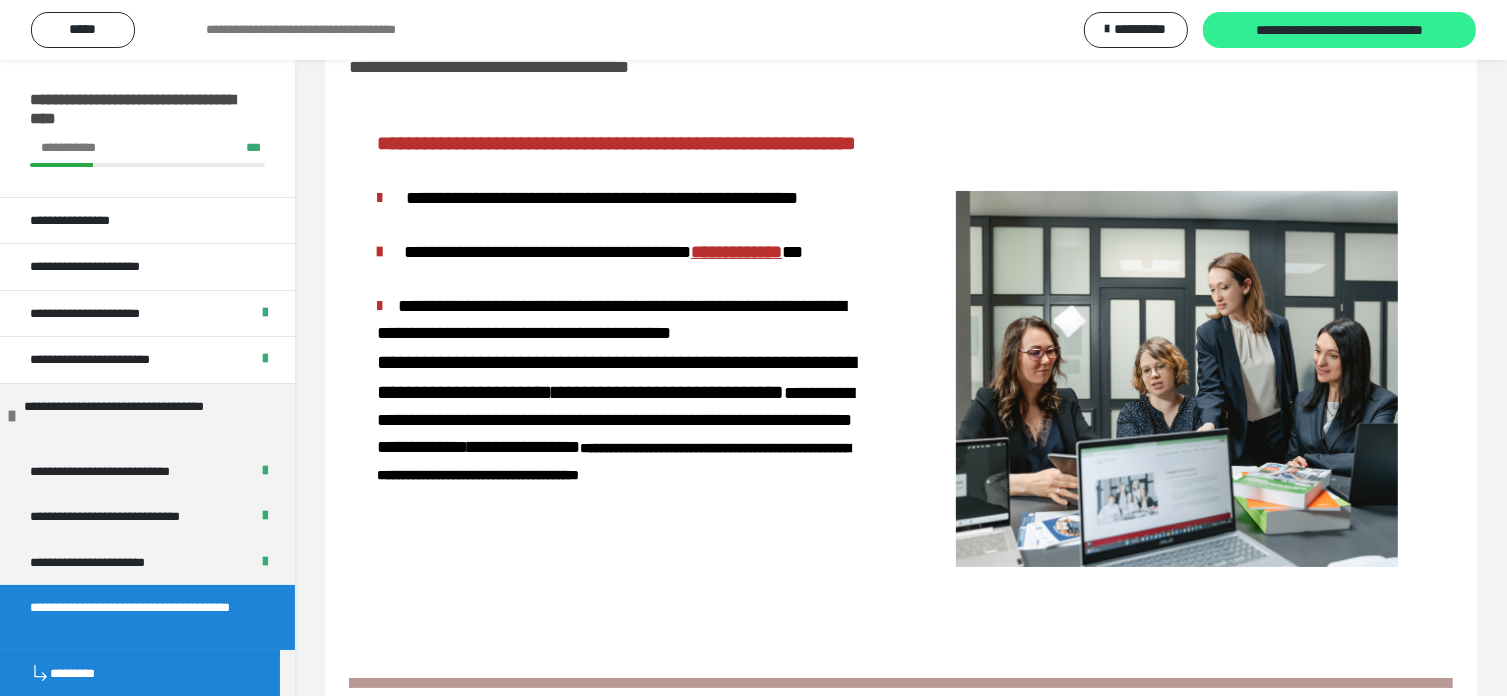 click on "**********" at bounding box center (1339, 30) 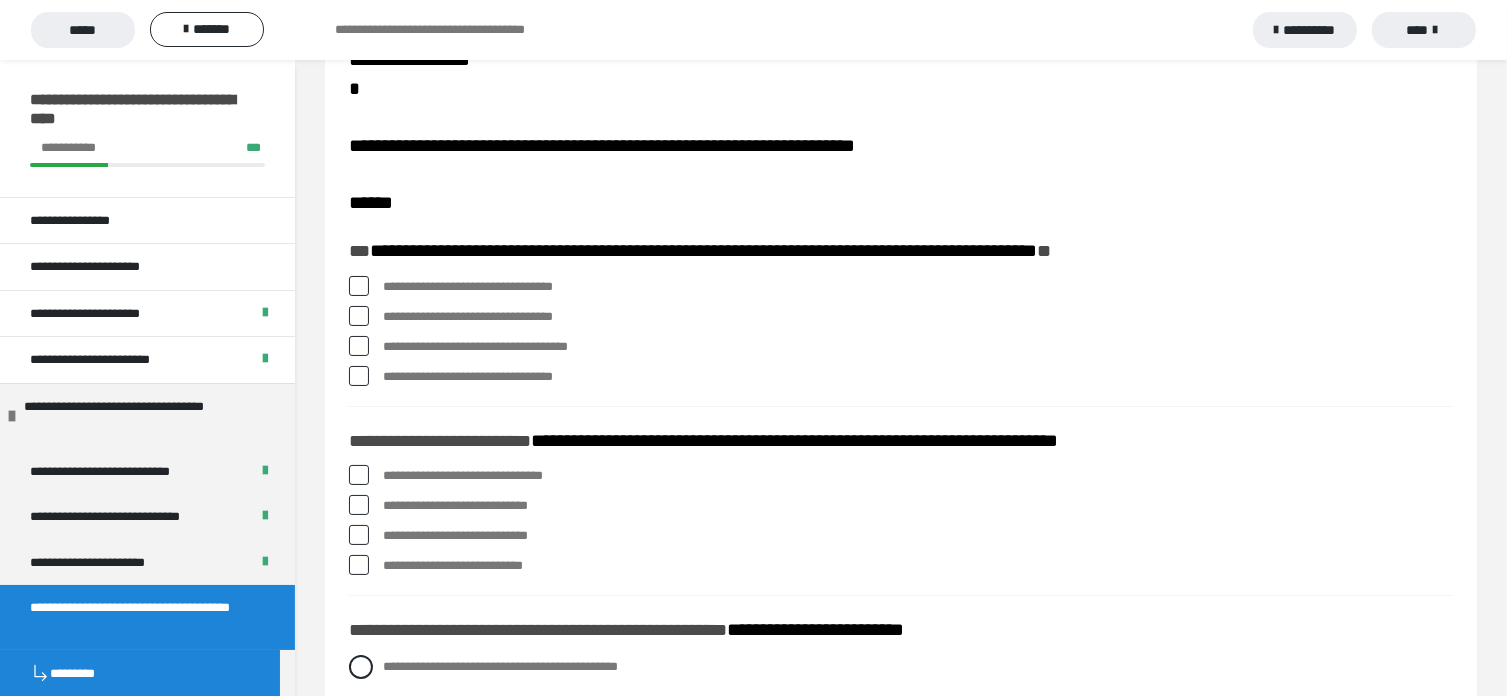 scroll, scrollTop: 100, scrollLeft: 0, axis: vertical 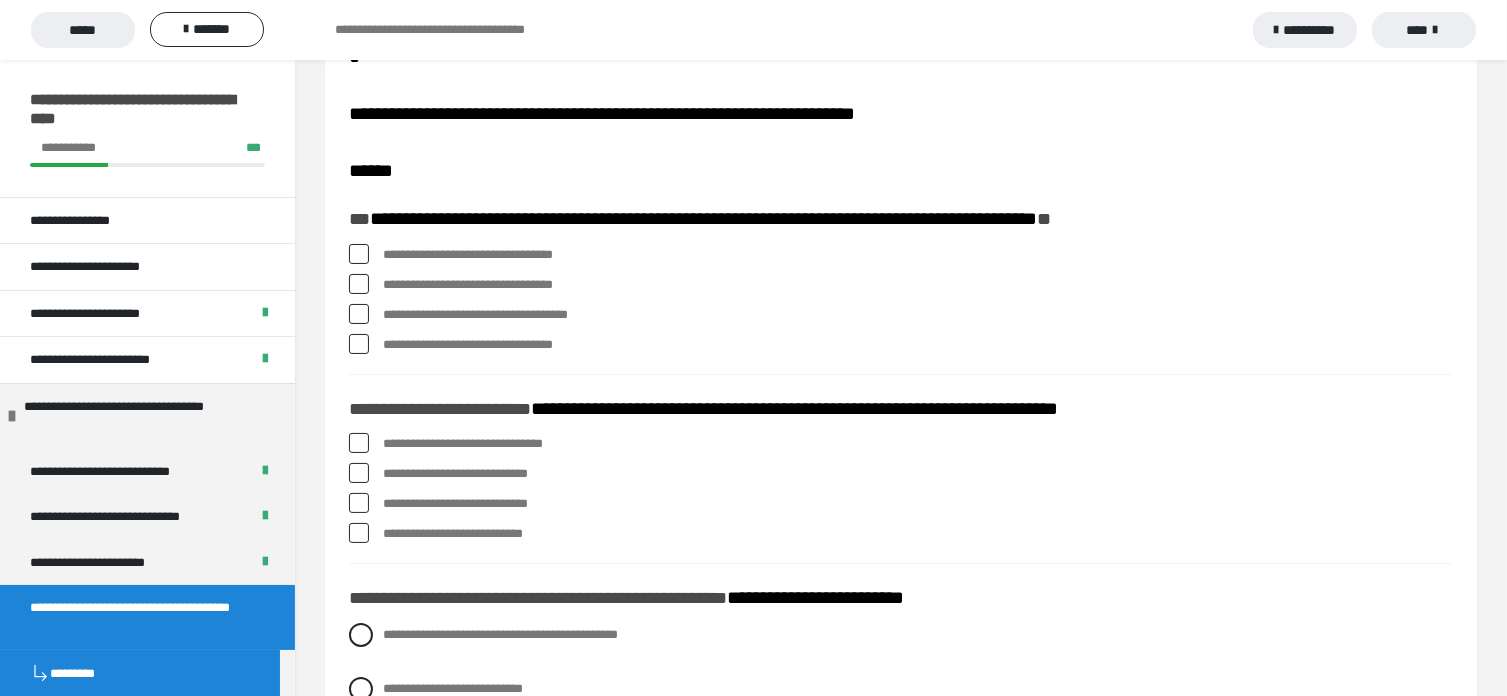 click at bounding box center [359, 344] 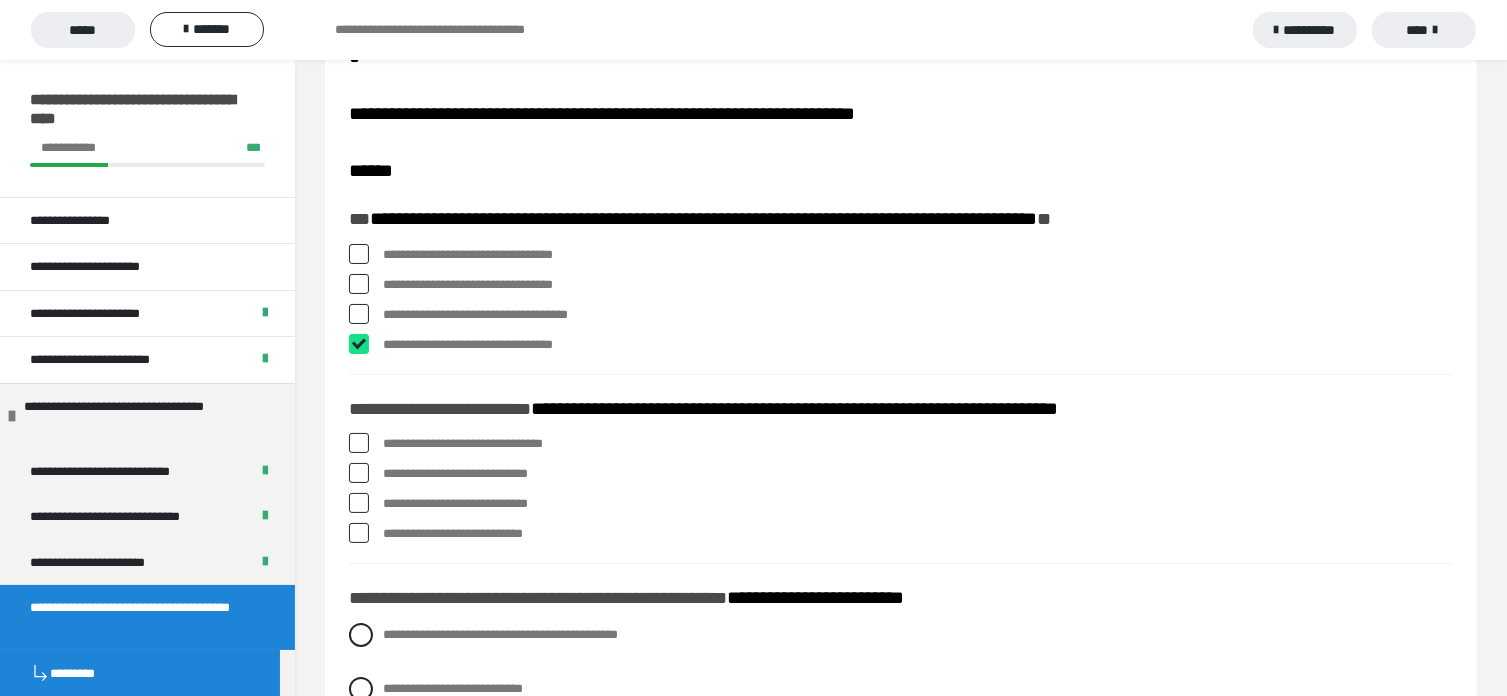 checkbox on "****" 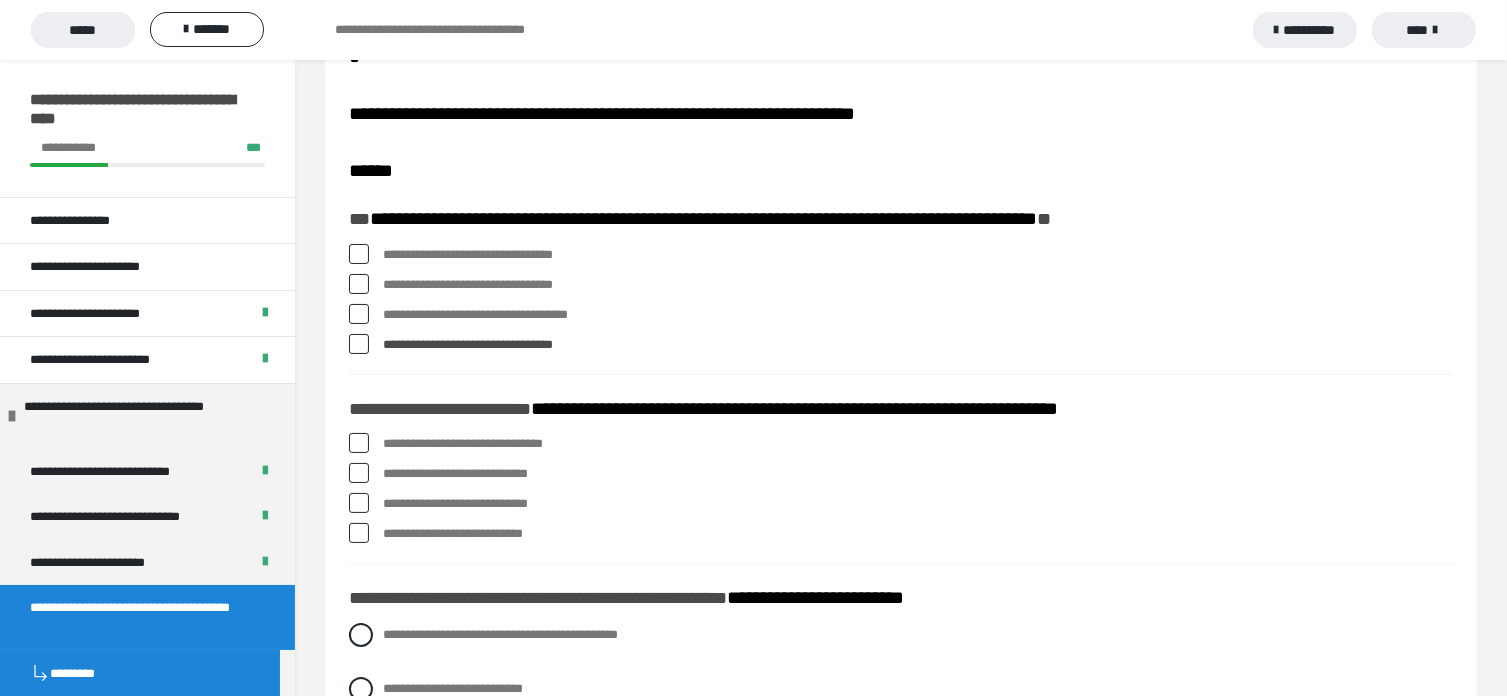 click at bounding box center [359, 284] 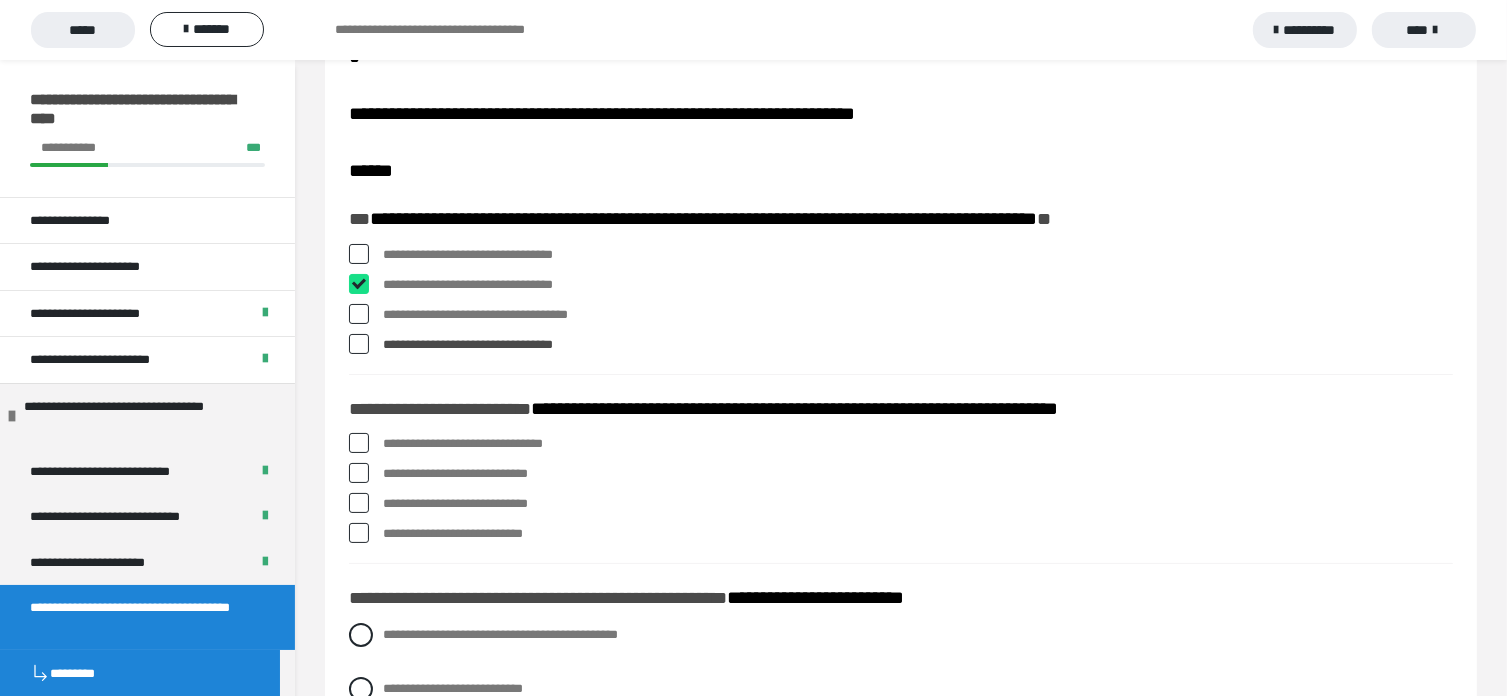 checkbox on "****" 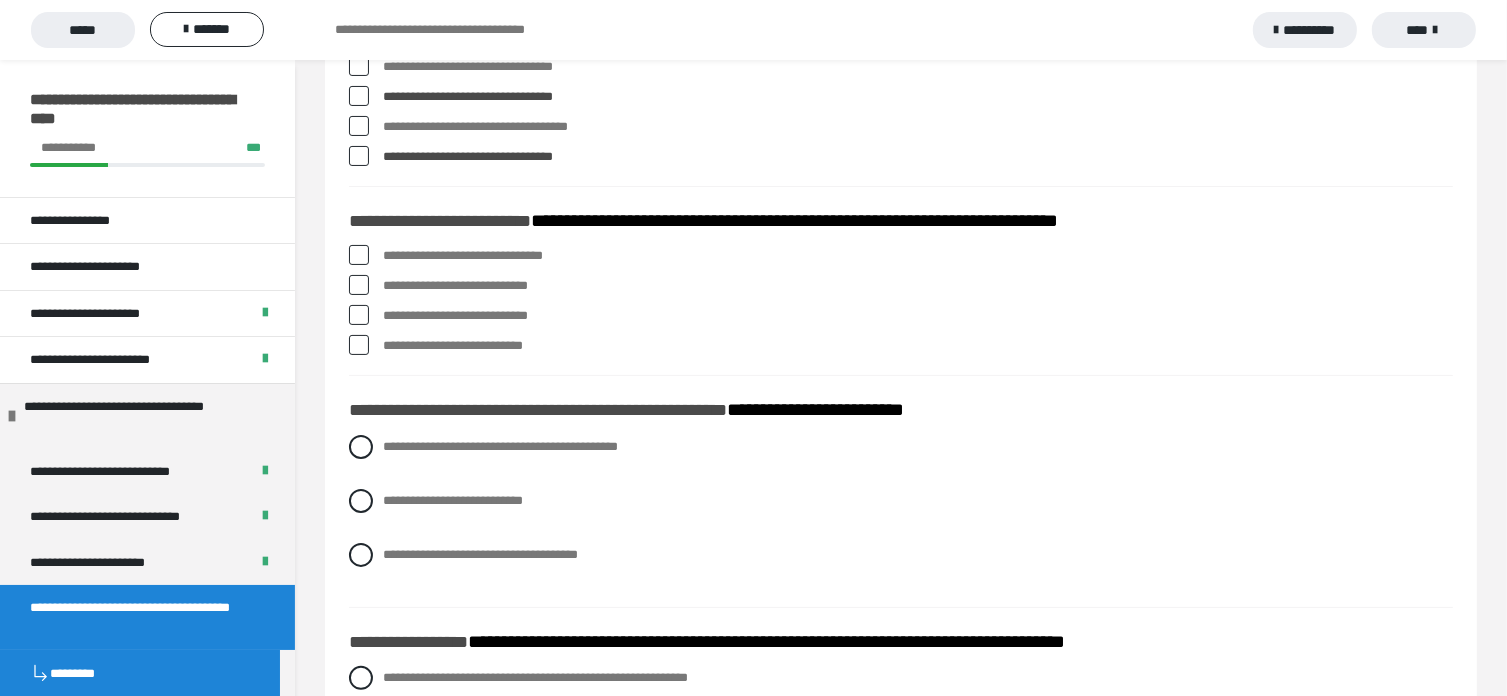 scroll, scrollTop: 300, scrollLeft: 0, axis: vertical 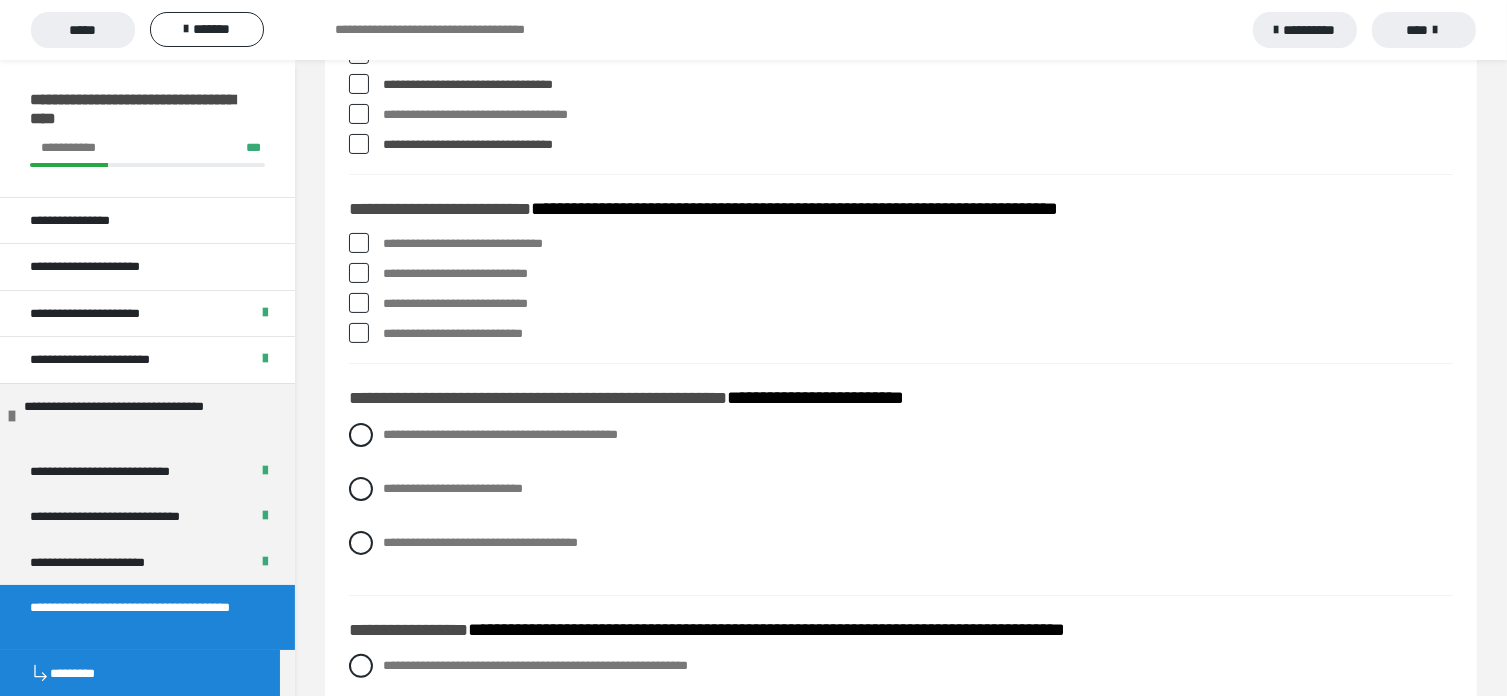 click at bounding box center (359, 303) 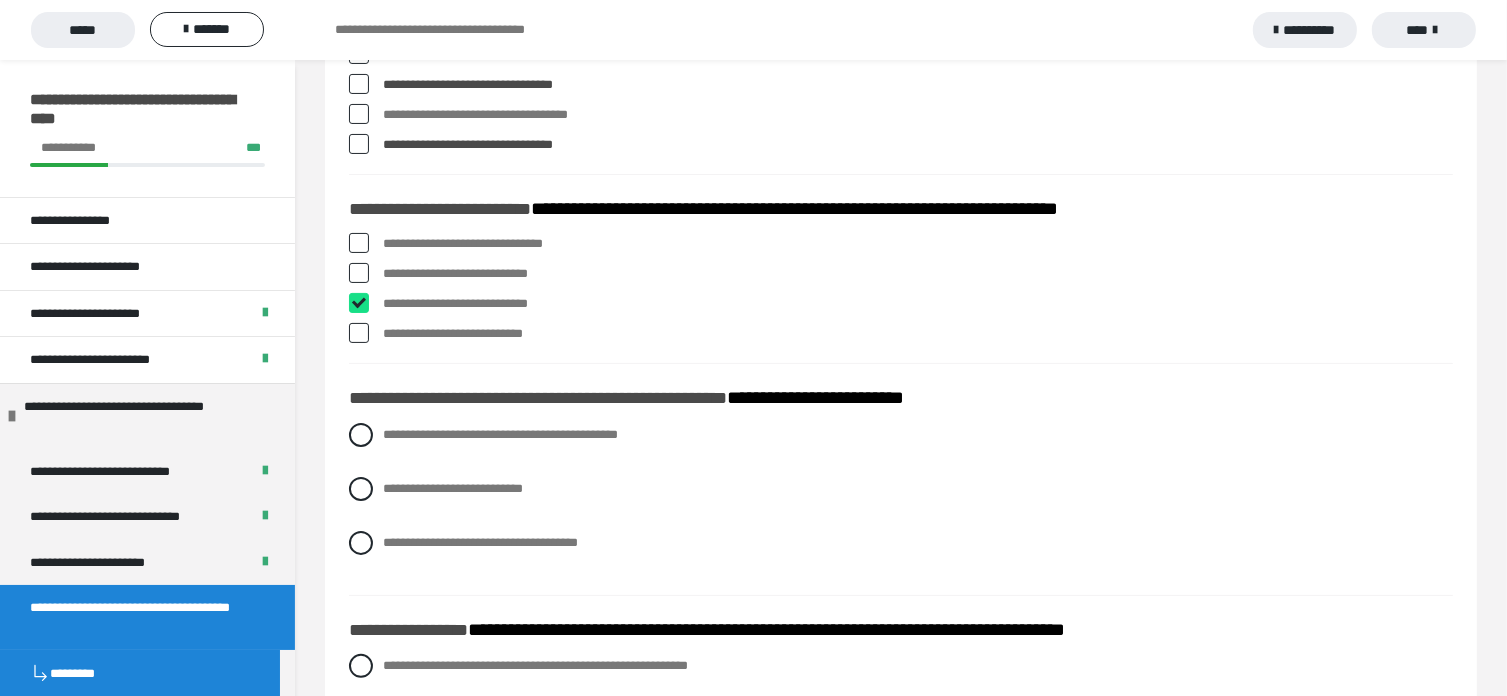 checkbox on "****" 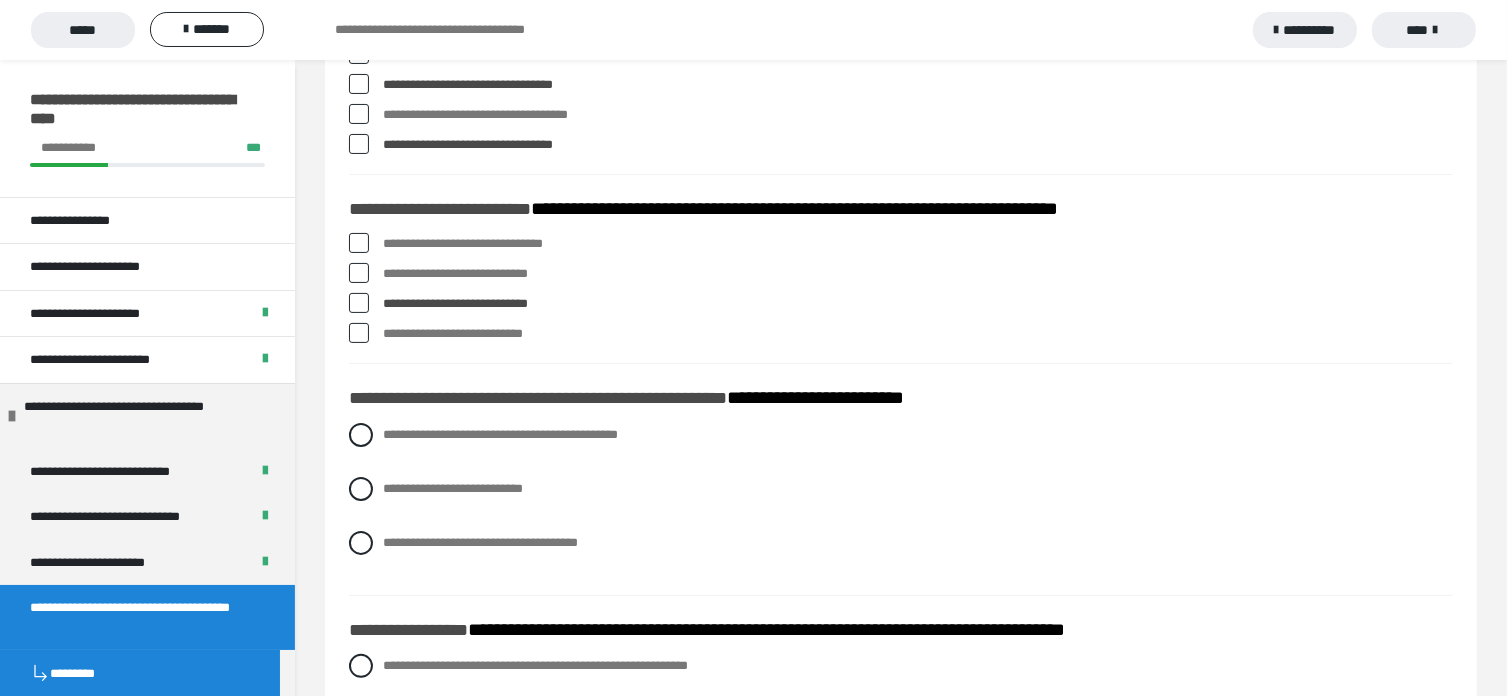 click at bounding box center (359, 333) 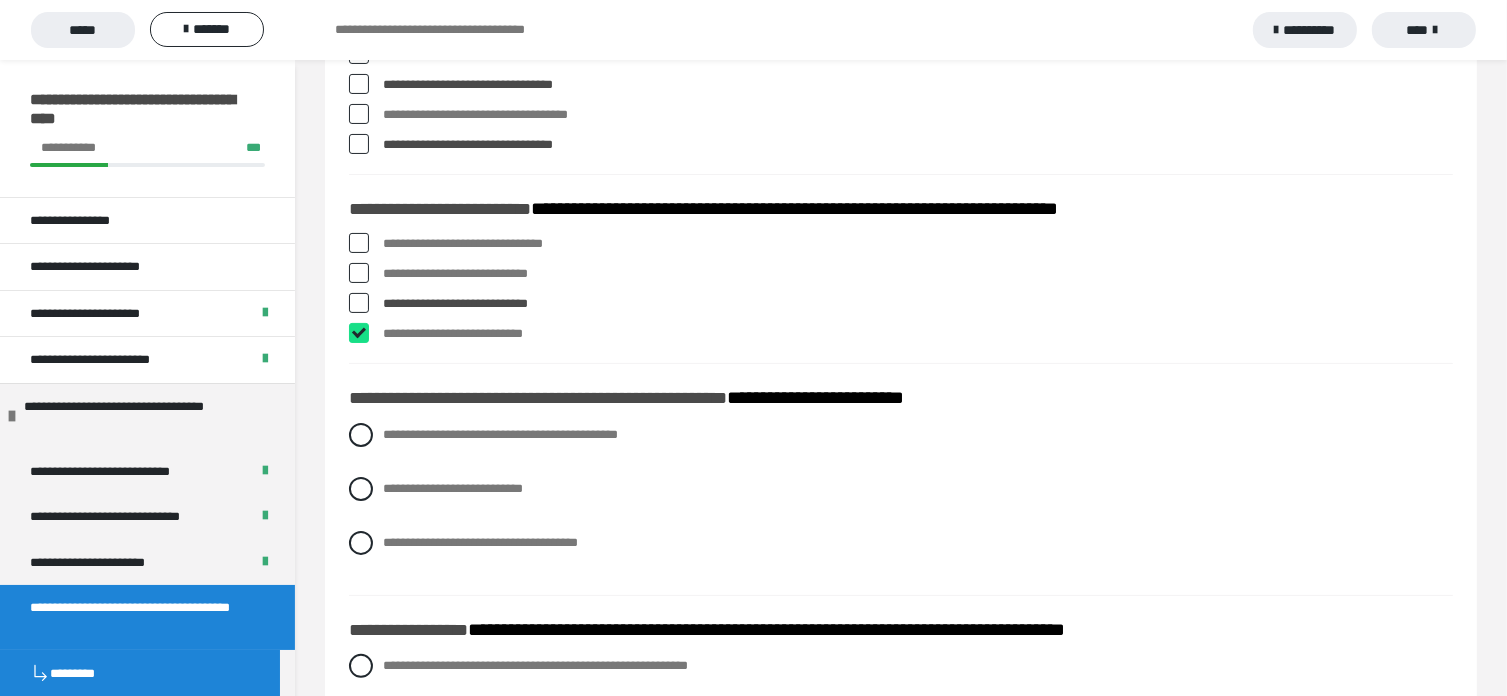 checkbox on "****" 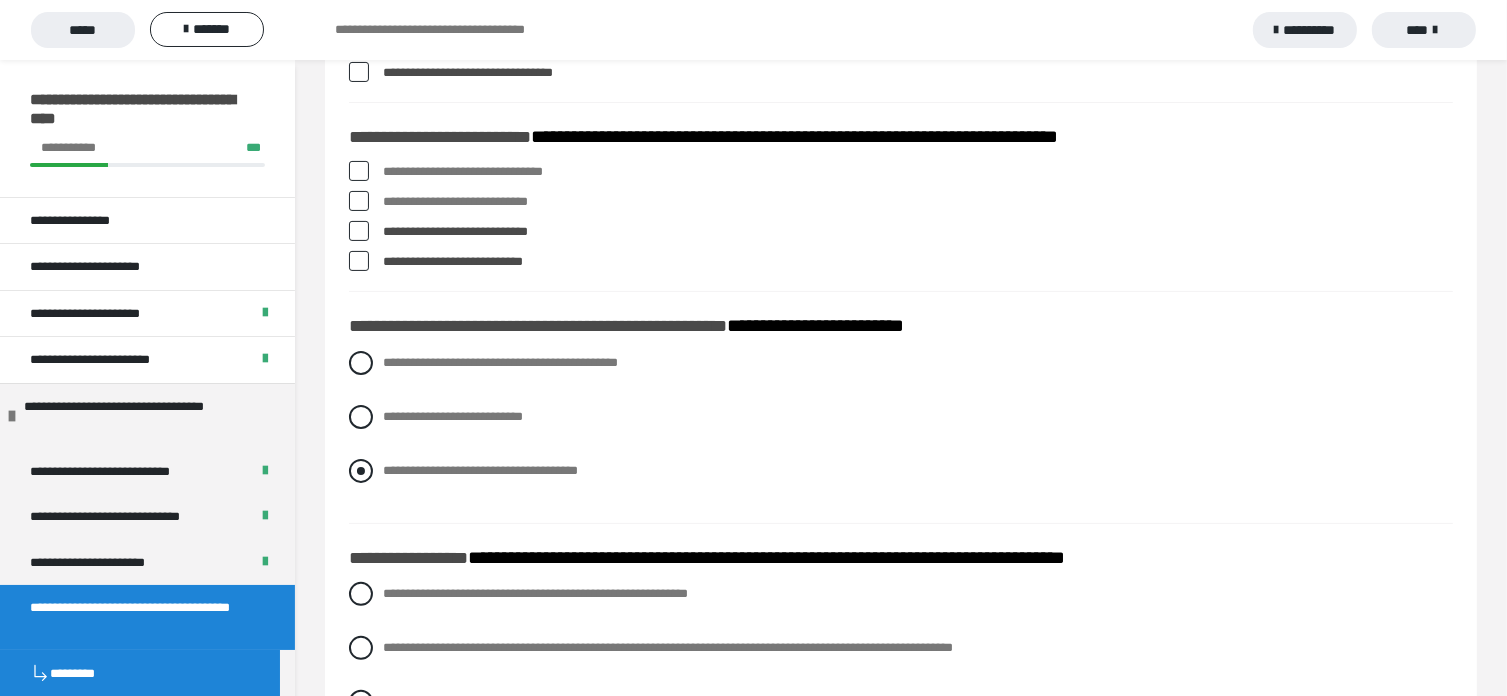 scroll, scrollTop: 500, scrollLeft: 0, axis: vertical 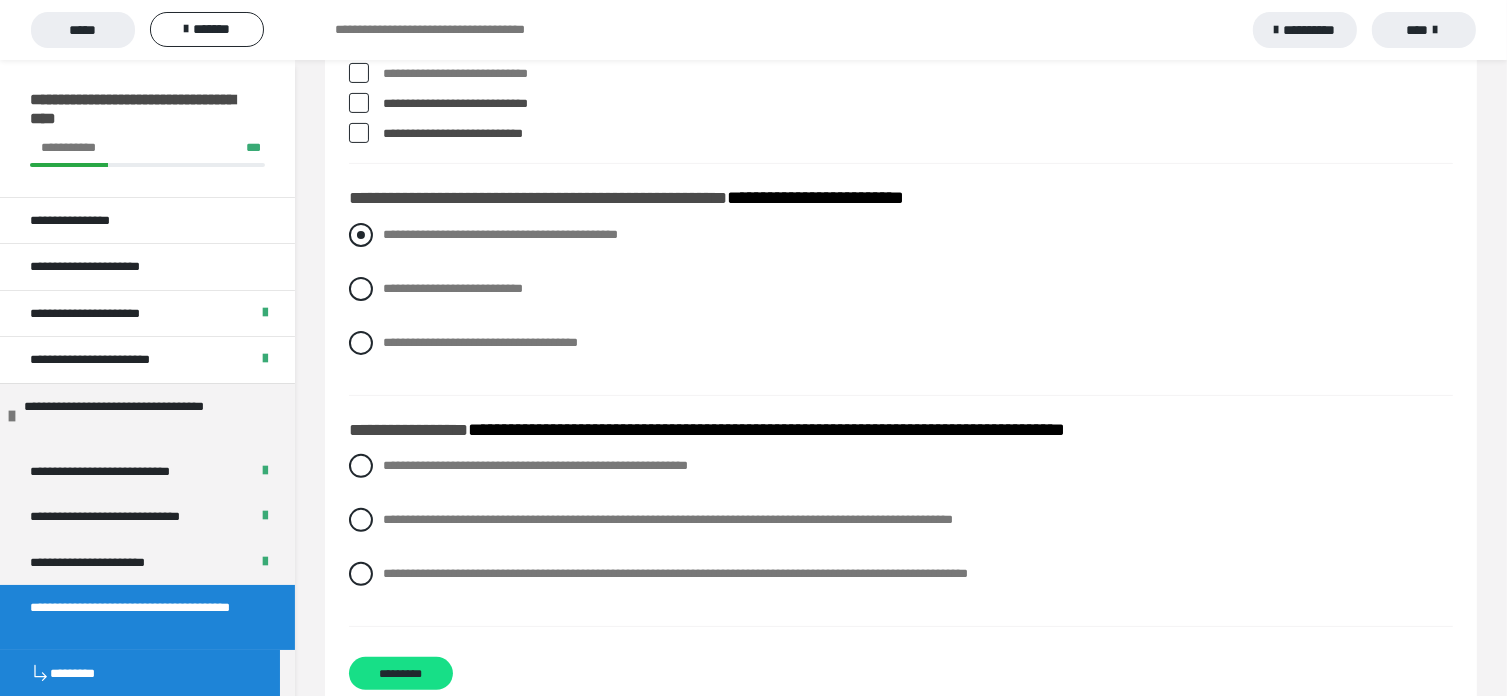 click at bounding box center [361, 235] 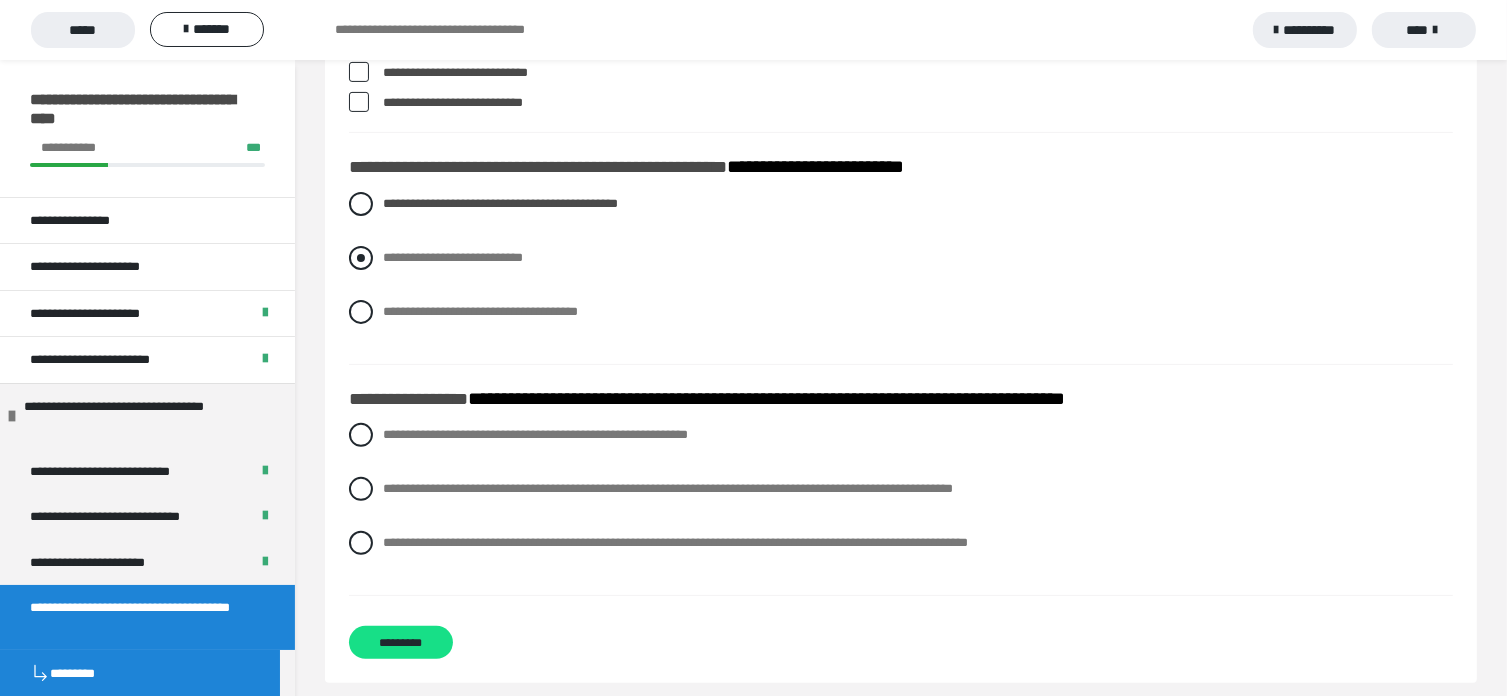 scroll, scrollTop: 547, scrollLeft: 0, axis: vertical 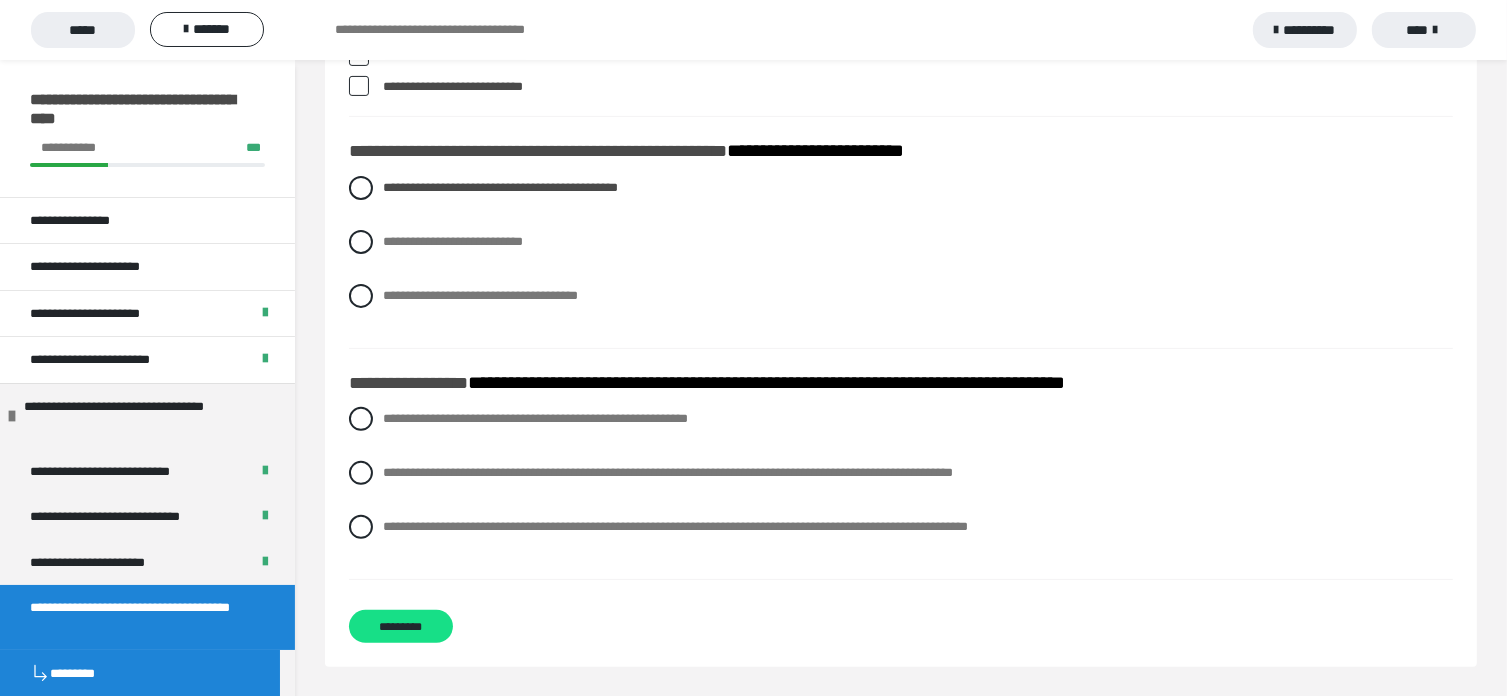 drag, startPoint x: 365, startPoint y: 527, endPoint x: 371, endPoint y: 546, distance: 19.924858 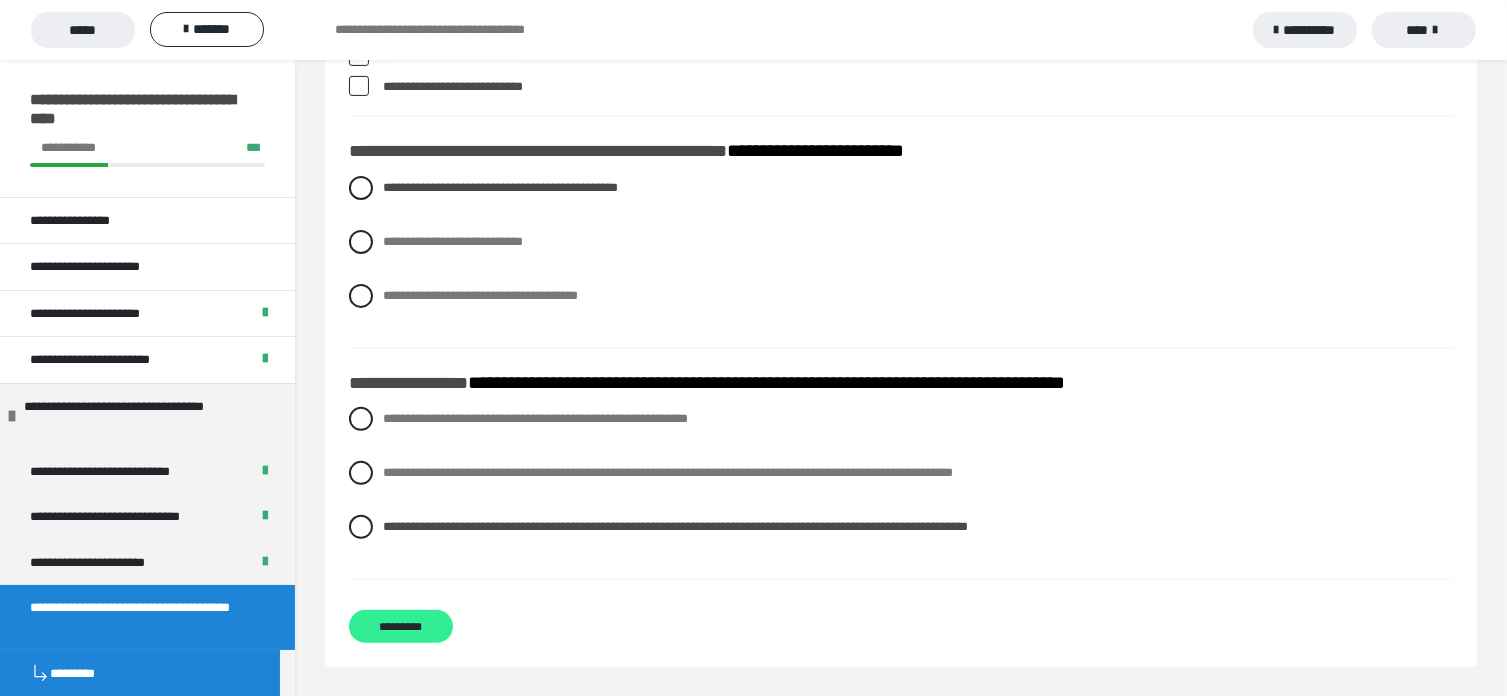 click on "*********" at bounding box center [401, 627] 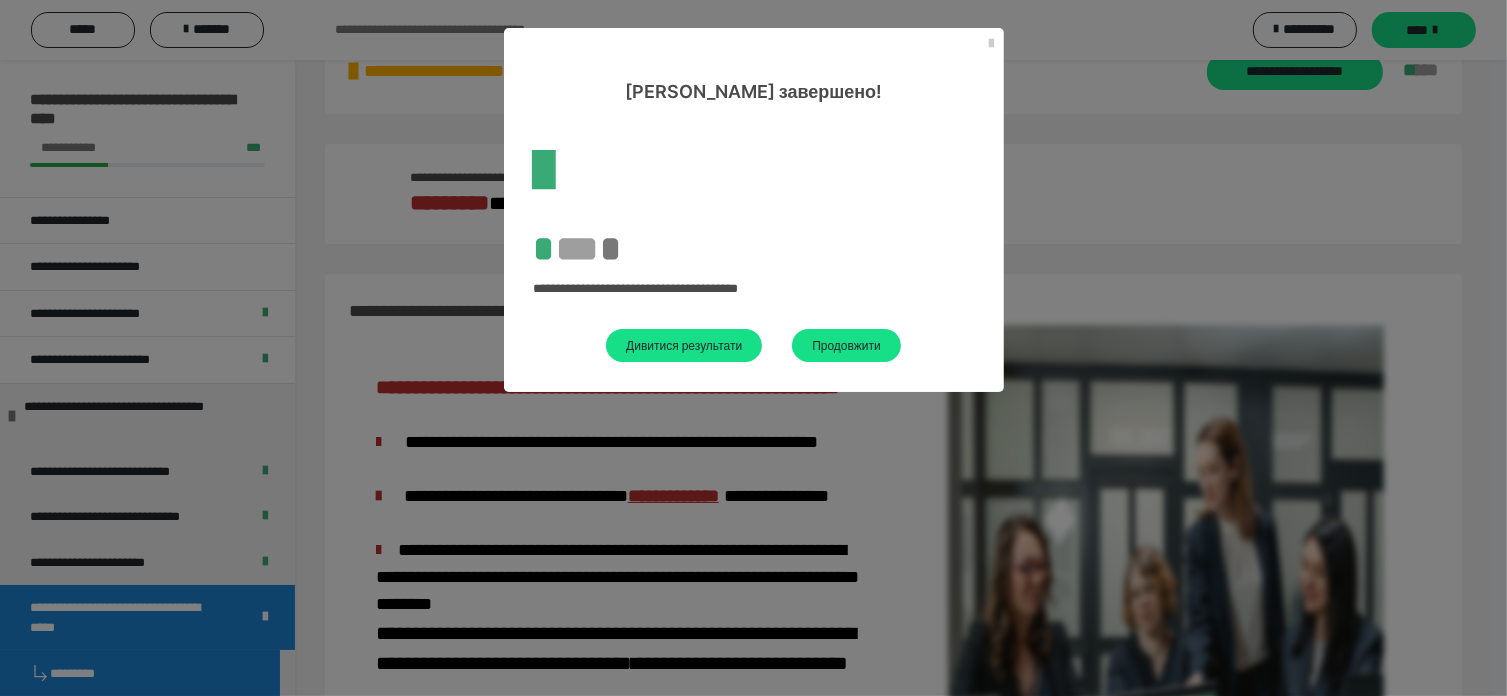 scroll, scrollTop: 547, scrollLeft: 0, axis: vertical 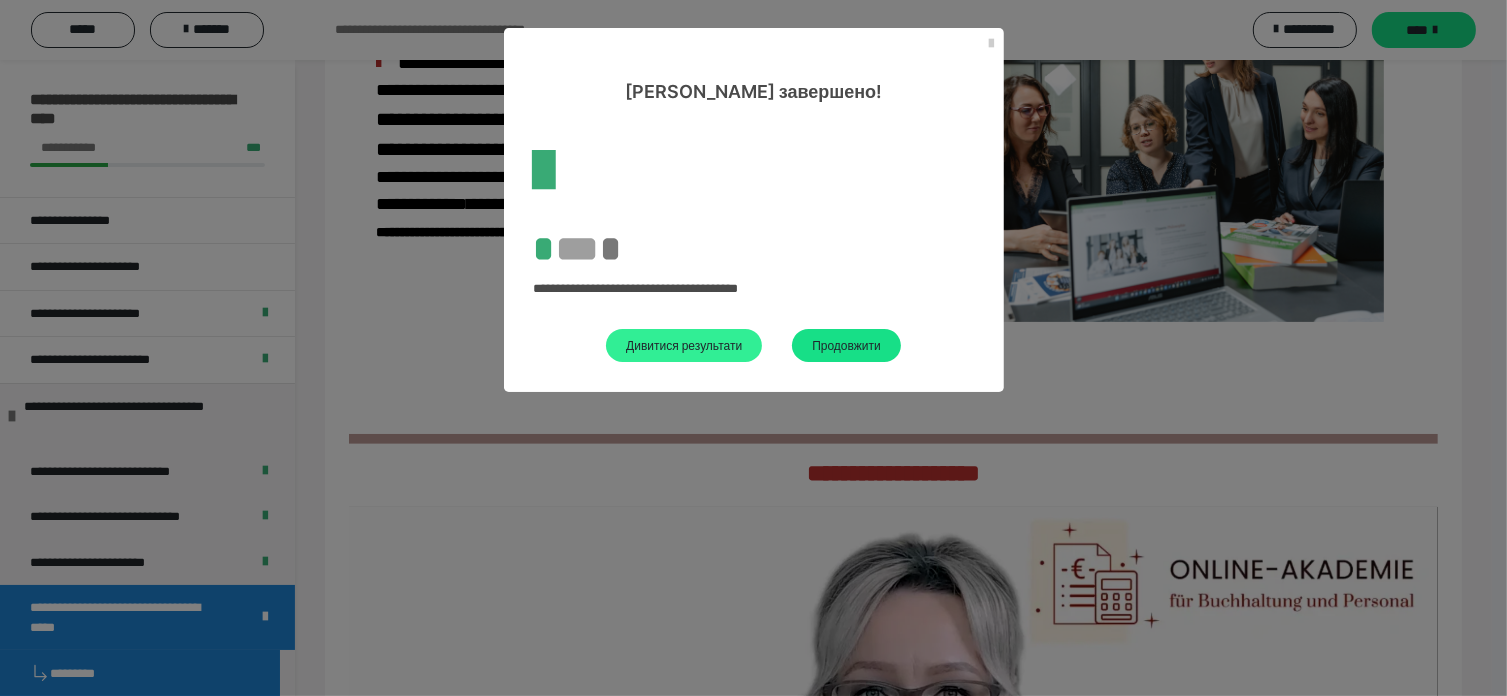 click on "Дивитися результати" at bounding box center (684, 345) 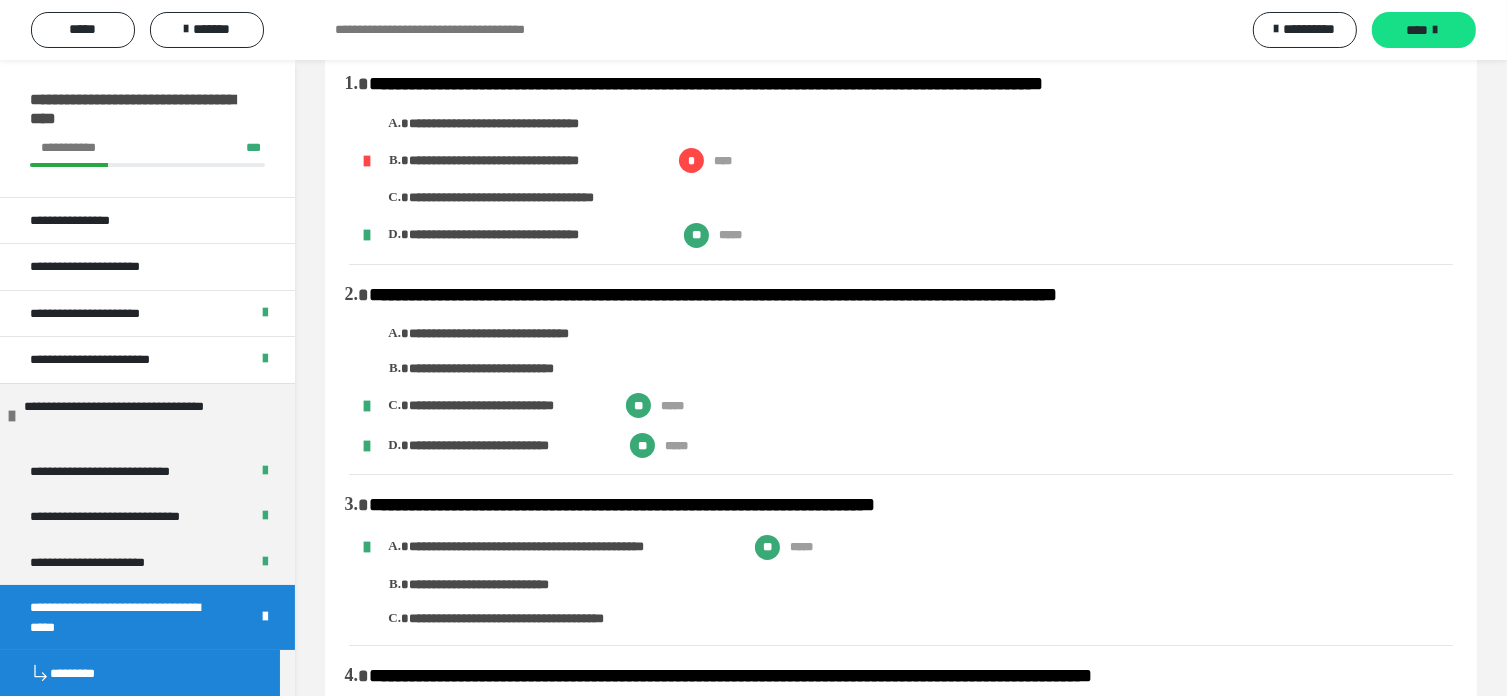 scroll, scrollTop: 47, scrollLeft: 0, axis: vertical 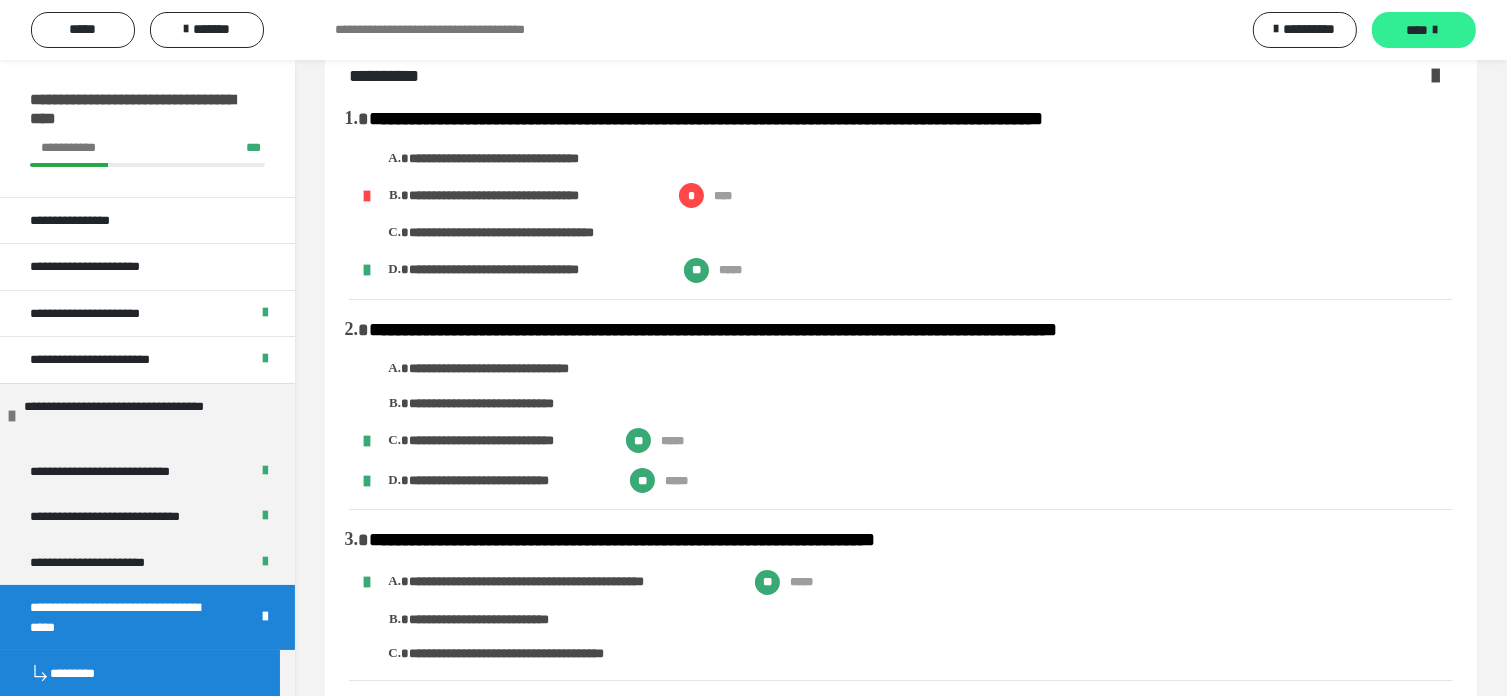 click on "****" at bounding box center [1417, 30] 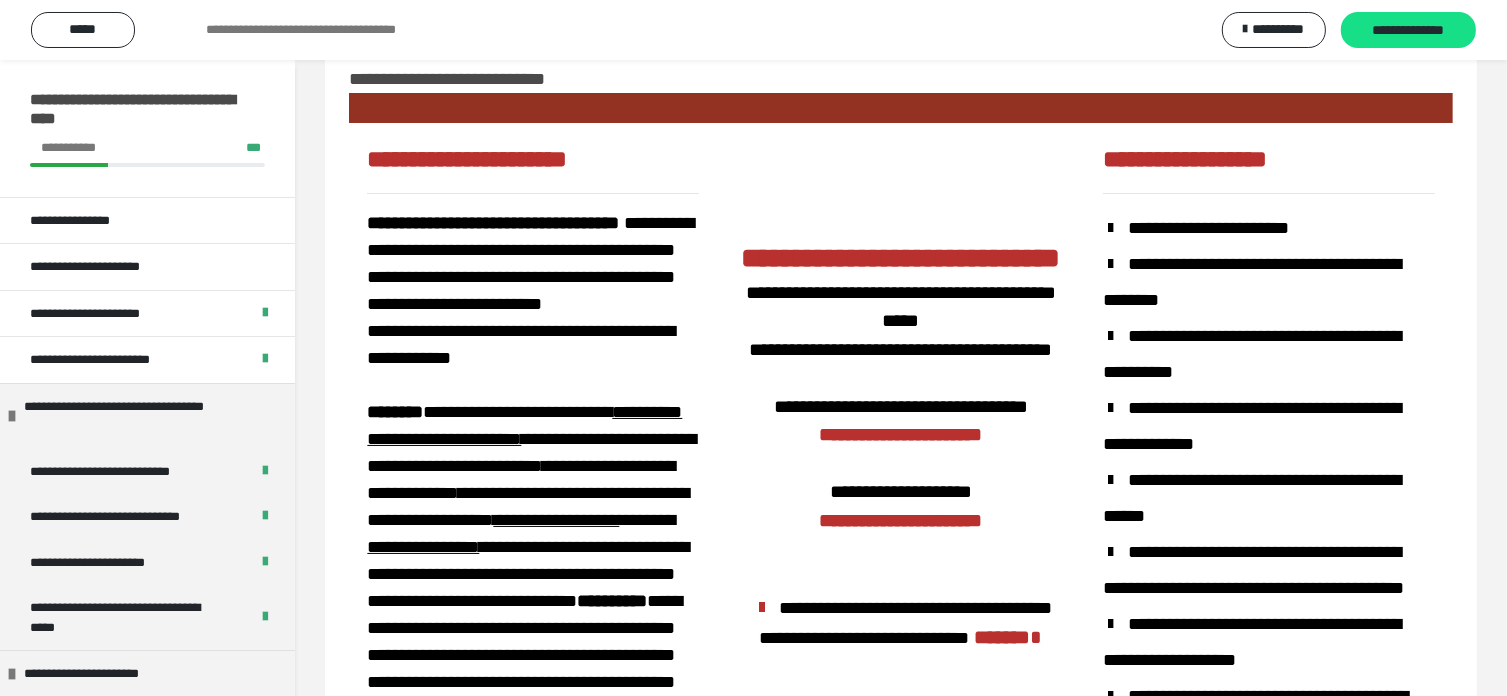 scroll, scrollTop: 47, scrollLeft: 0, axis: vertical 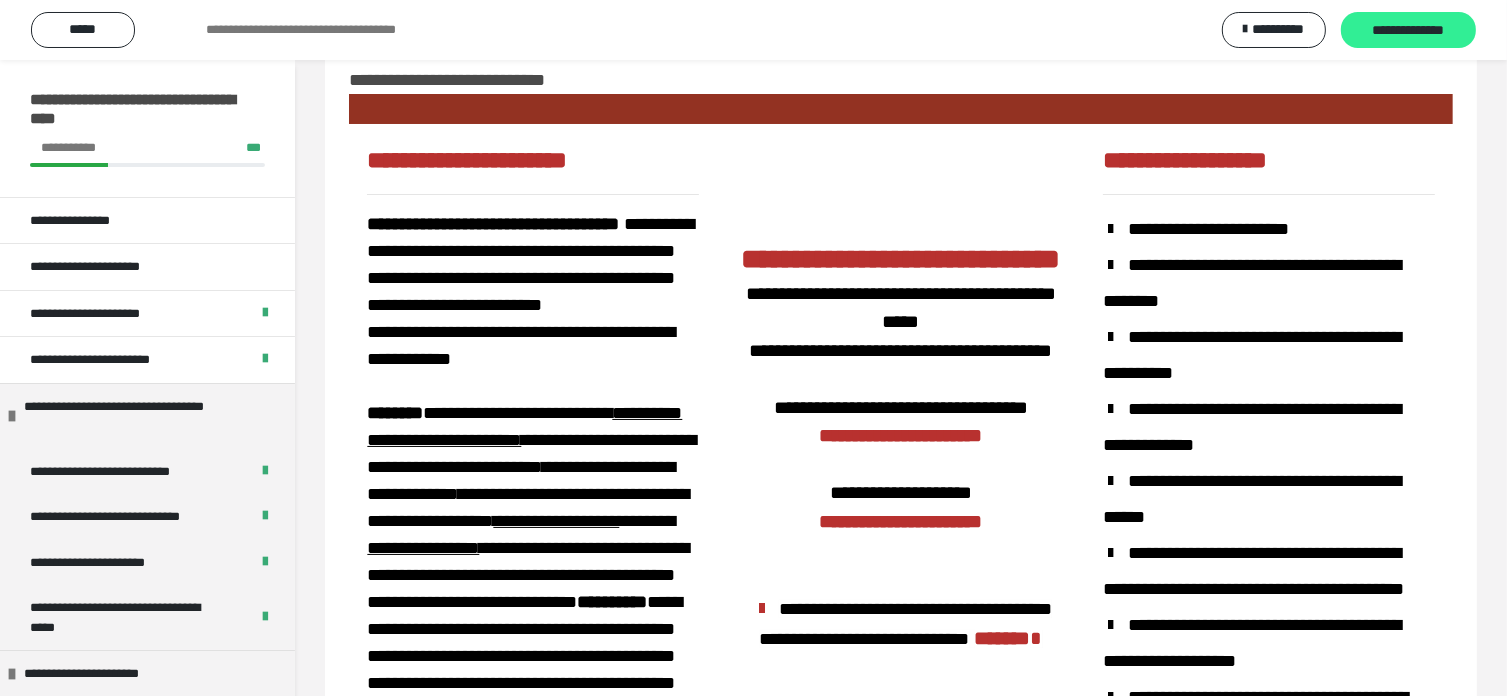 click on "**********" at bounding box center (1408, 30) 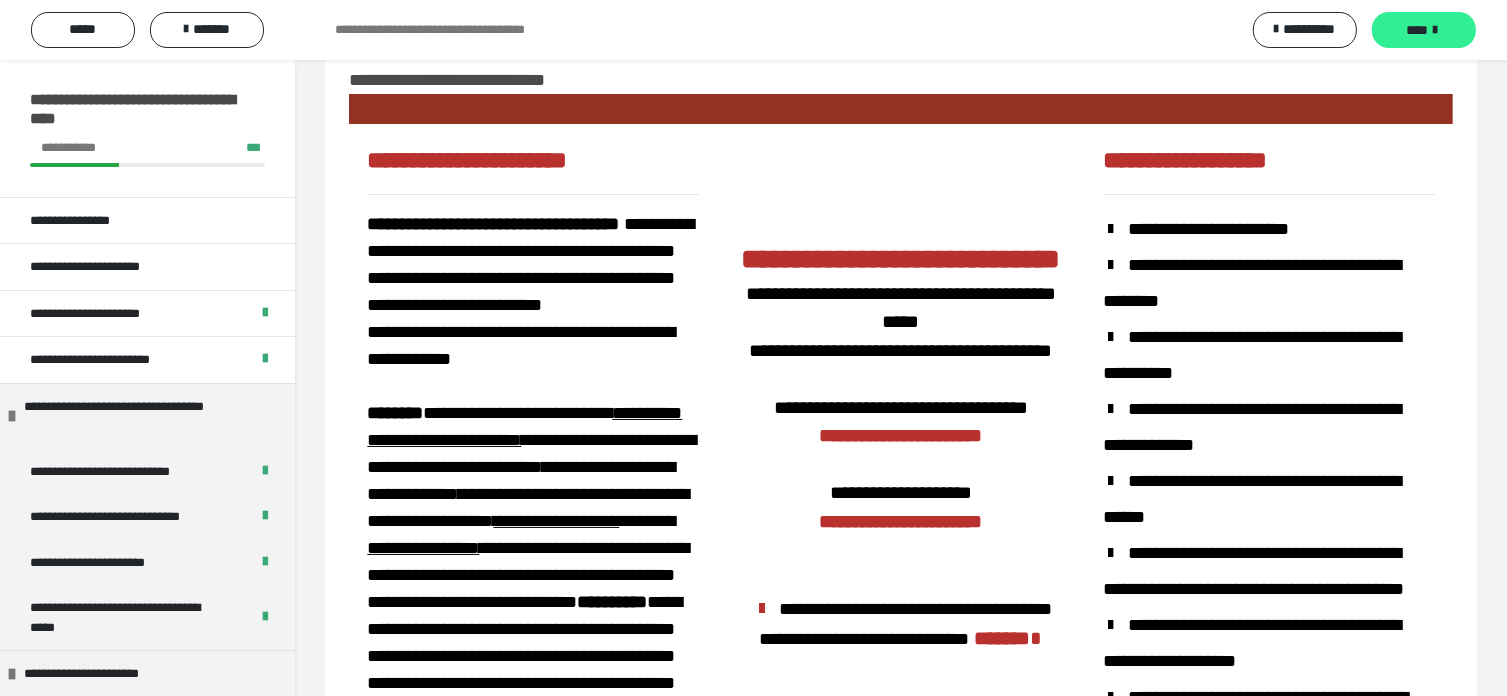 click on "****" at bounding box center [1417, 30] 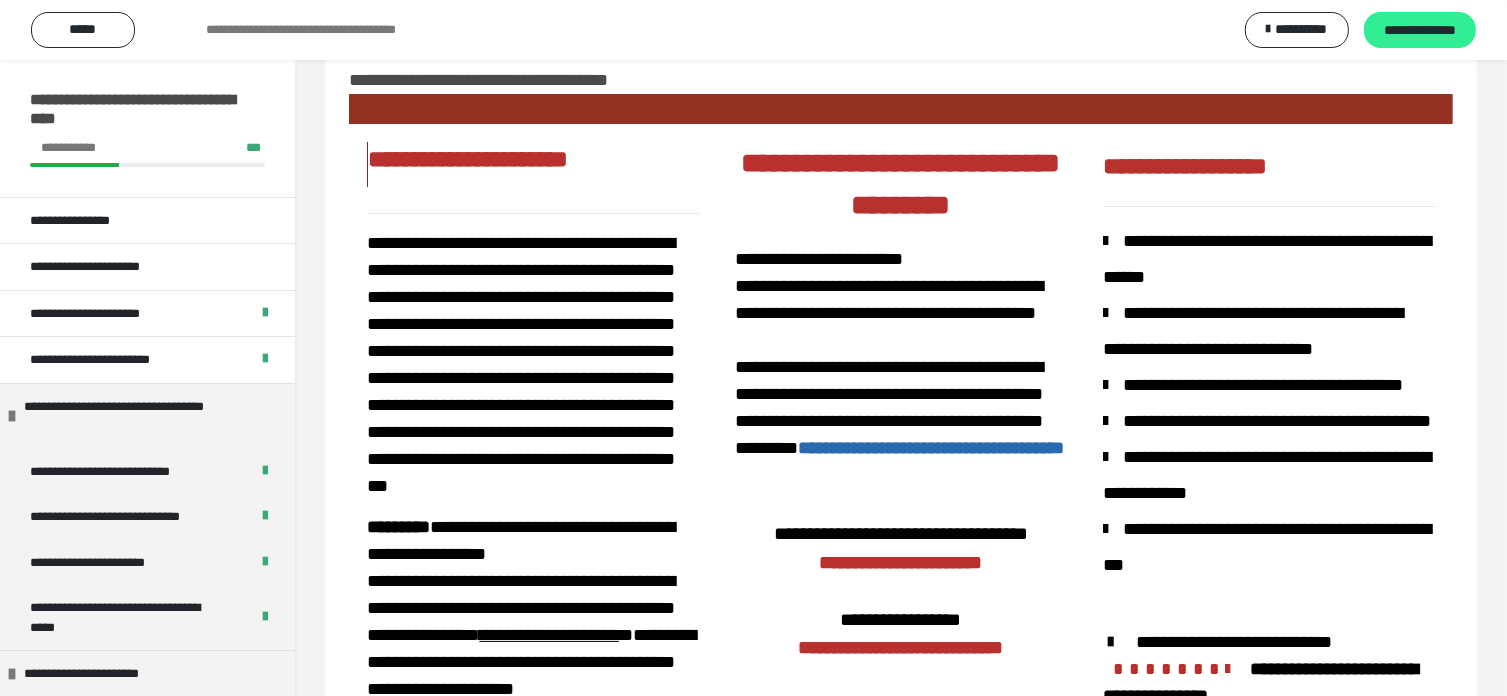 click on "**********" at bounding box center [1420, 30] 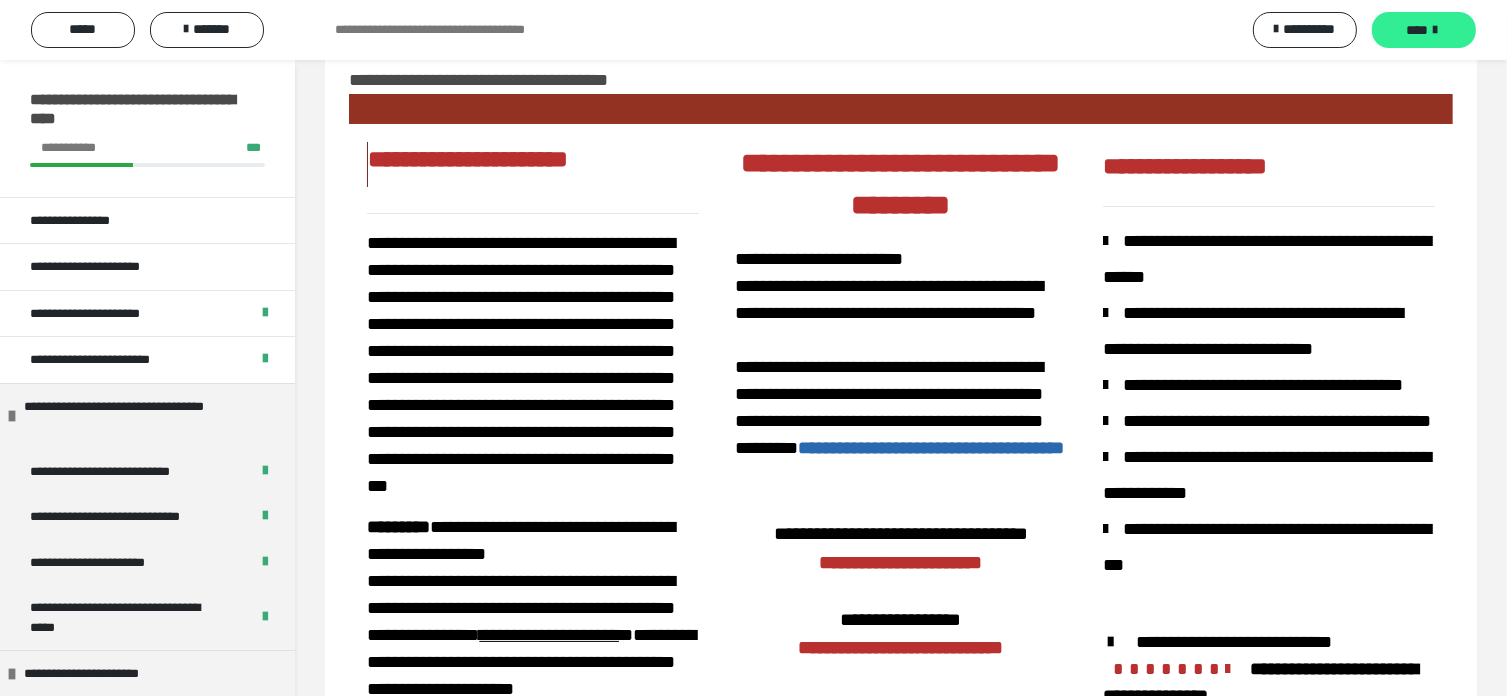 click on "****" at bounding box center (1417, 30) 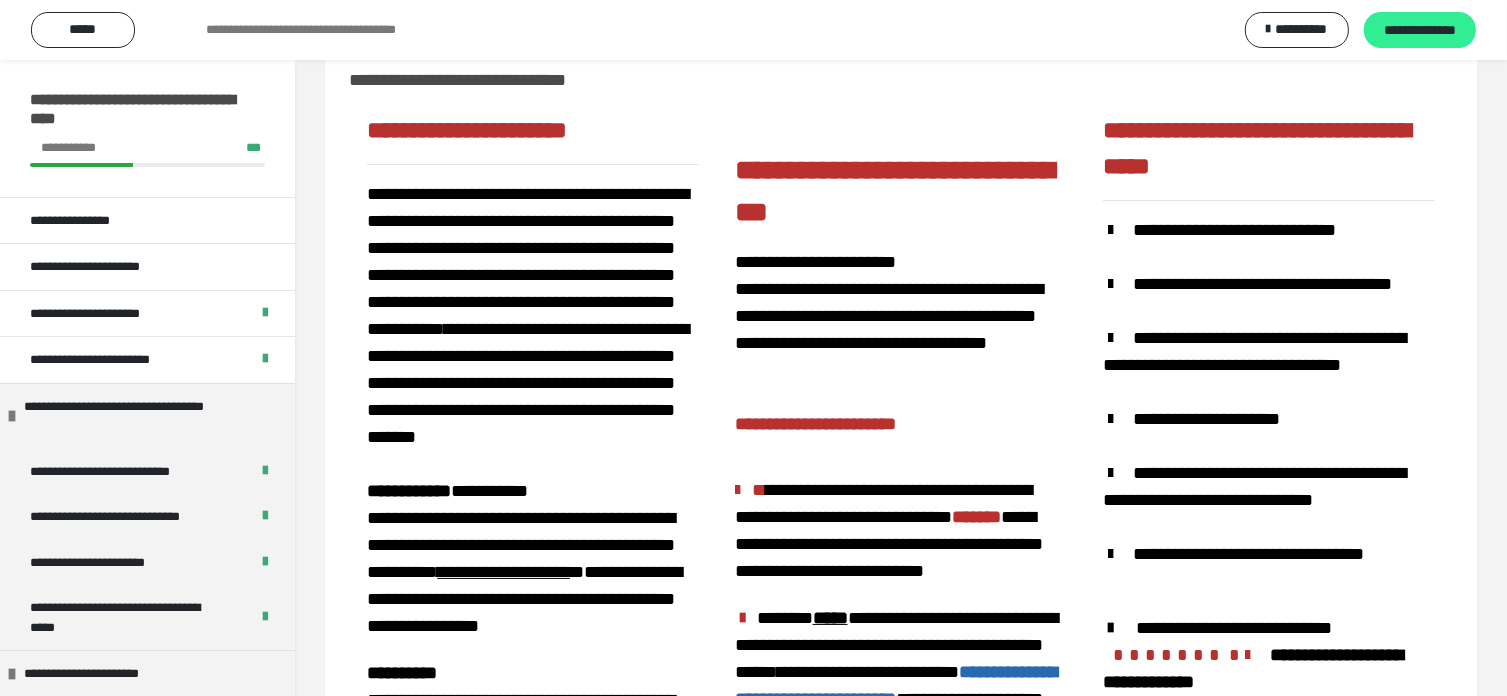 click on "**********" at bounding box center [1420, 30] 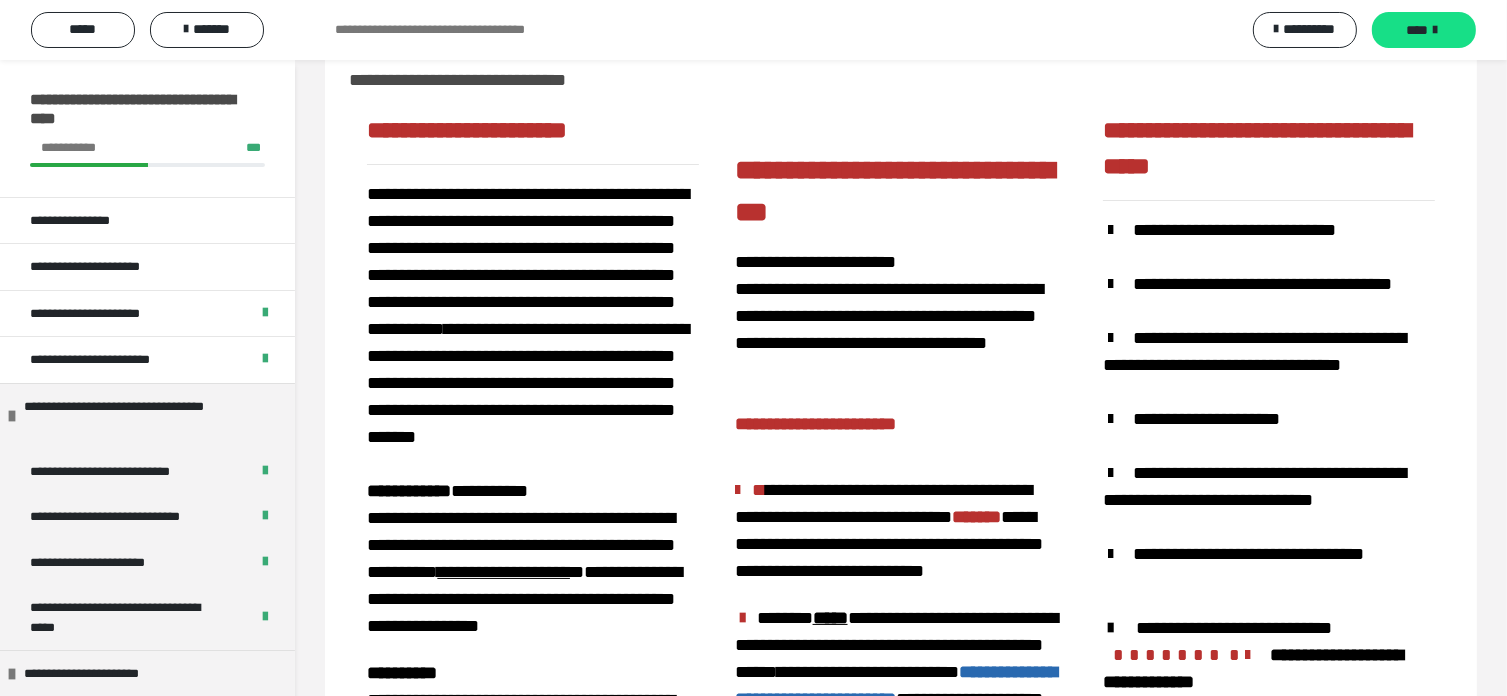 click on "****" at bounding box center (1417, 30) 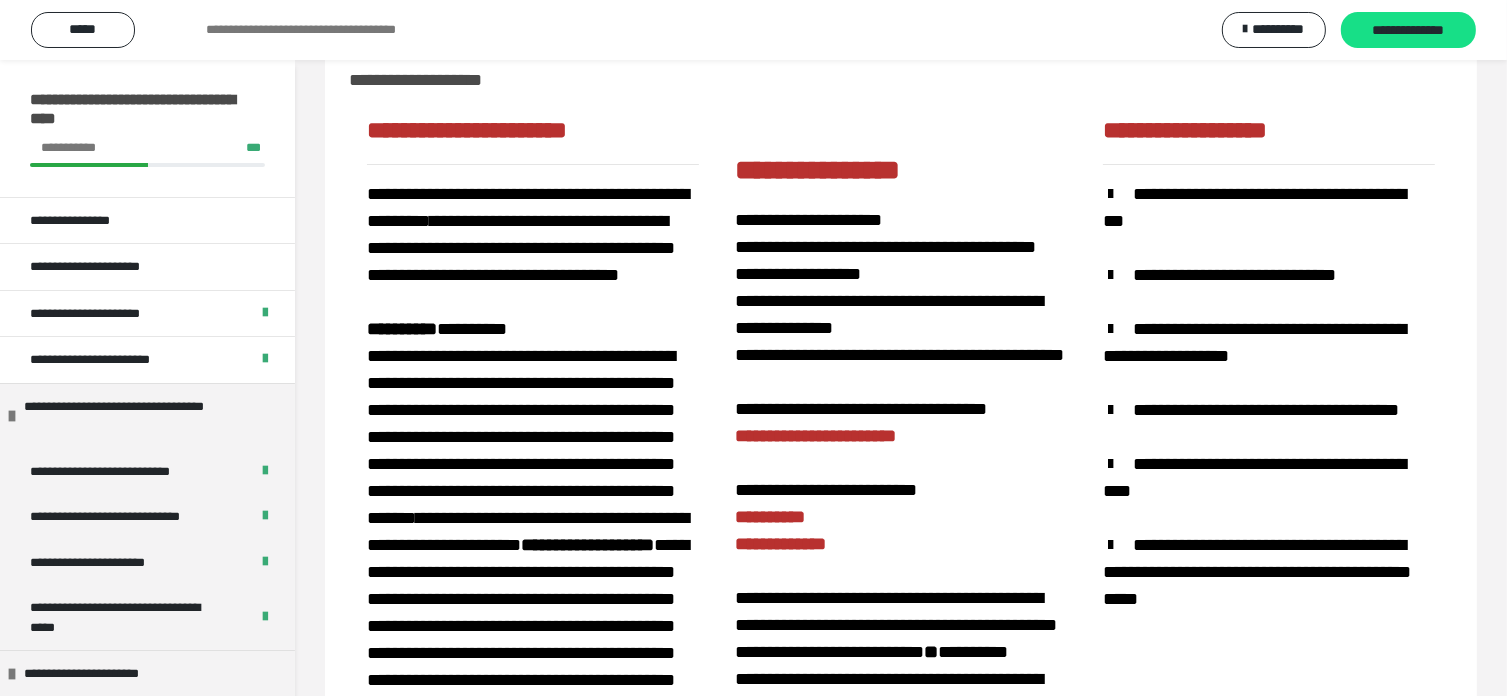 click on "**********" at bounding box center [1408, 30] 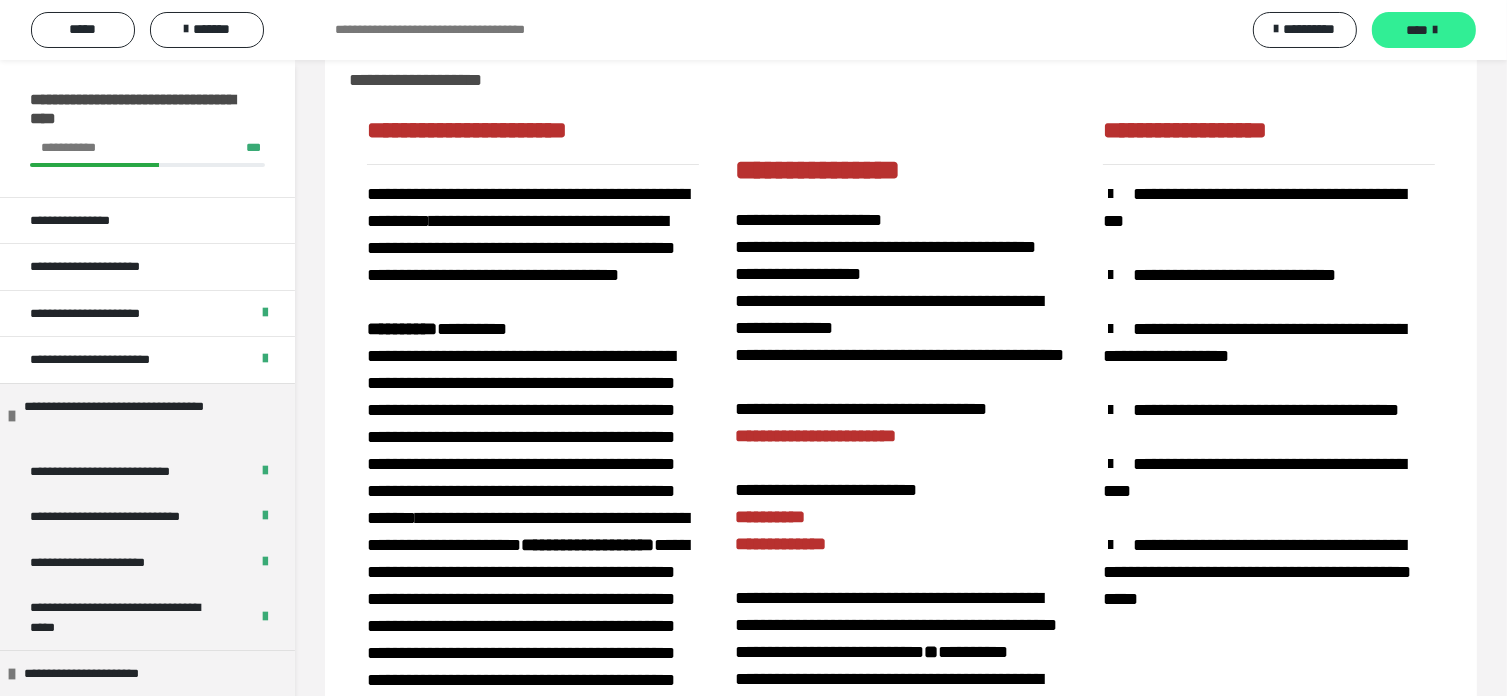 click on "****" at bounding box center (1417, 30) 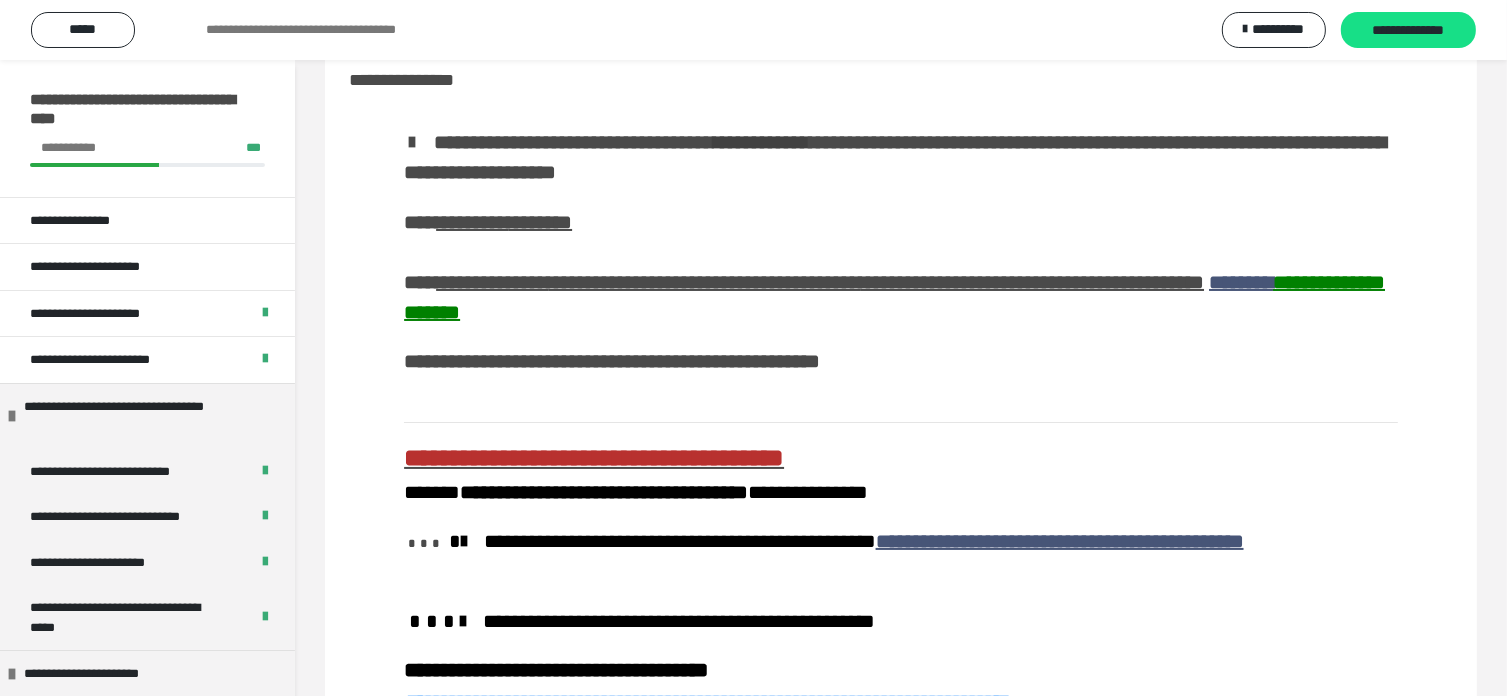 click on "**********" at bounding box center [1408, 30] 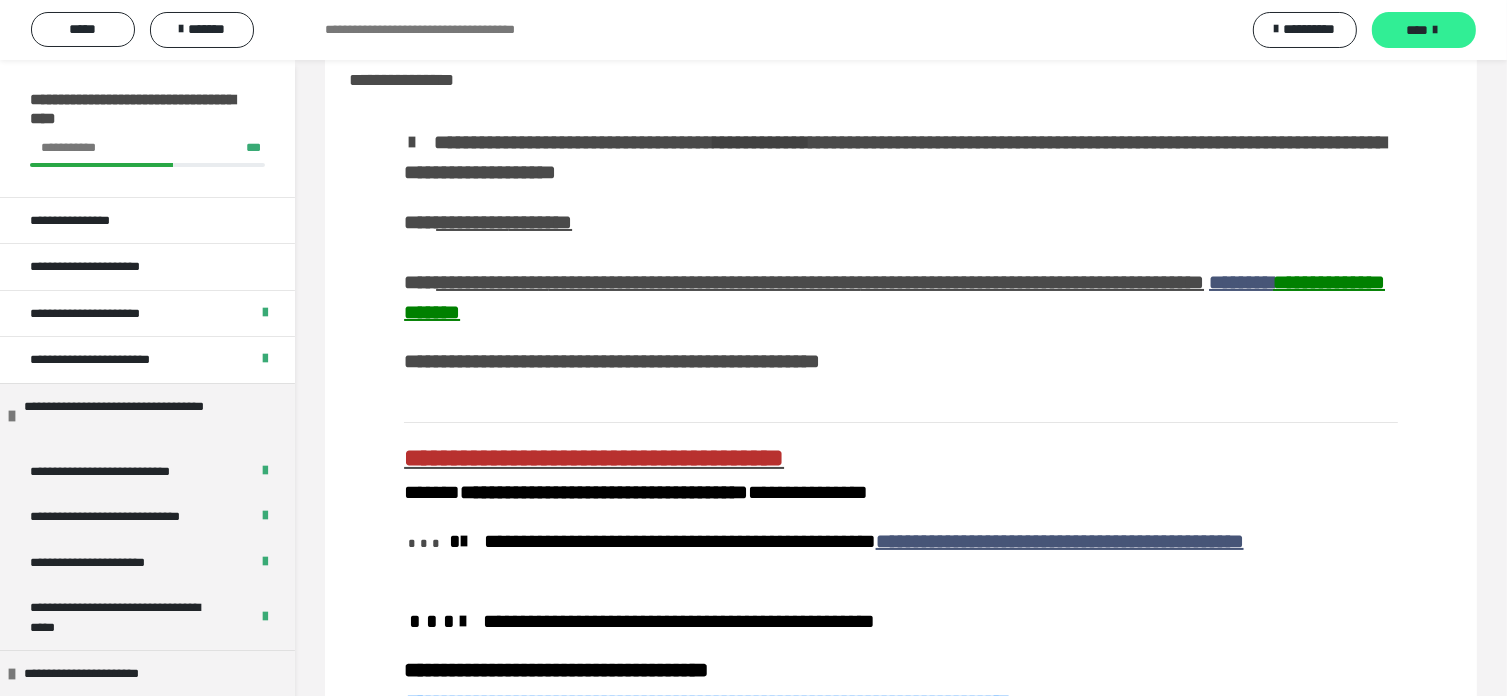 click on "****" at bounding box center [1417, 30] 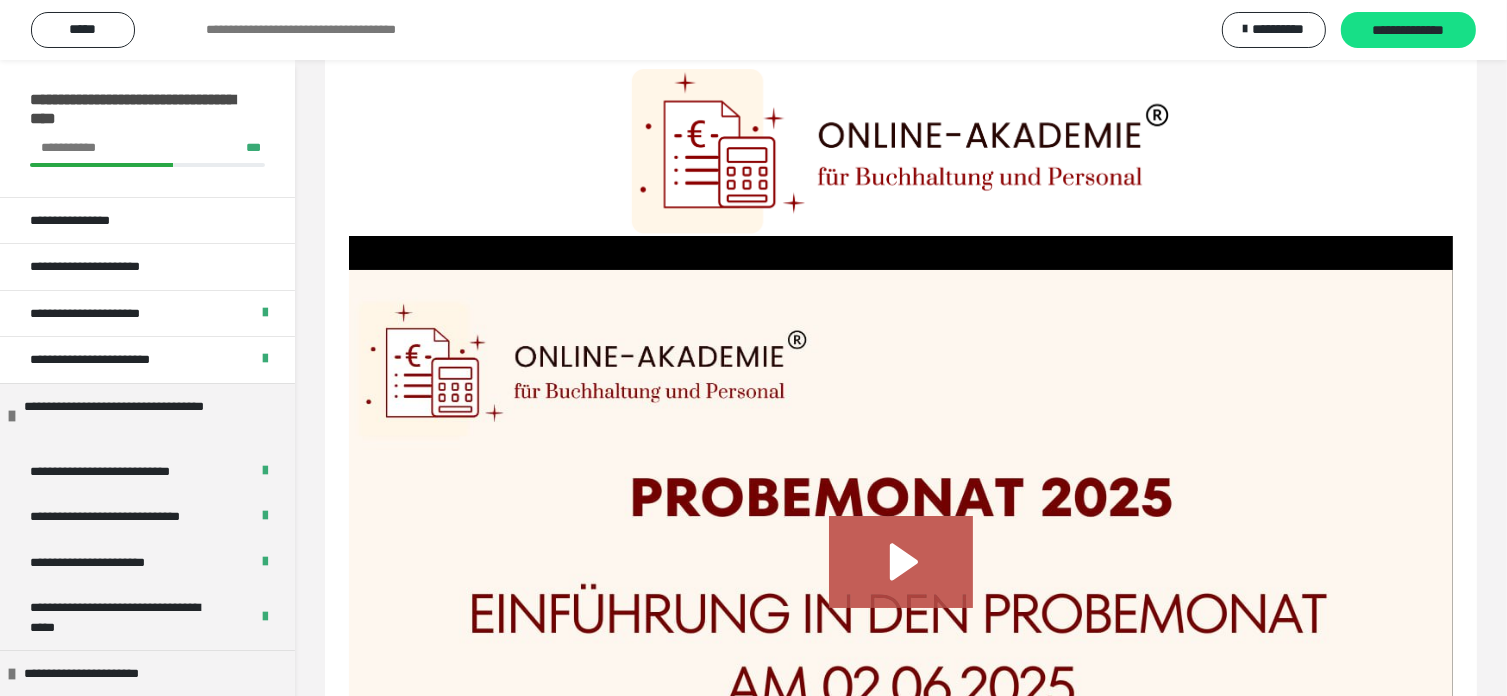 scroll, scrollTop: 47, scrollLeft: 0, axis: vertical 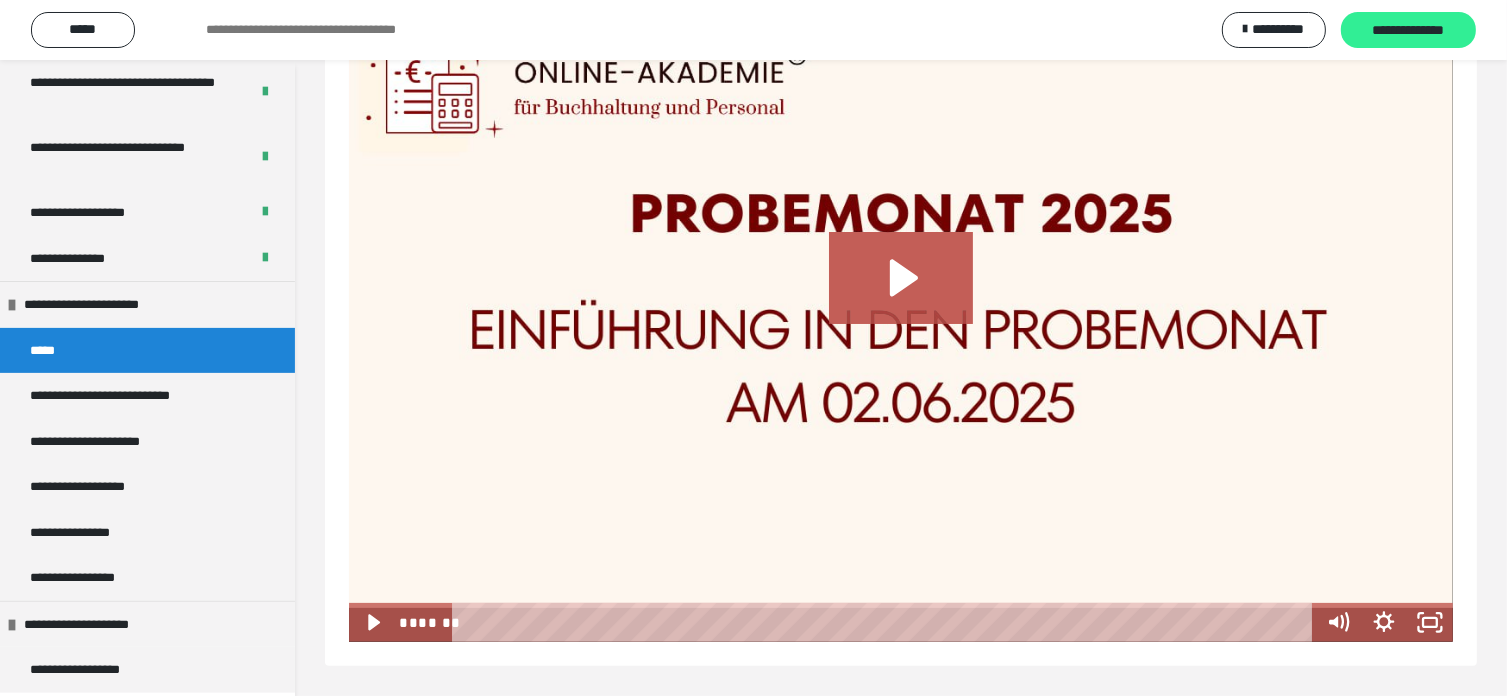 click on "**********" at bounding box center [1408, 30] 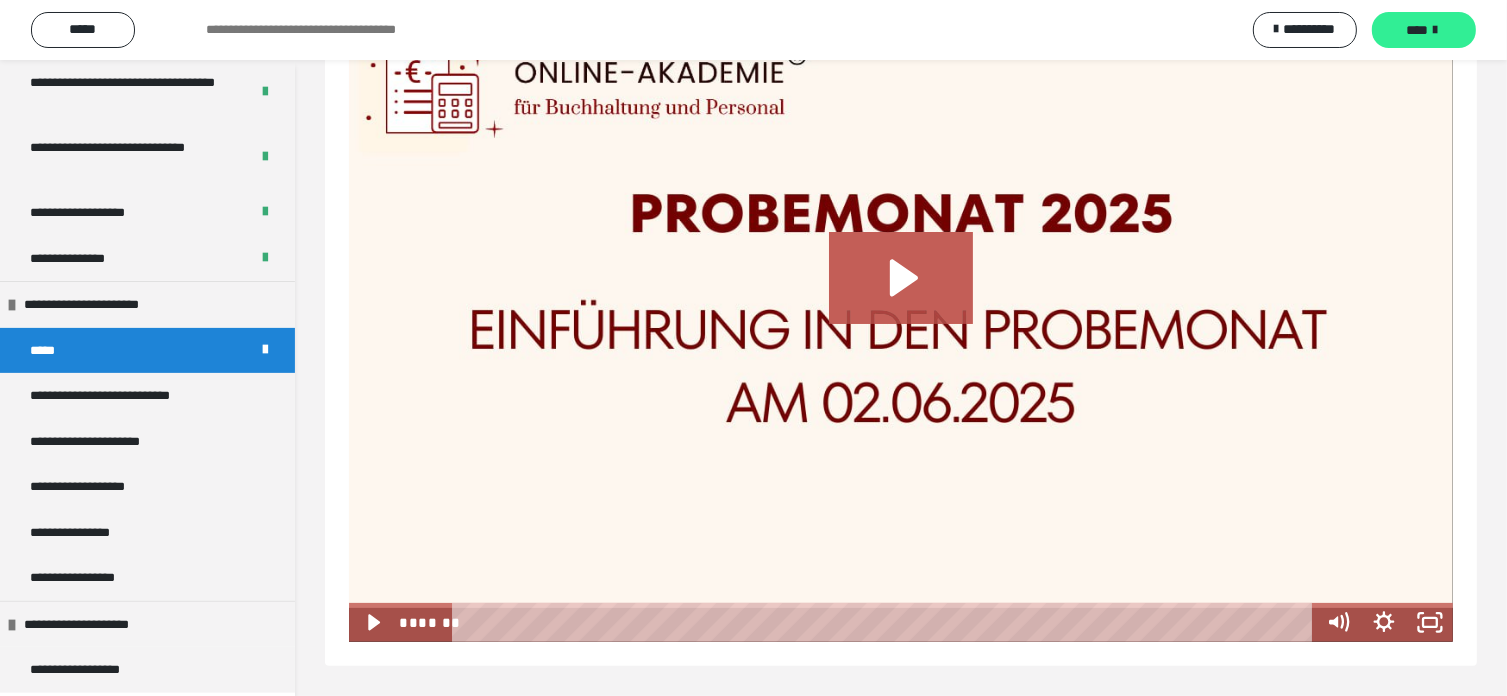 click on "****" at bounding box center [1417, 30] 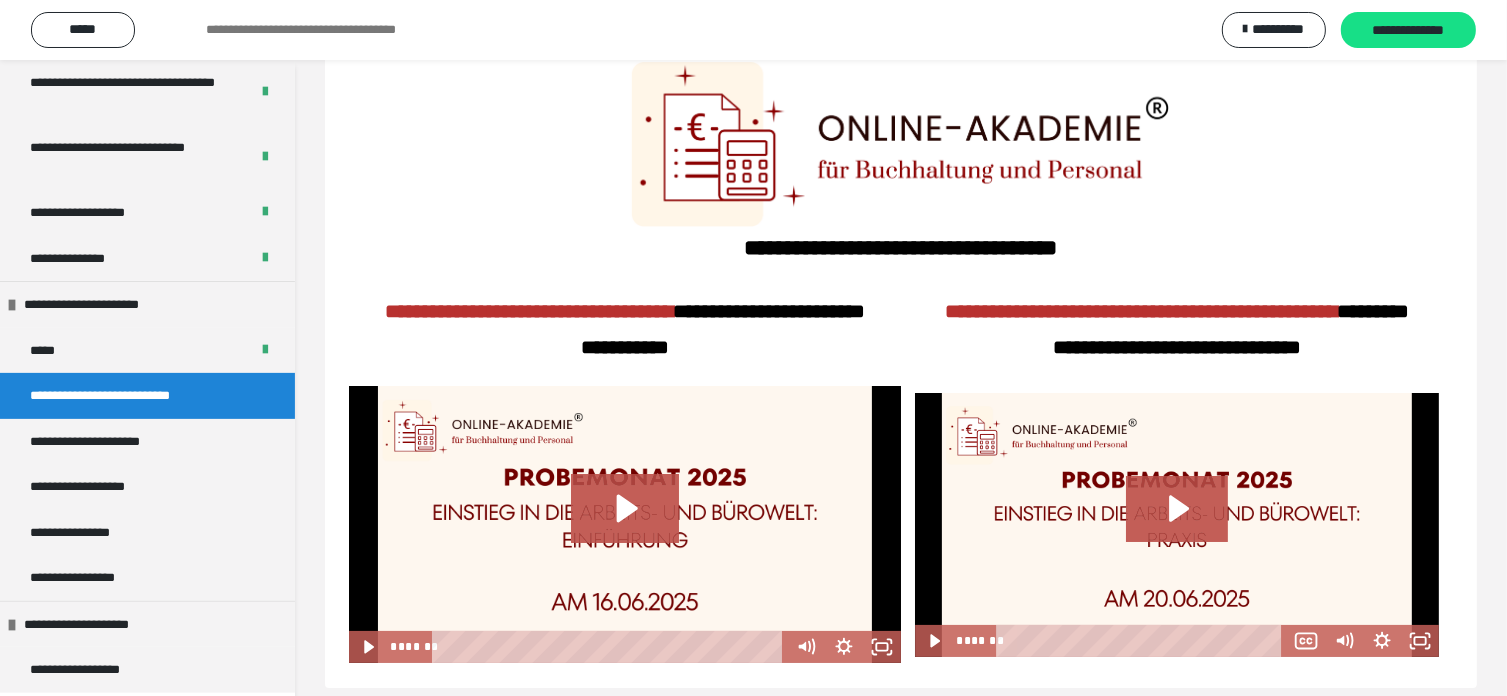 scroll, scrollTop: 104, scrollLeft: 0, axis: vertical 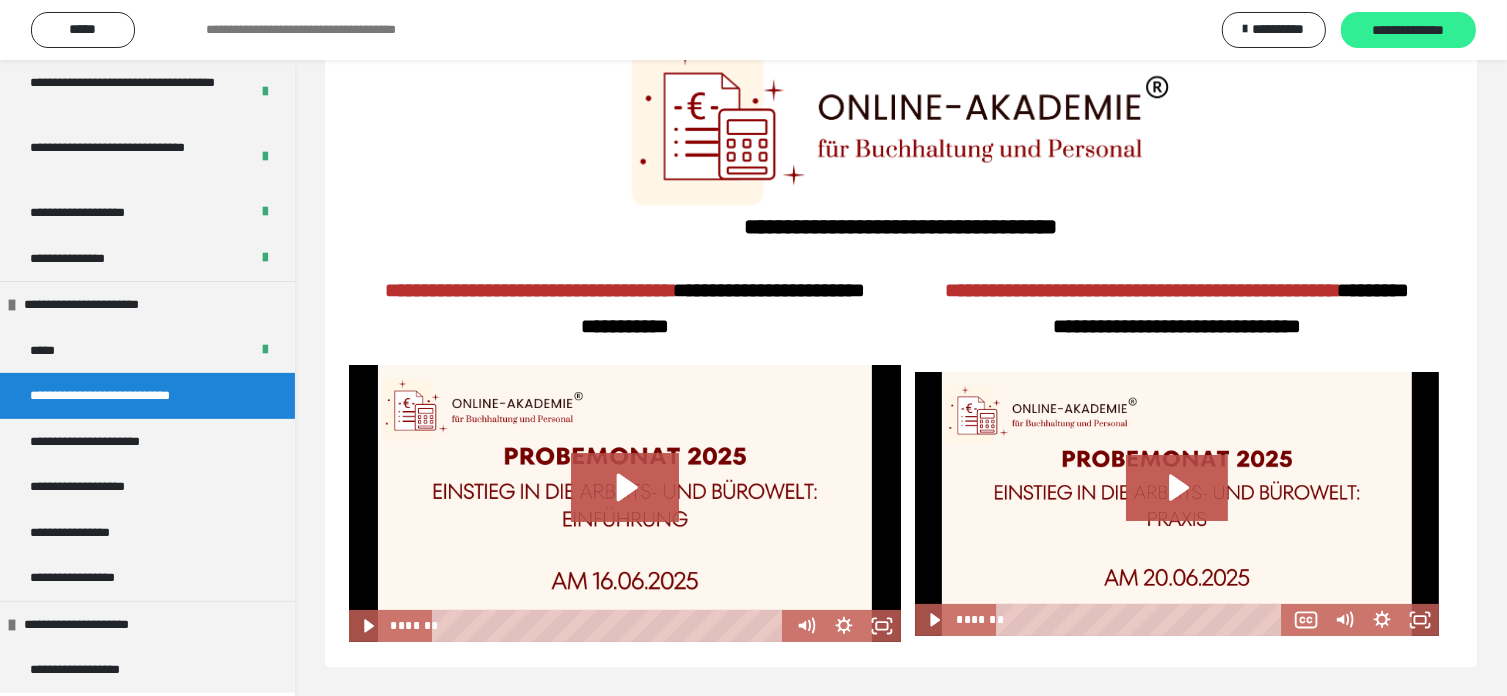 click on "**********" at bounding box center [1408, 30] 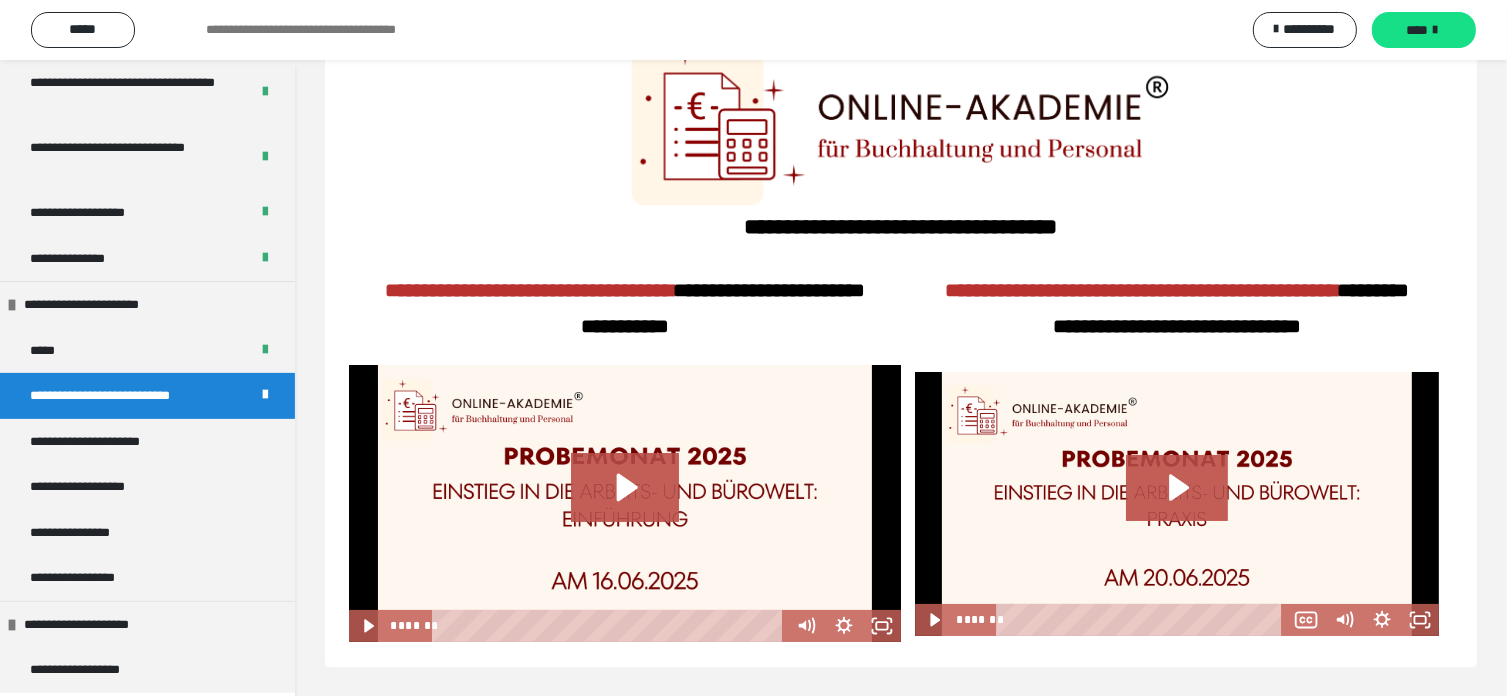 click on "****" at bounding box center [1417, 30] 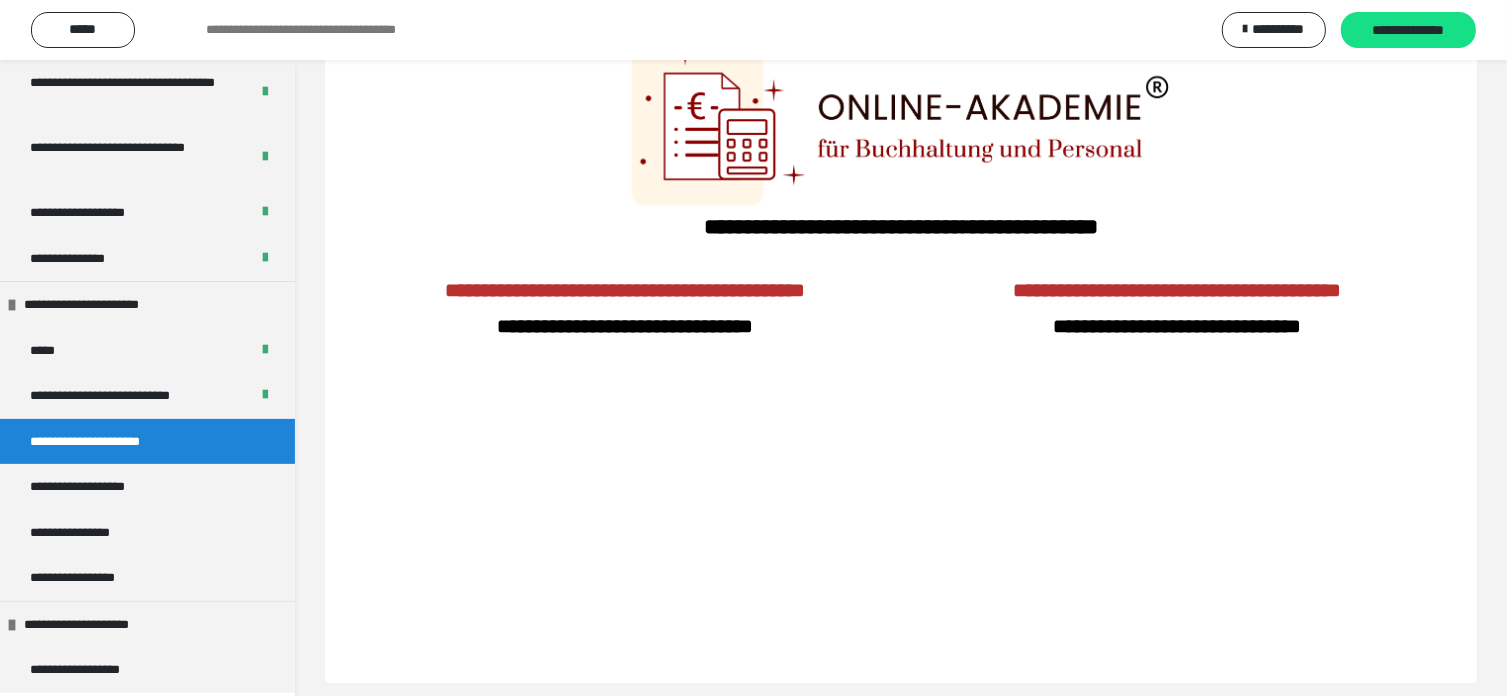 scroll, scrollTop: 60, scrollLeft: 0, axis: vertical 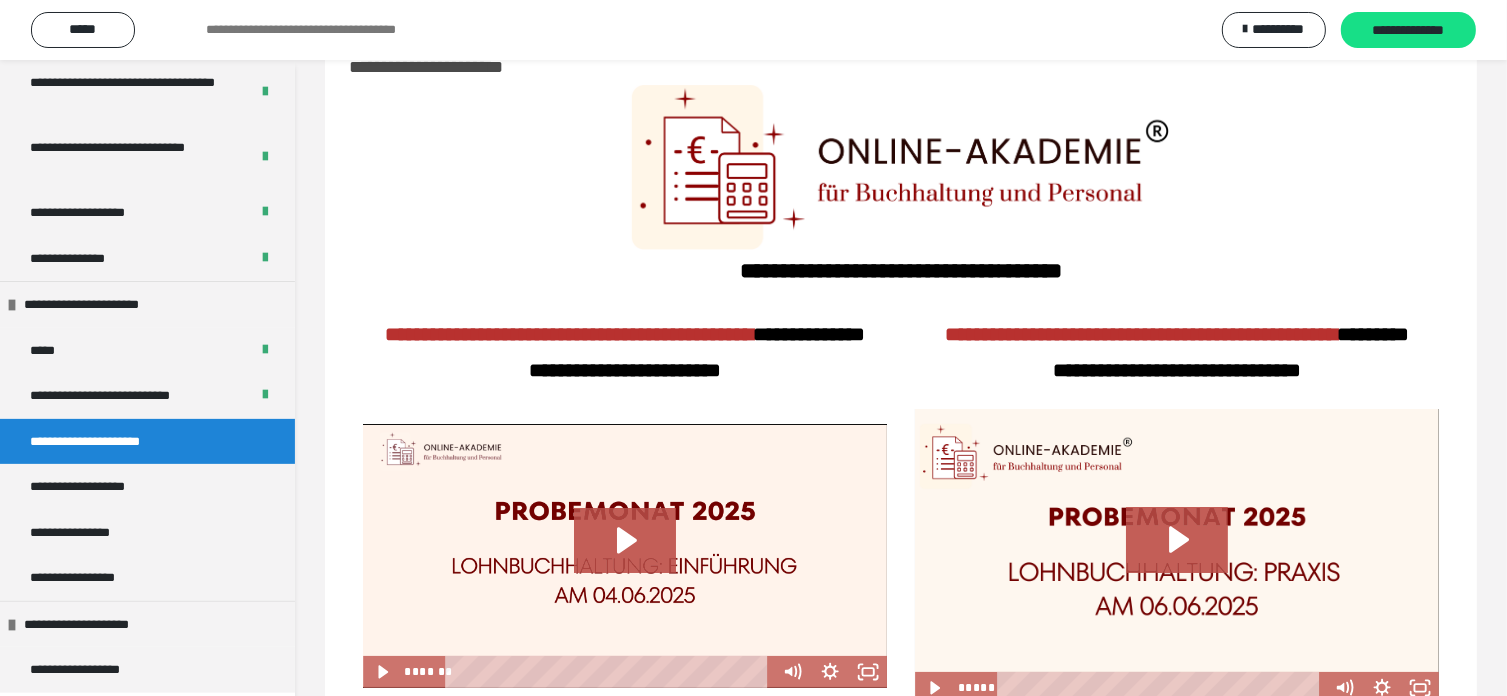 click on "**********" at bounding box center (1408, 30) 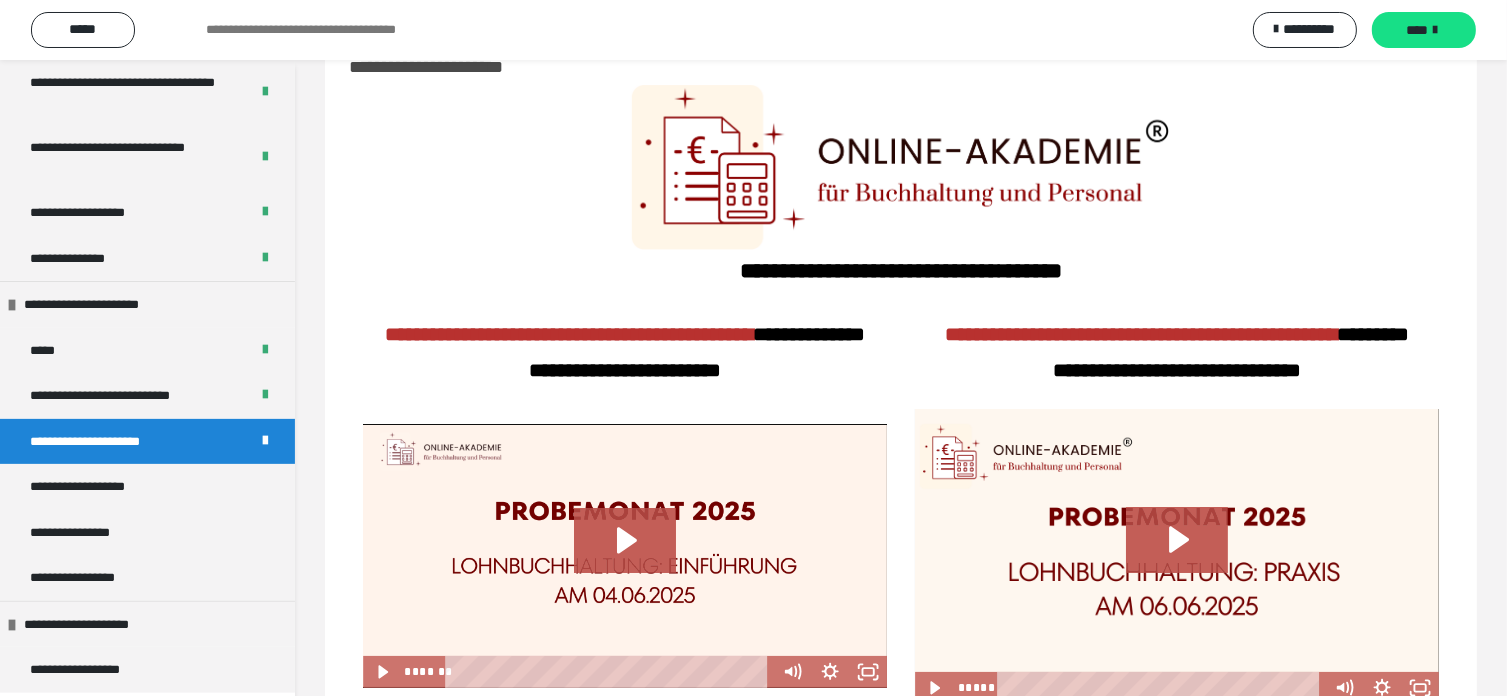 click on "****" at bounding box center [1417, 30] 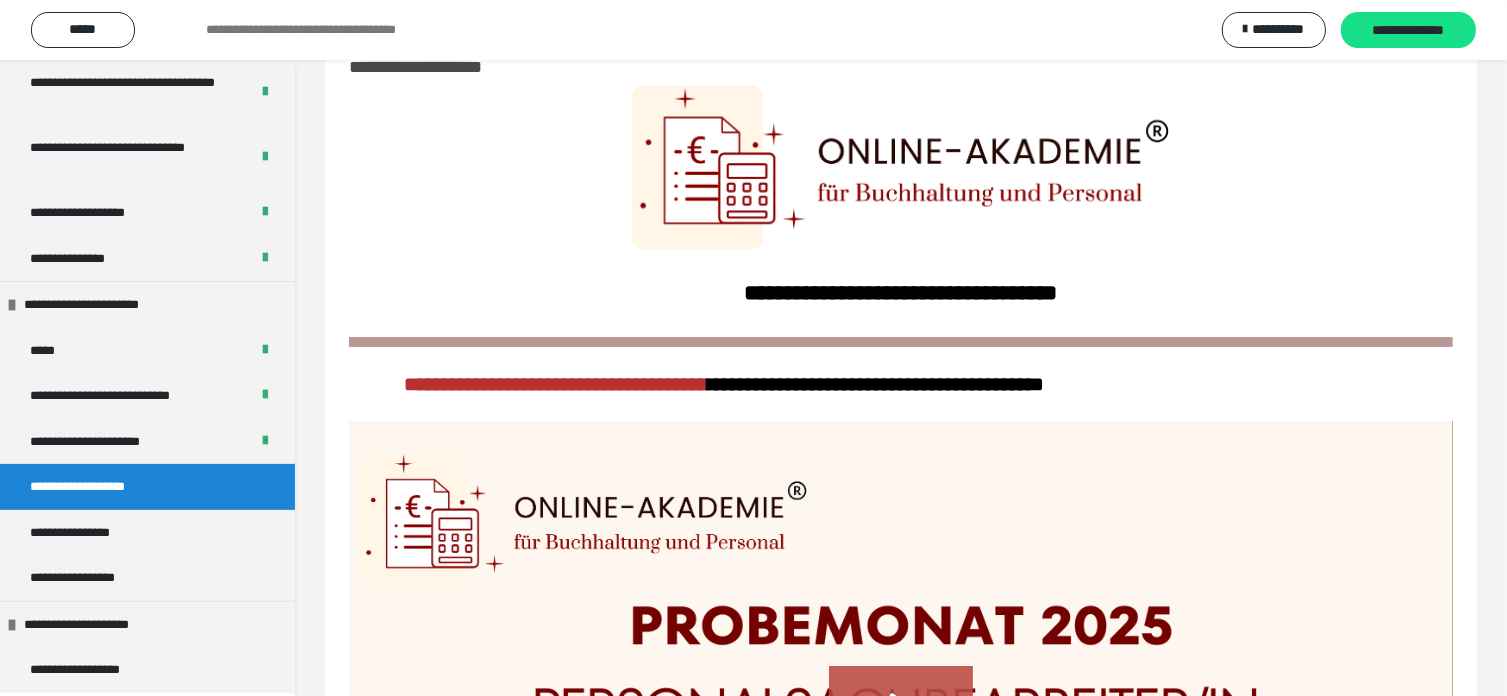 click on "**********" at bounding box center (1408, 30) 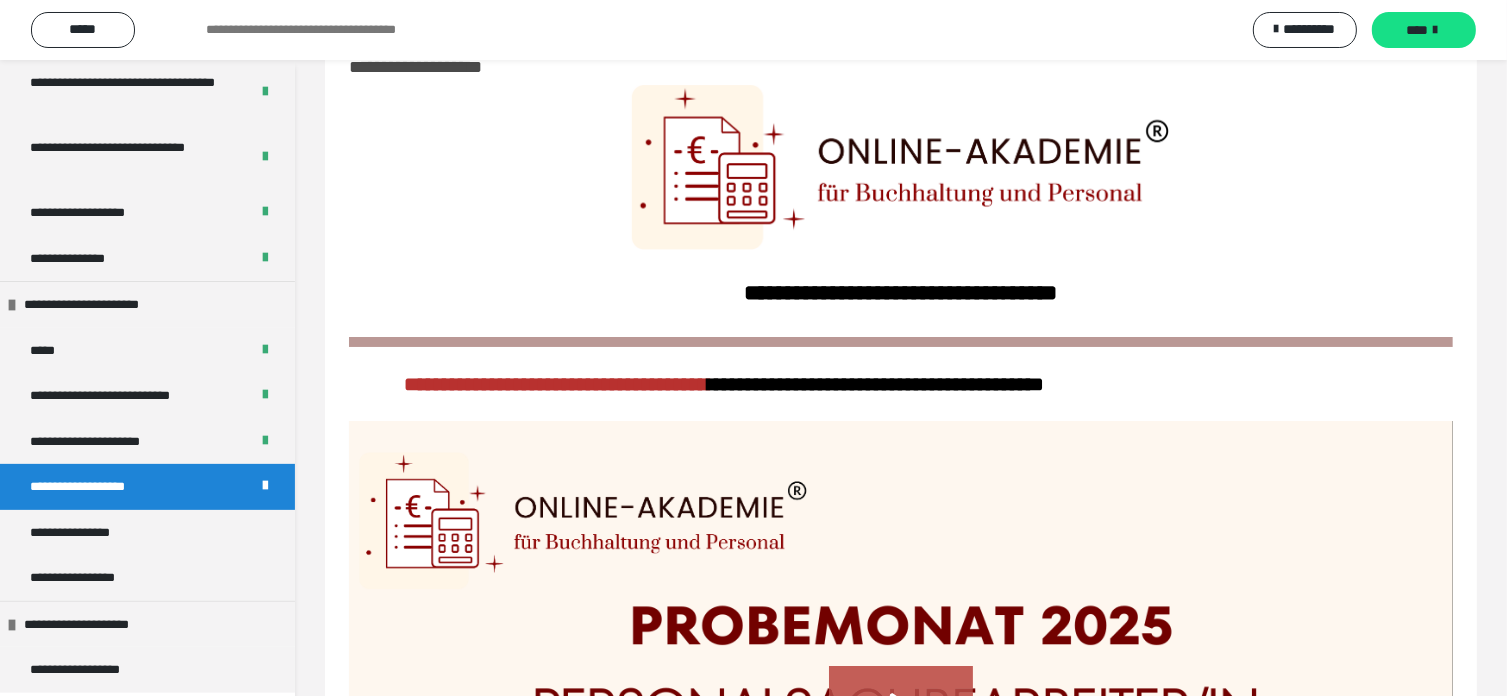 click on "****" at bounding box center [1417, 30] 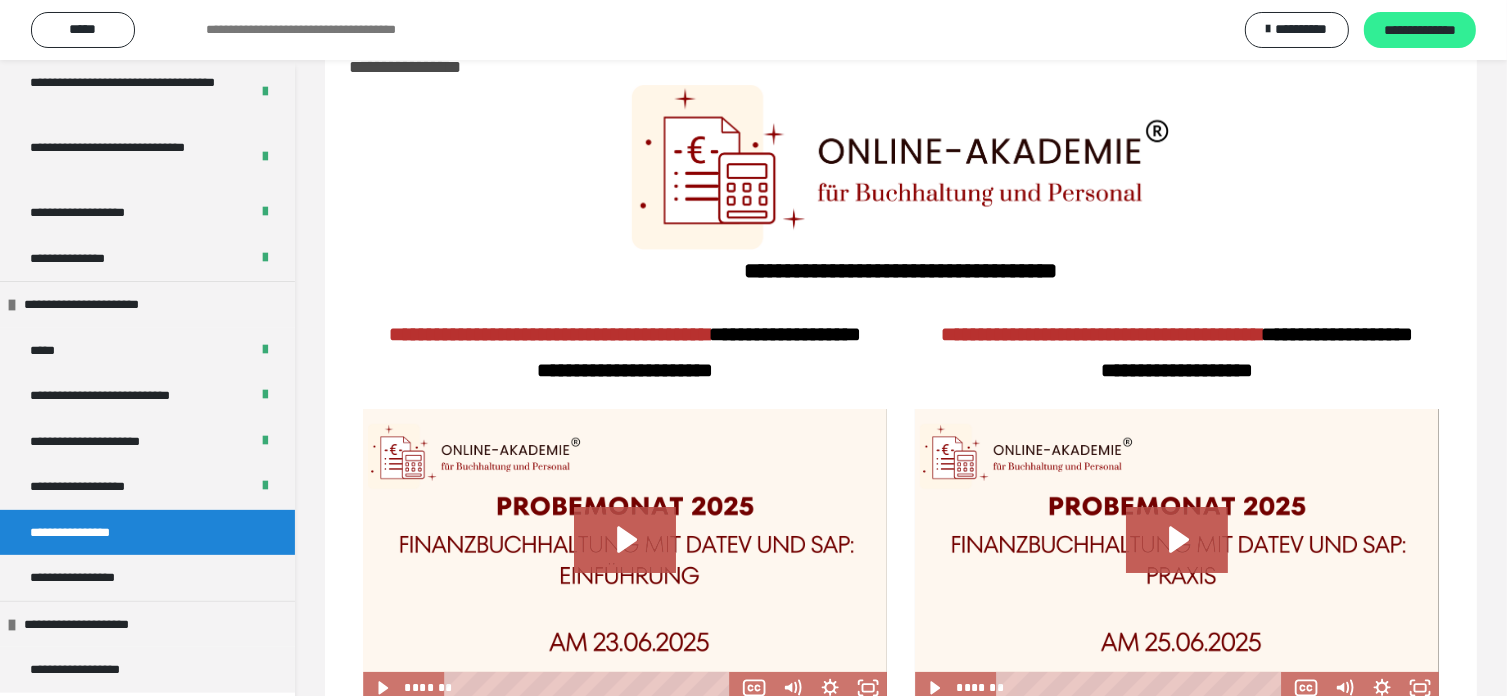 click on "**********" at bounding box center (1420, 30) 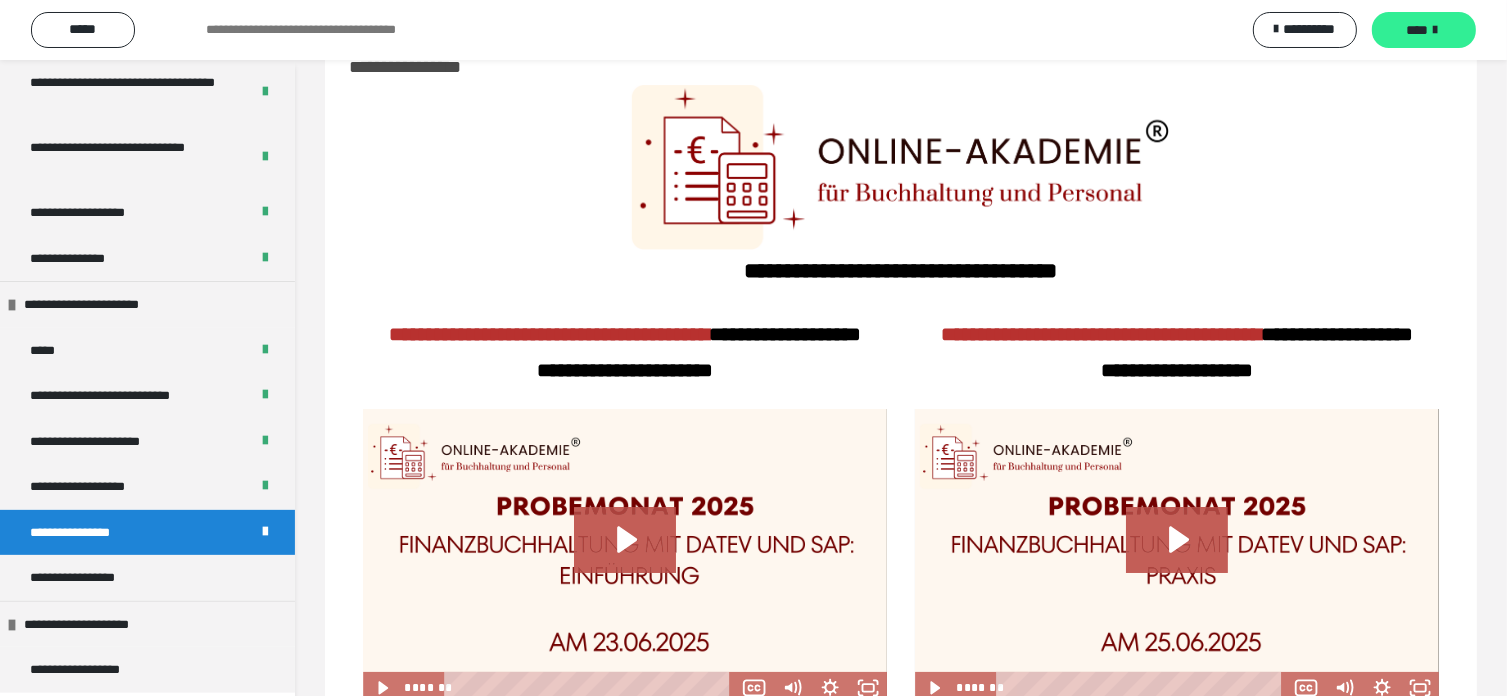 click on "****" at bounding box center (1417, 30) 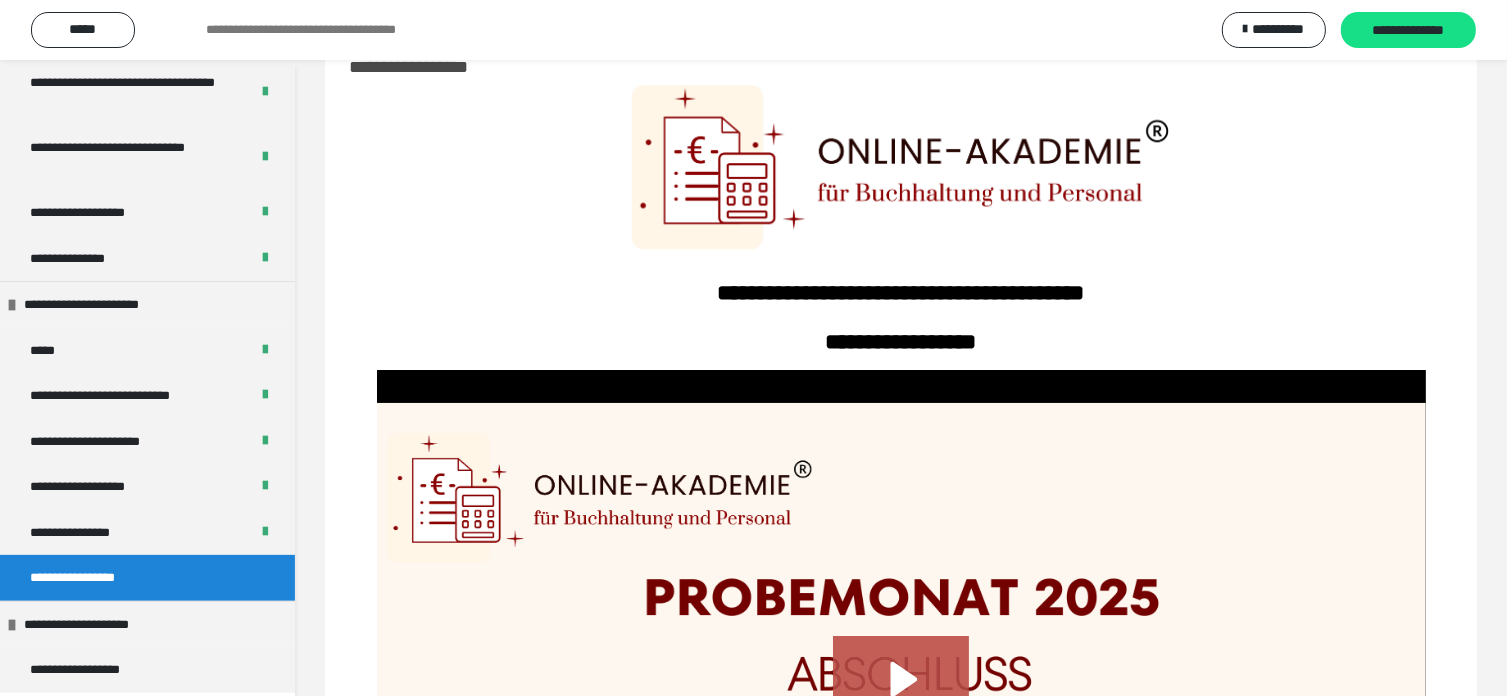 click on "**********" at bounding box center (1408, 30) 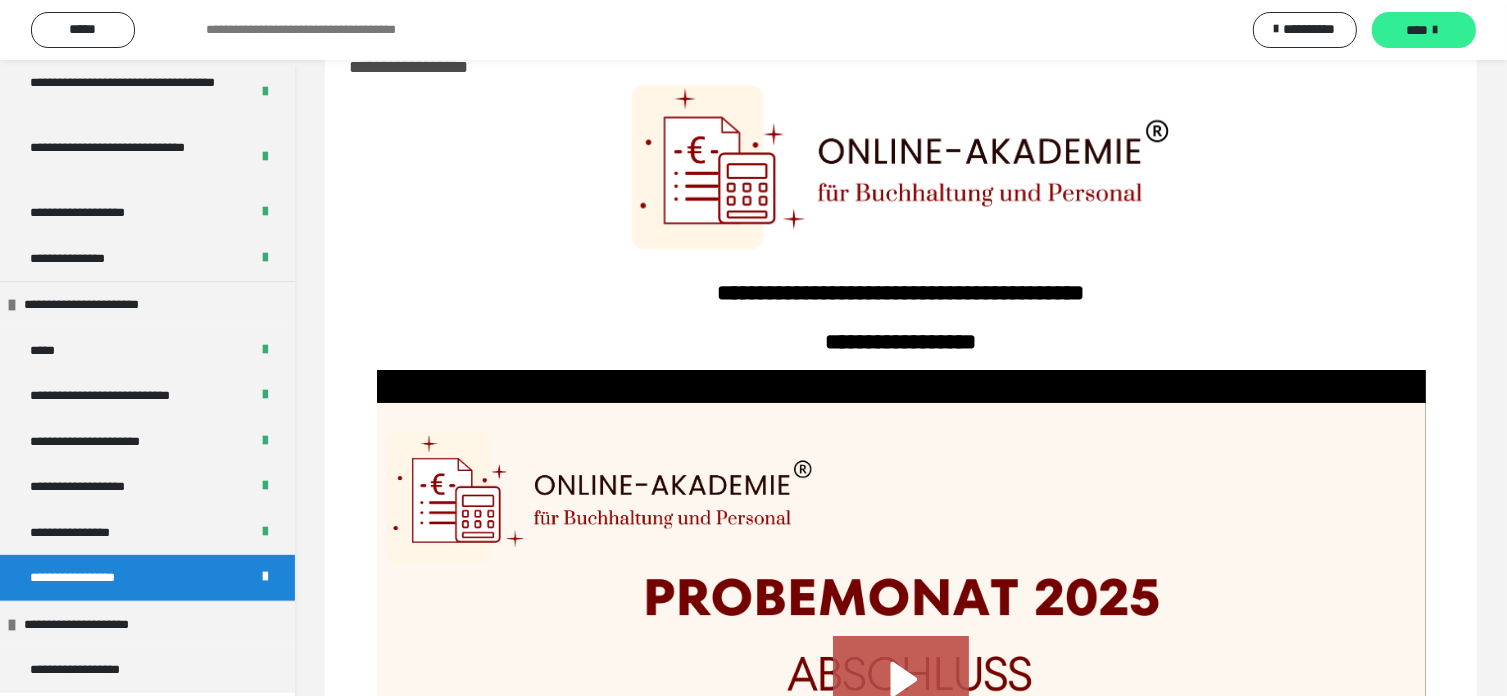 click on "****" at bounding box center (1417, 30) 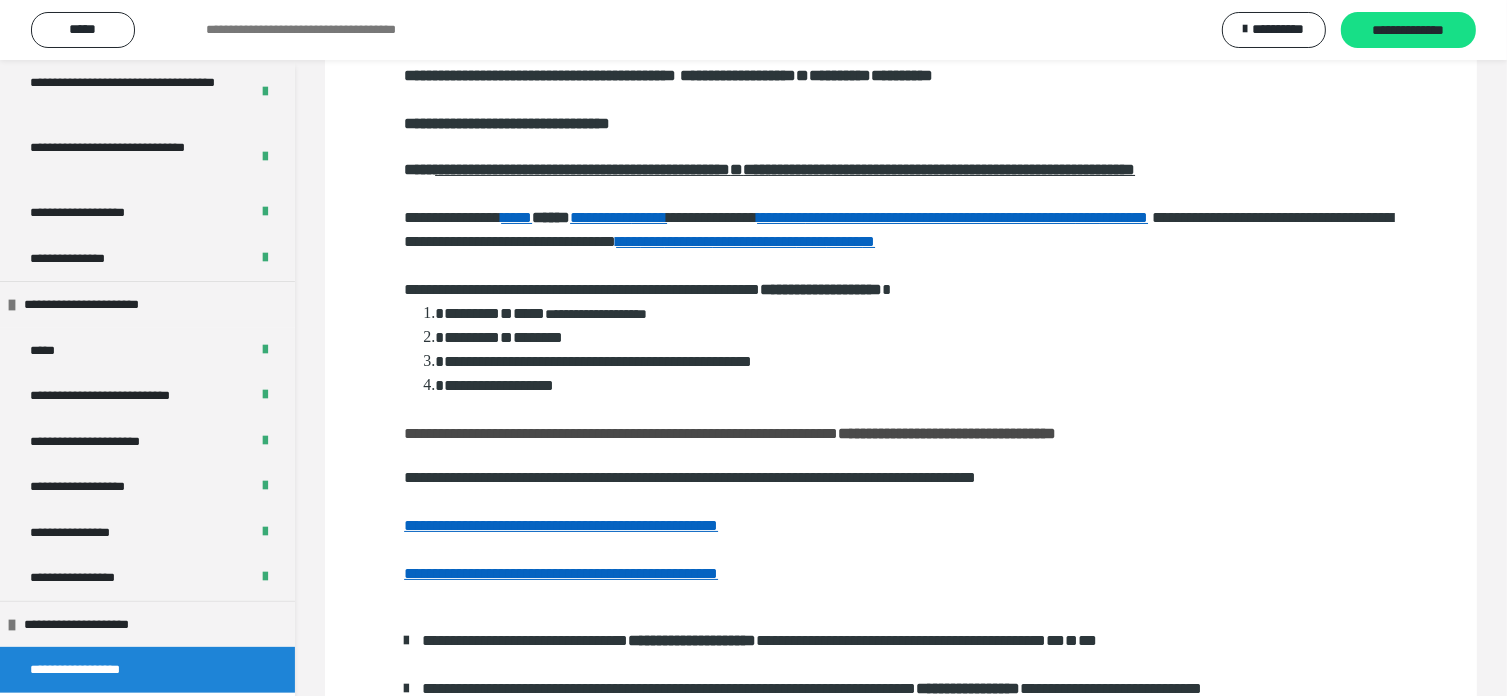 scroll, scrollTop: 424, scrollLeft: 0, axis: vertical 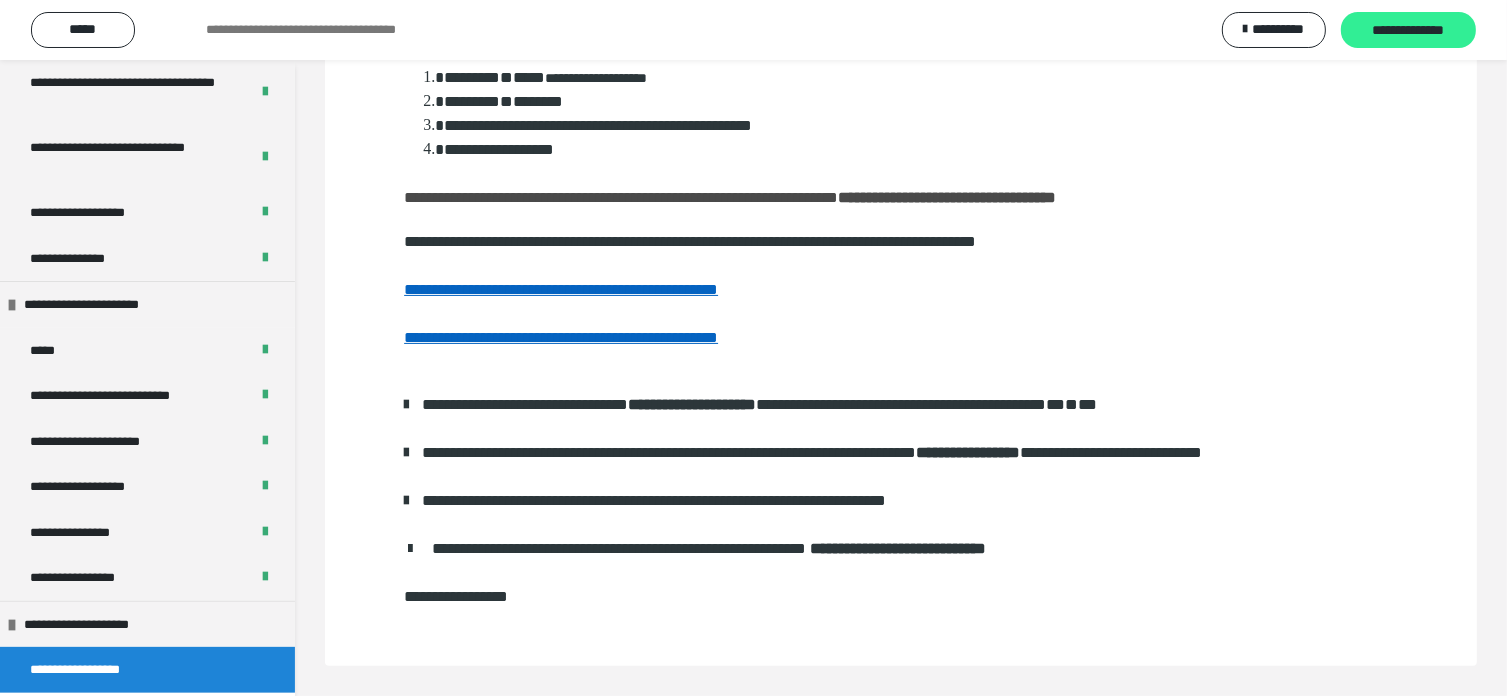 click on "**********" at bounding box center [1408, 30] 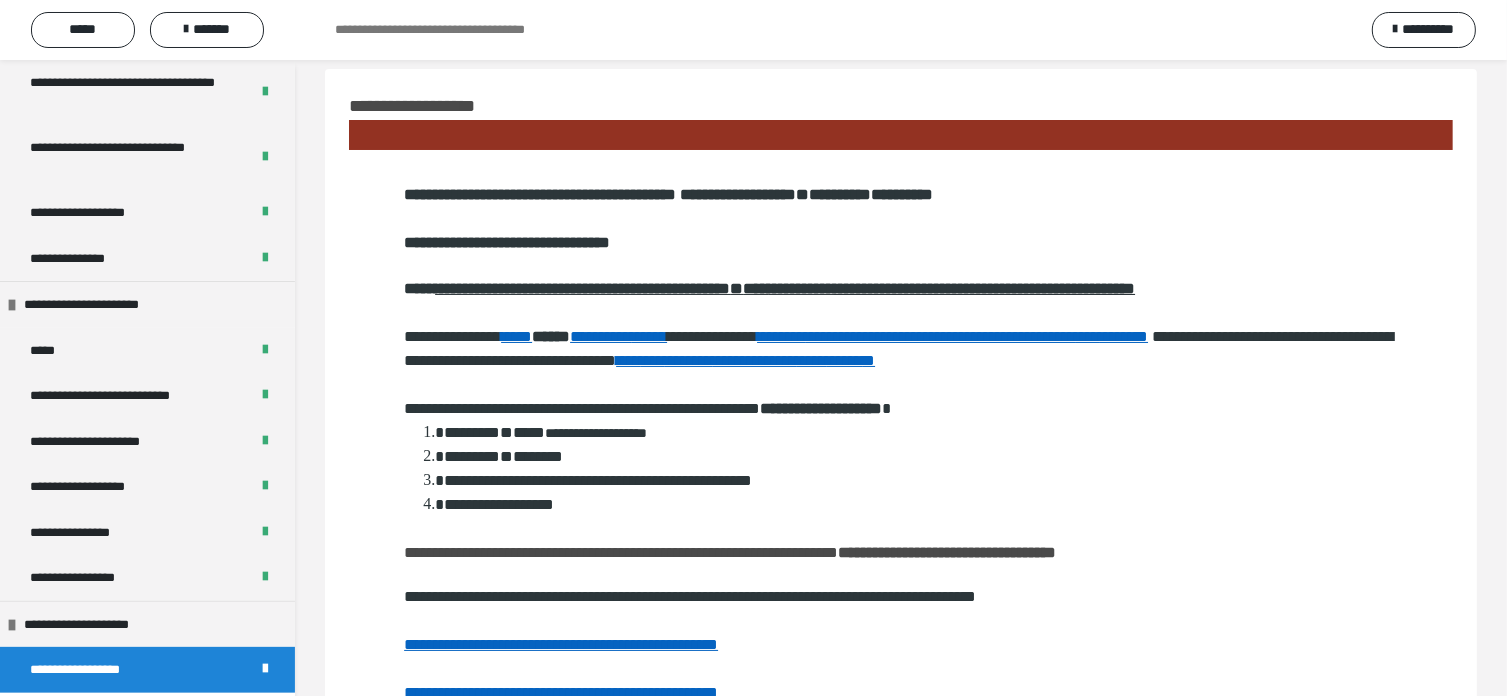 scroll, scrollTop: 0, scrollLeft: 0, axis: both 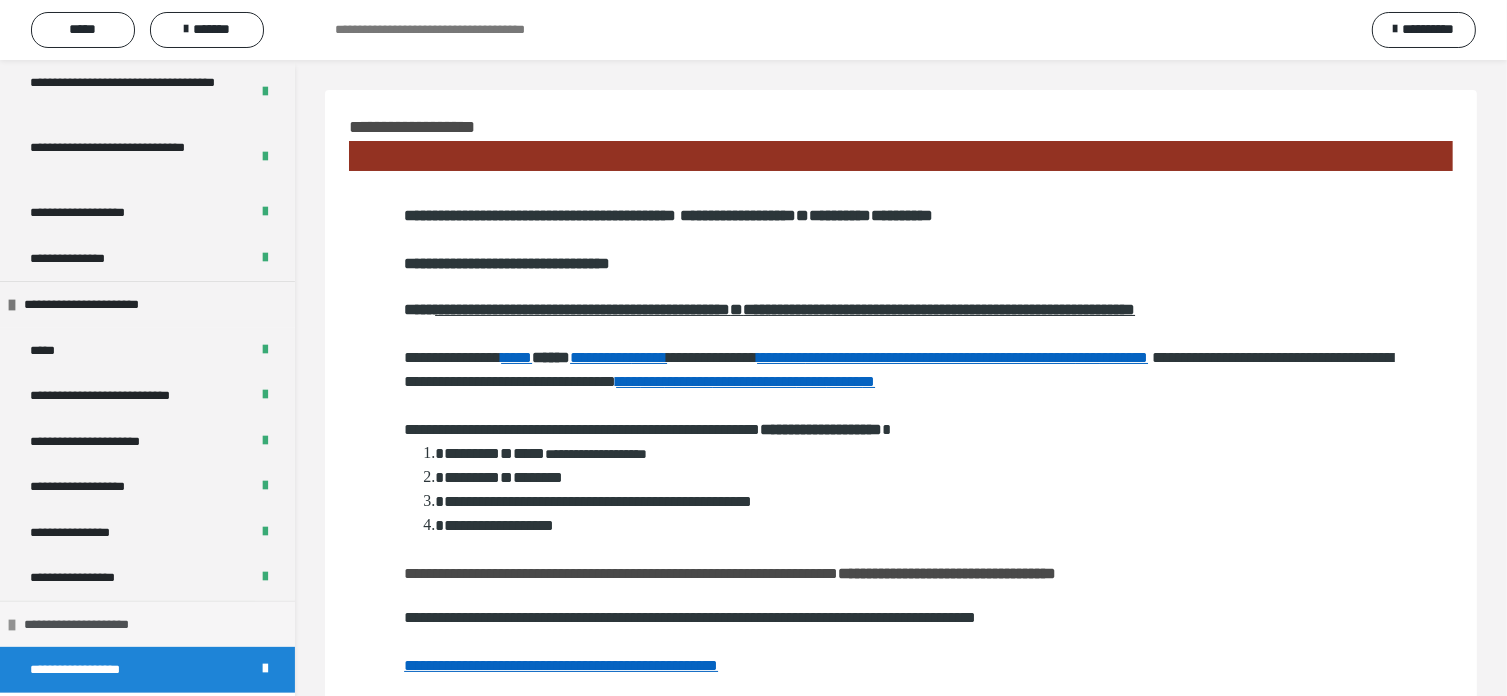 click on "**********" at bounding box center [147, 624] 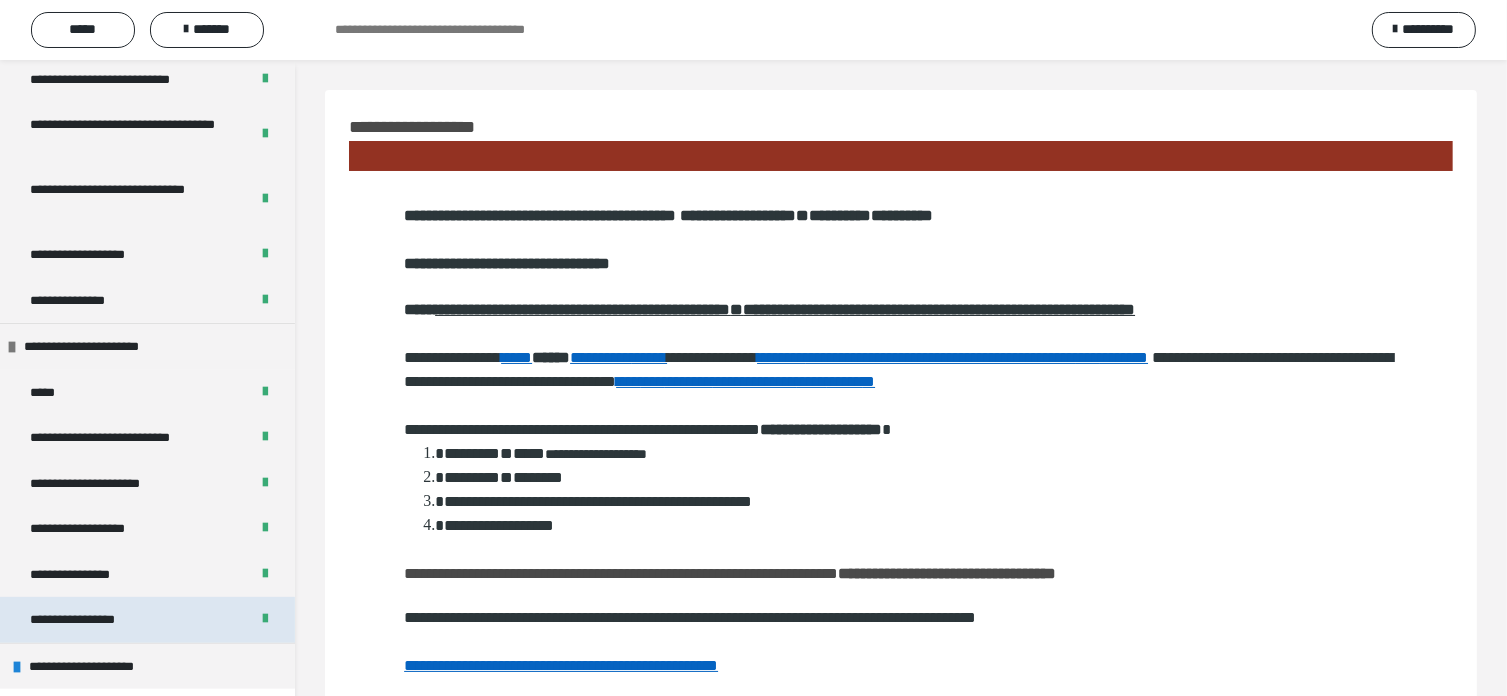 scroll, scrollTop: 636, scrollLeft: 0, axis: vertical 